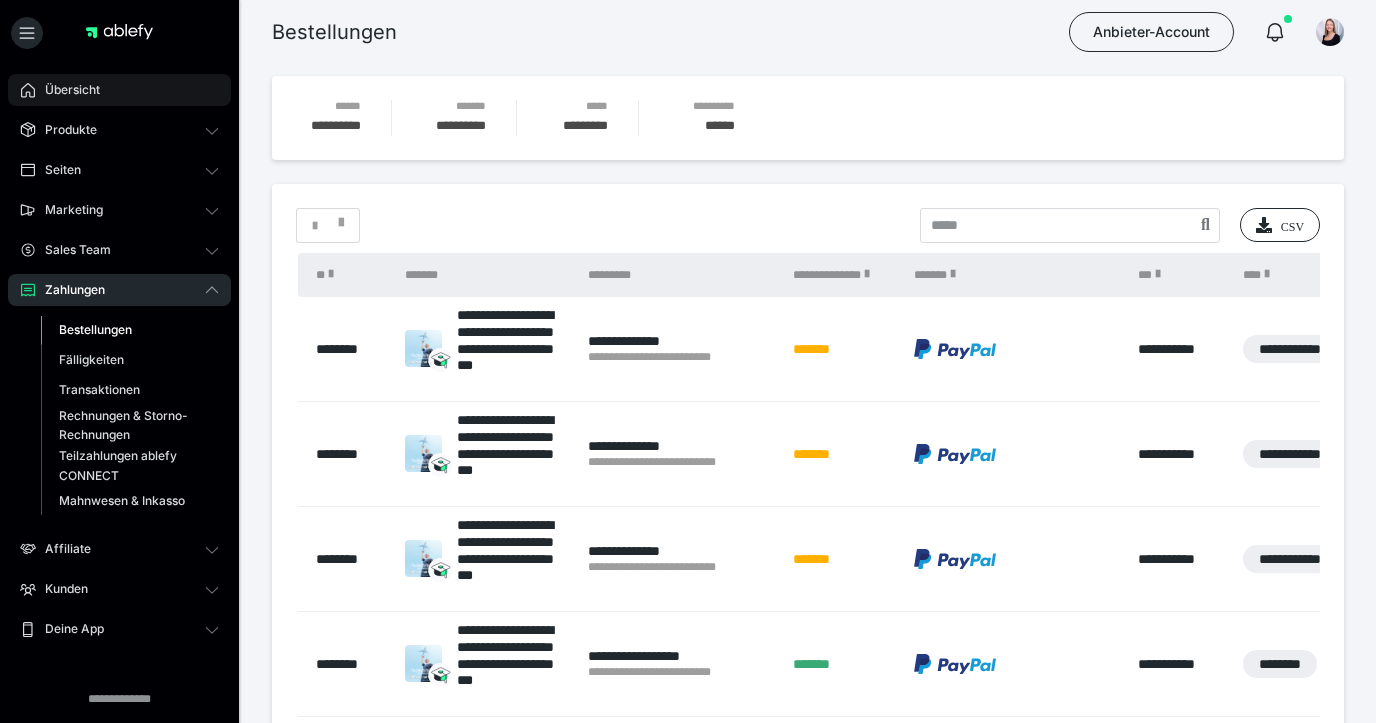 scroll, scrollTop: 0, scrollLeft: 0, axis: both 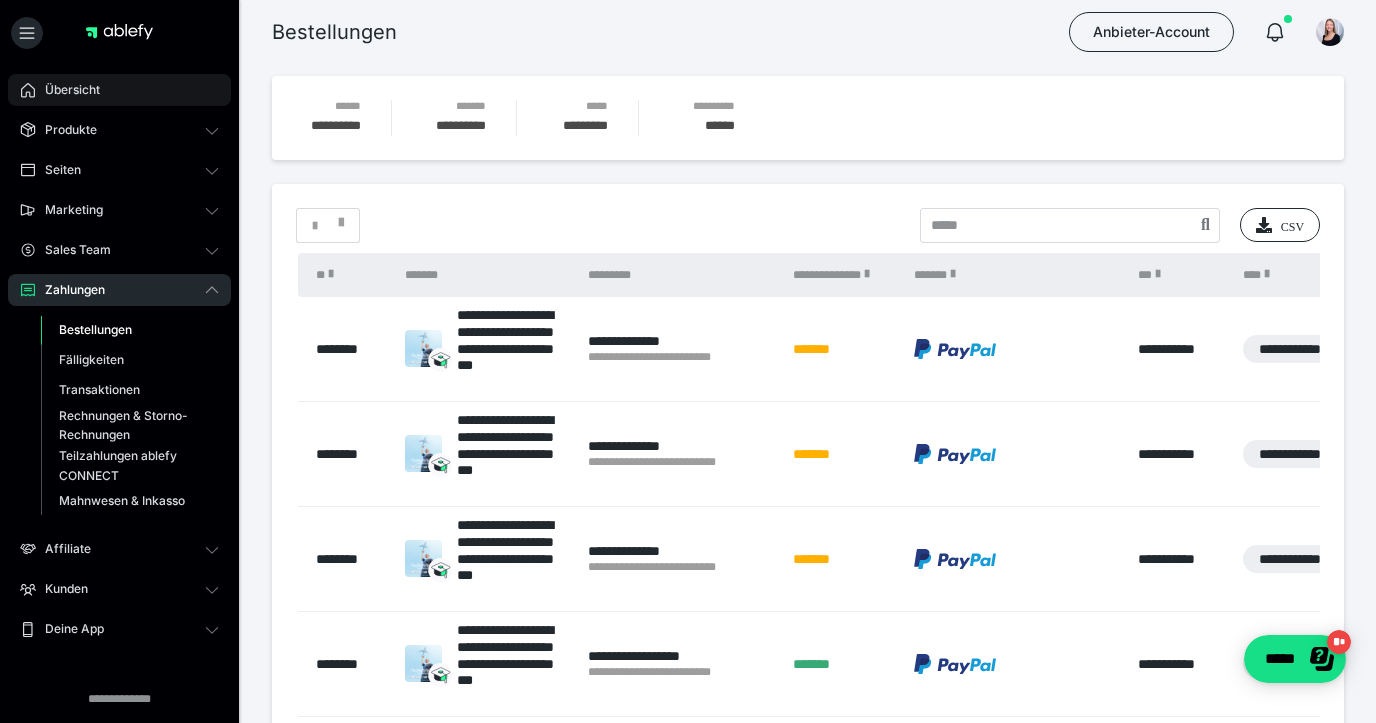 click on "Übersicht" at bounding box center (119, 90) 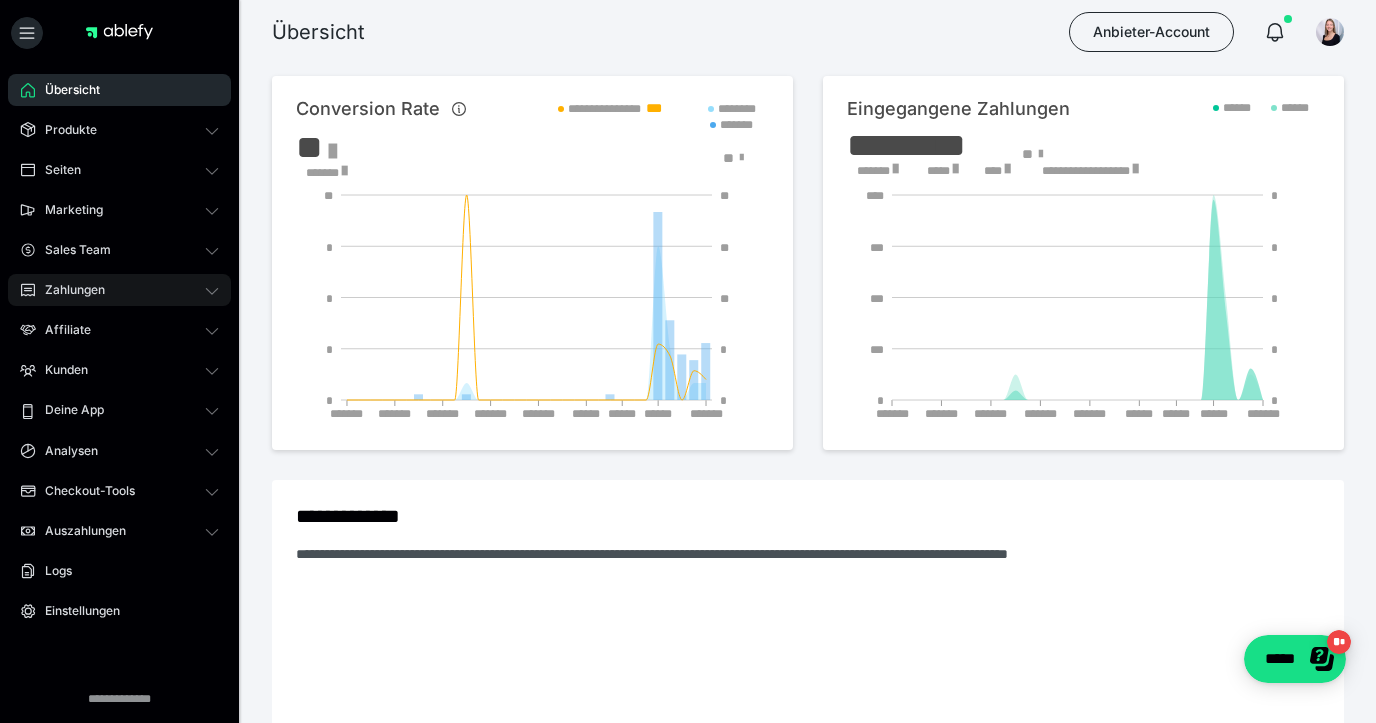 click on "Zahlungen" at bounding box center [119, 290] 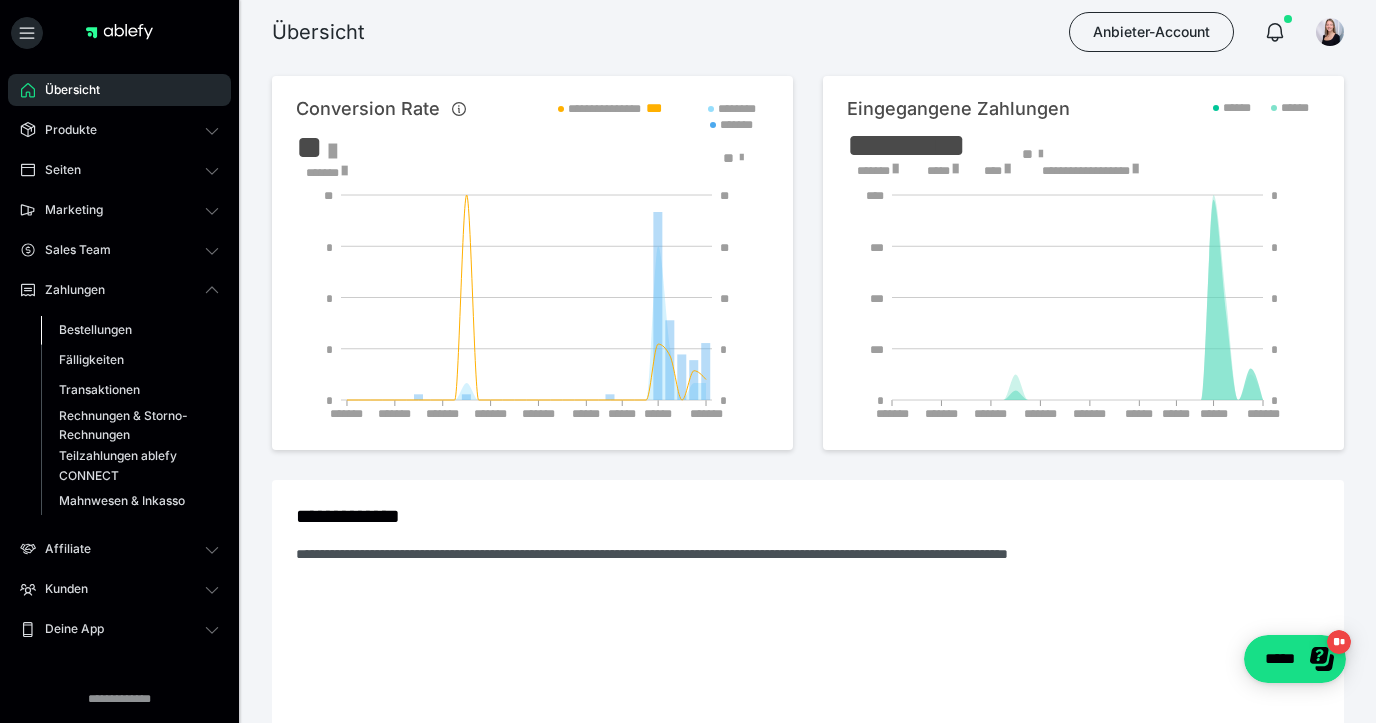 click on "Bestellungen" at bounding box center [95, 329] 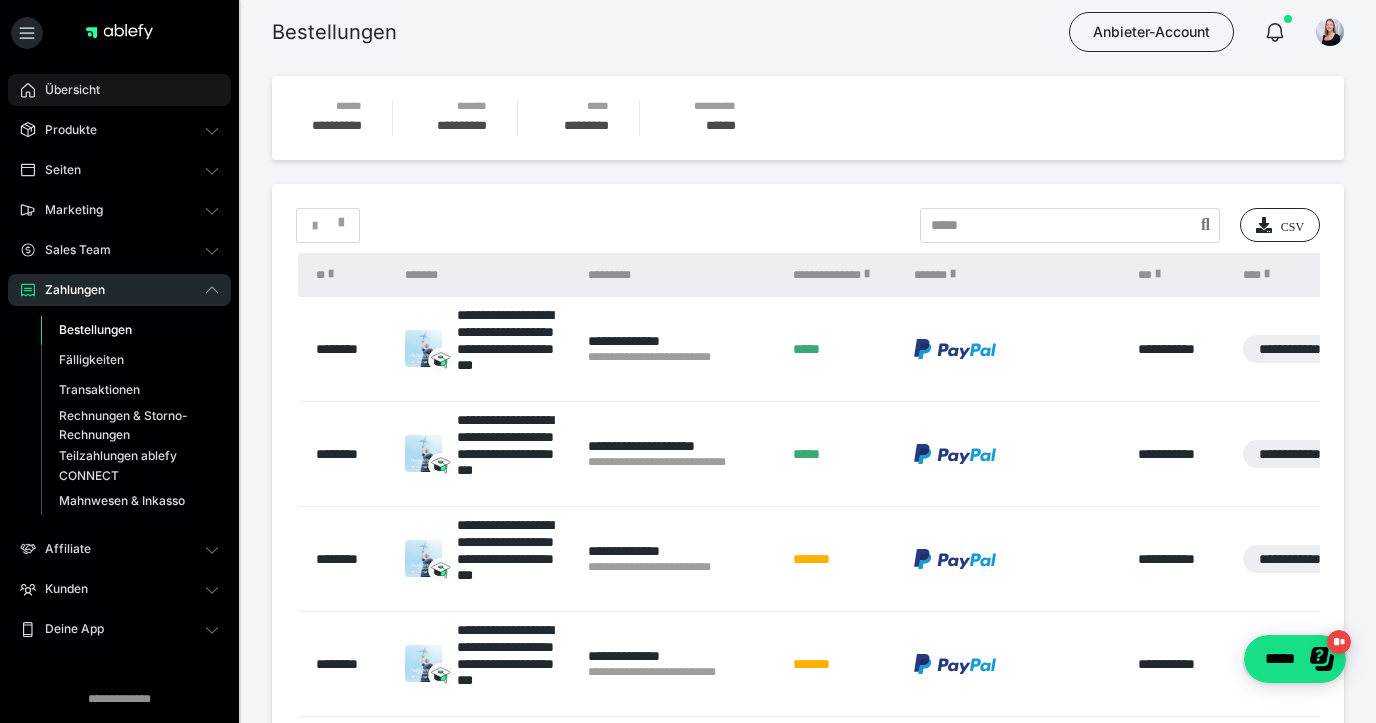 click on "Übersicht" at bounding box center [65, 90] 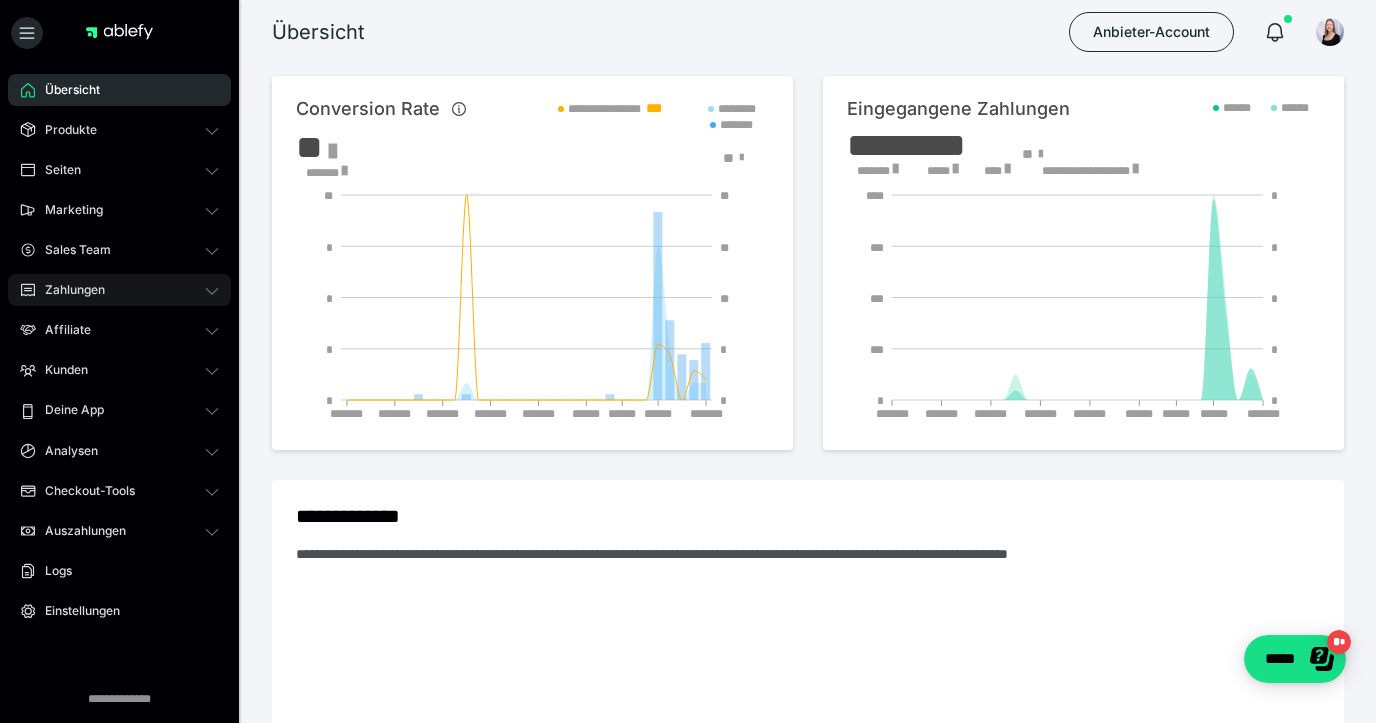 drag, startPoint x: 214, startPoint y: 298, endPoint x: 201, endPoint y: 303, distance: 13.928389 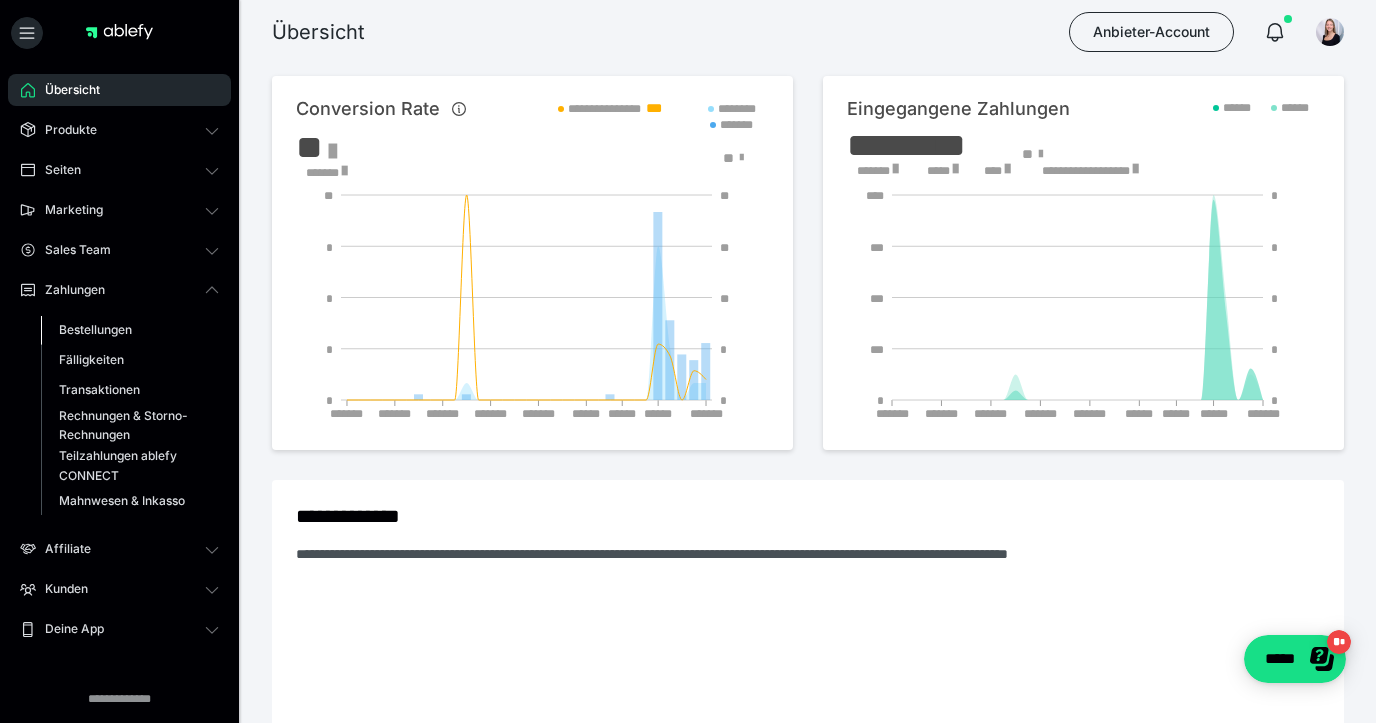 click on "Bestellungen" at bounding box center [95, 329] 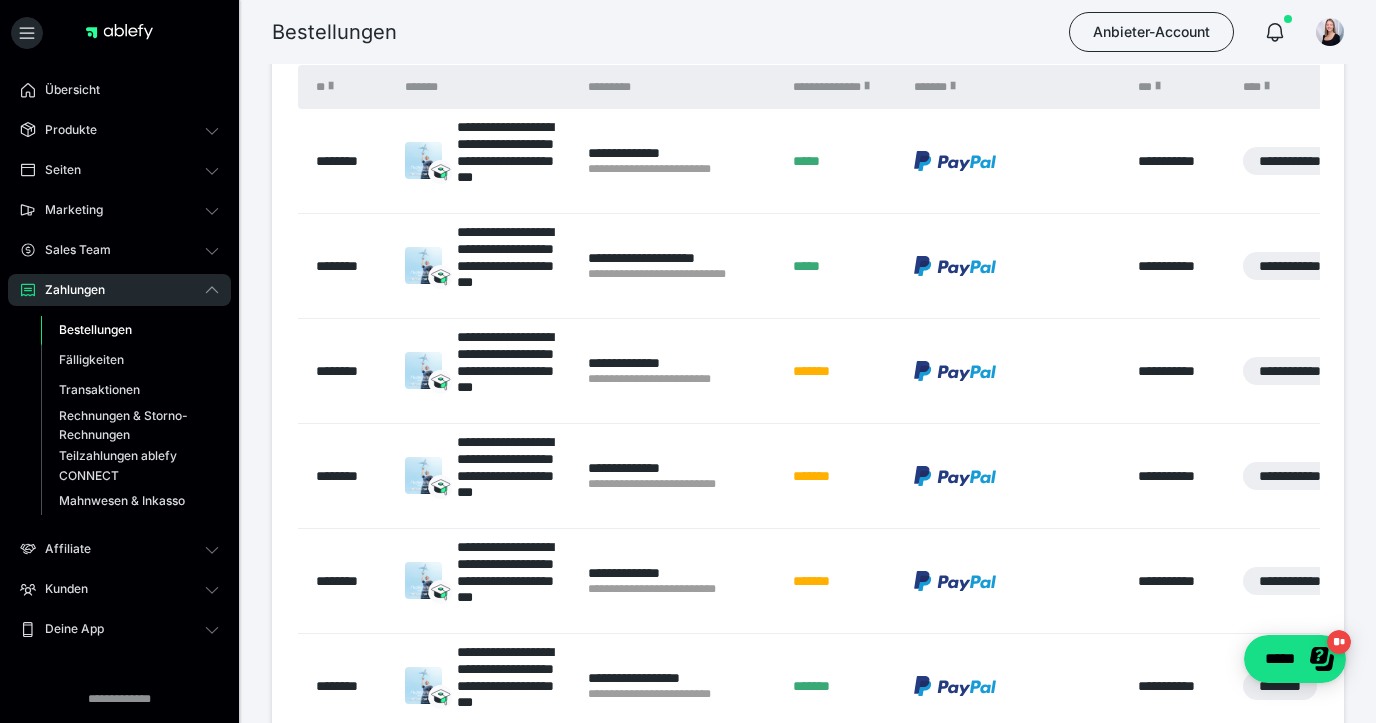 scroll, scrollTop: 198, scrollLeft: 0, axis: vertical 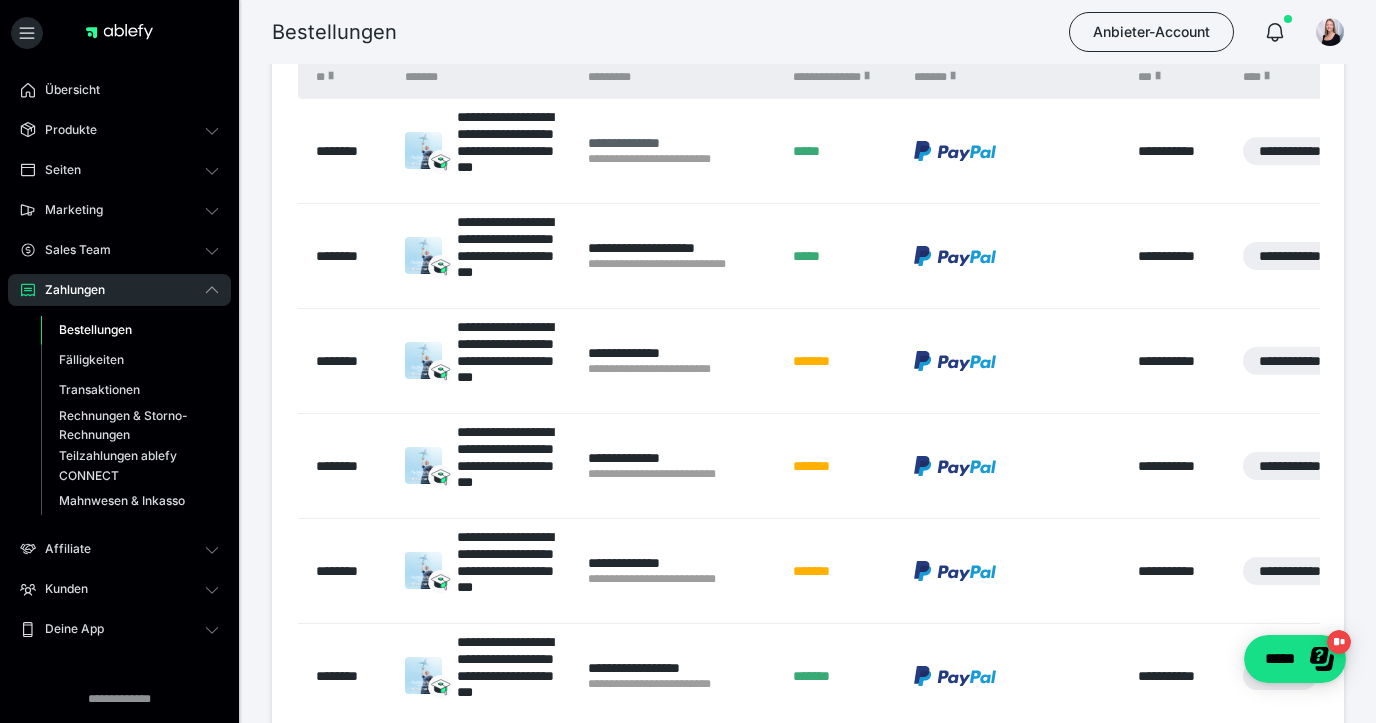 click on "**********" at bounding box center [680, 143] 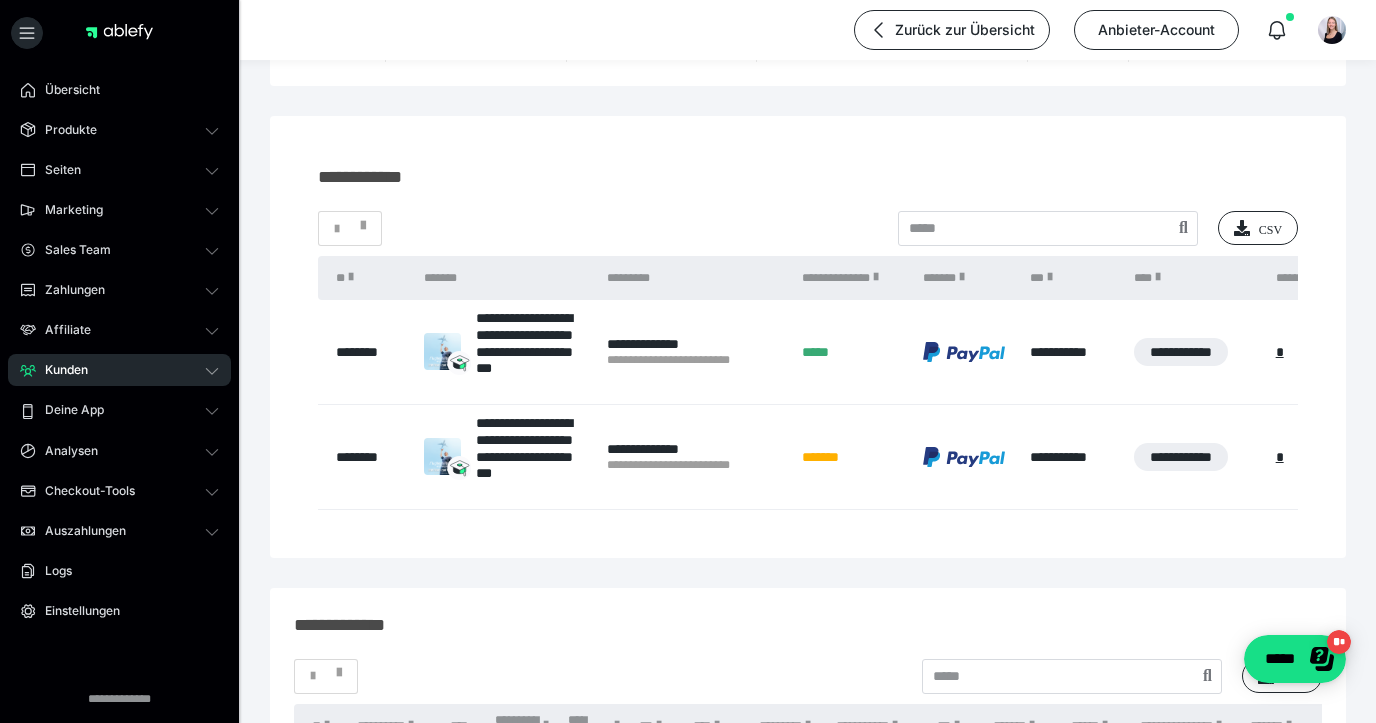 scroll, scrollTop: 133, scrollLeft: 0, axis: vertical 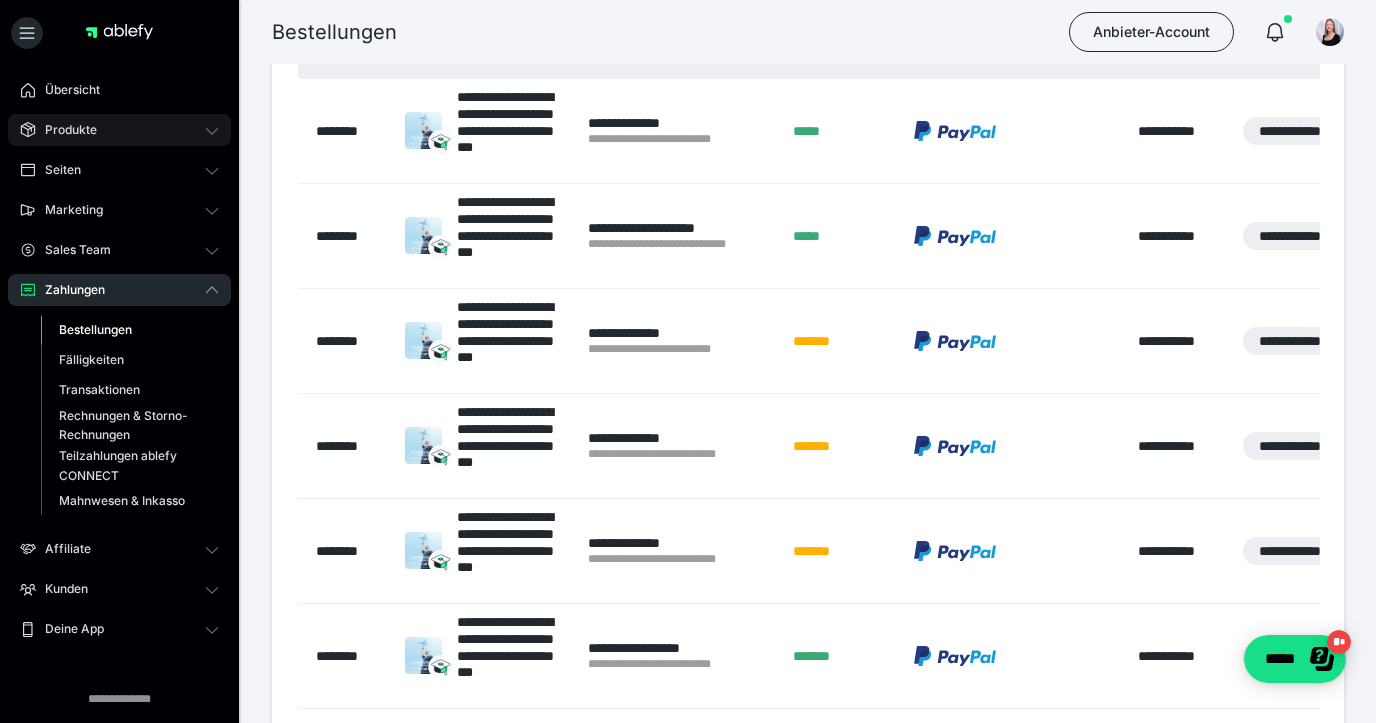 click on "Produkte" at bounding box center (119, 130) 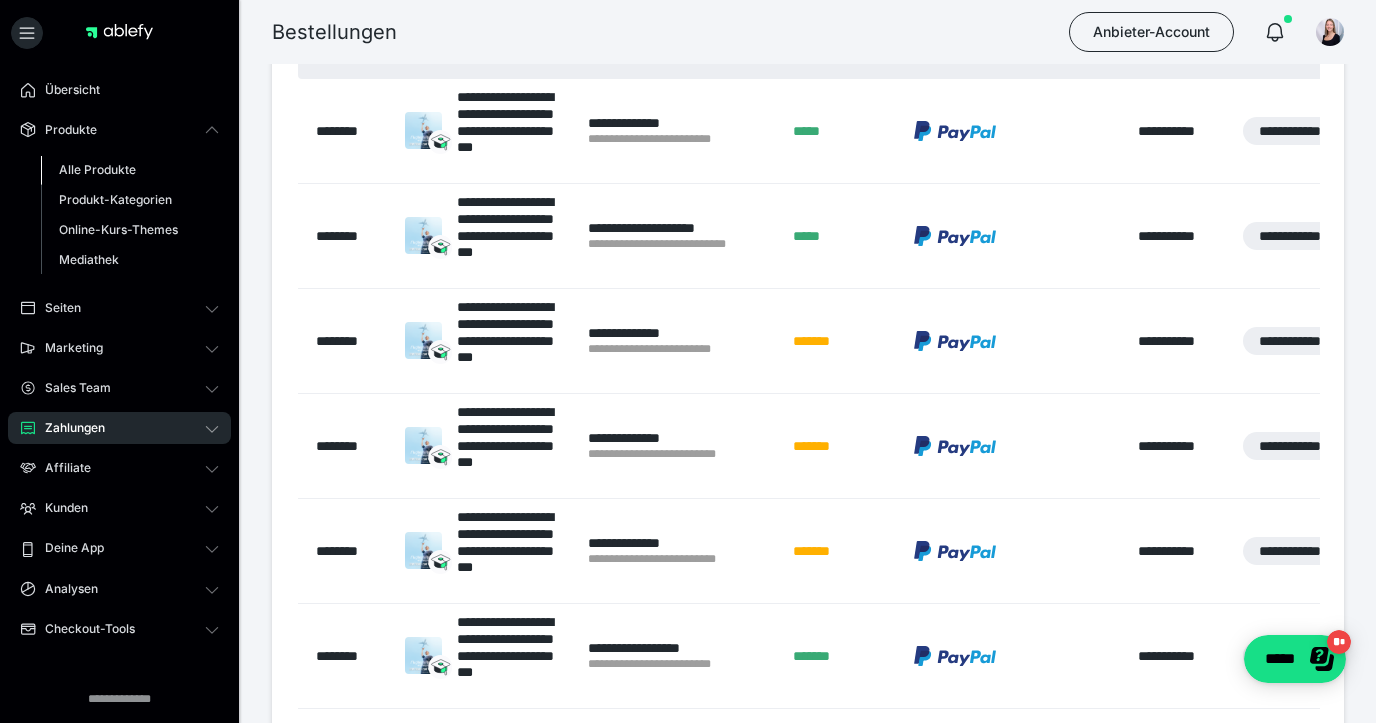 click on "Alle Produkte" at bounding box center (97, 169) 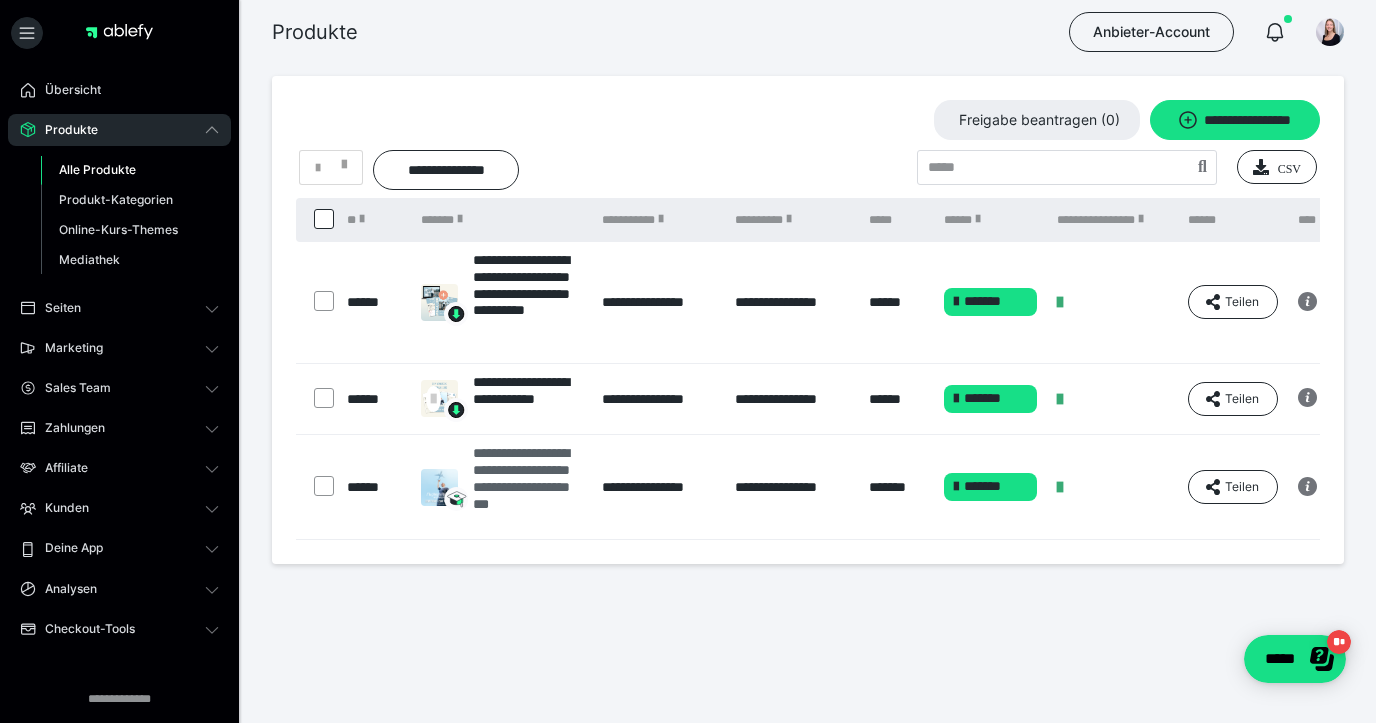 click on "**********" at bounding box center [528, 487] 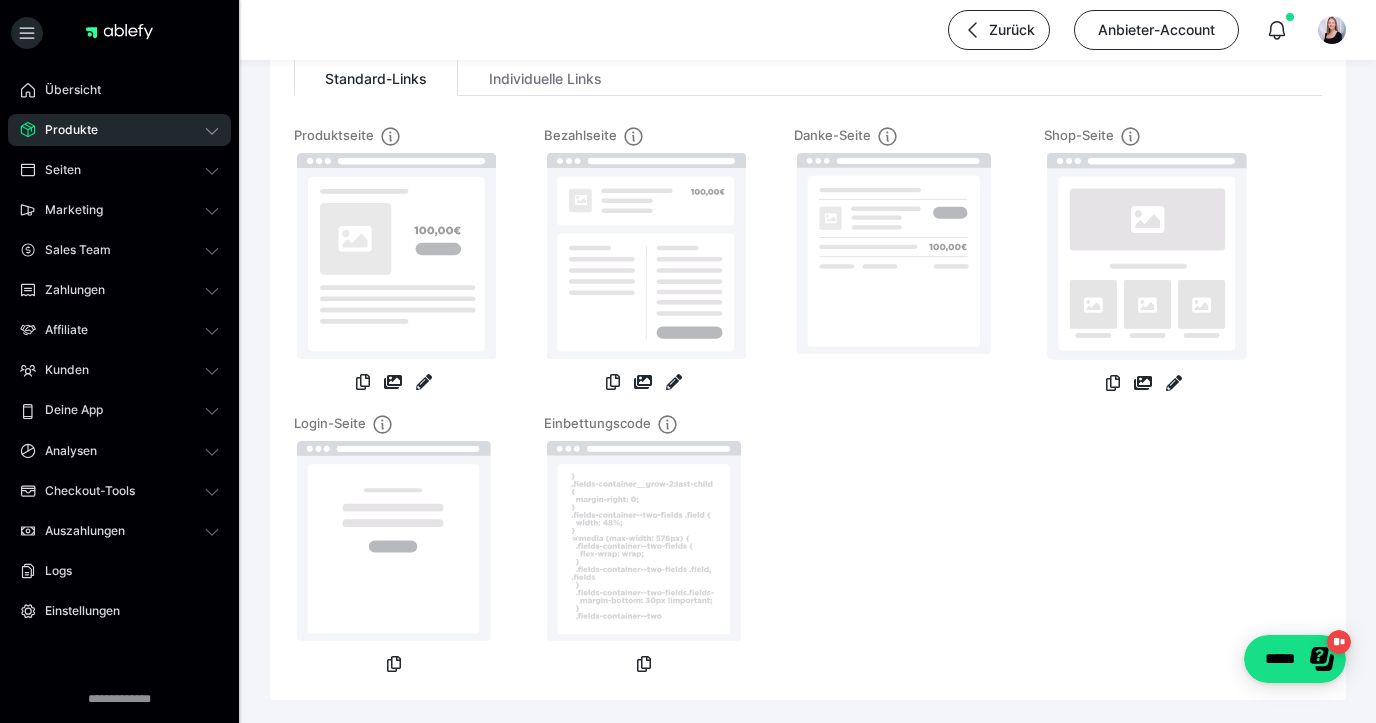 scroll, scrollTop: 222, scrollLeft: 0, axis: vertical 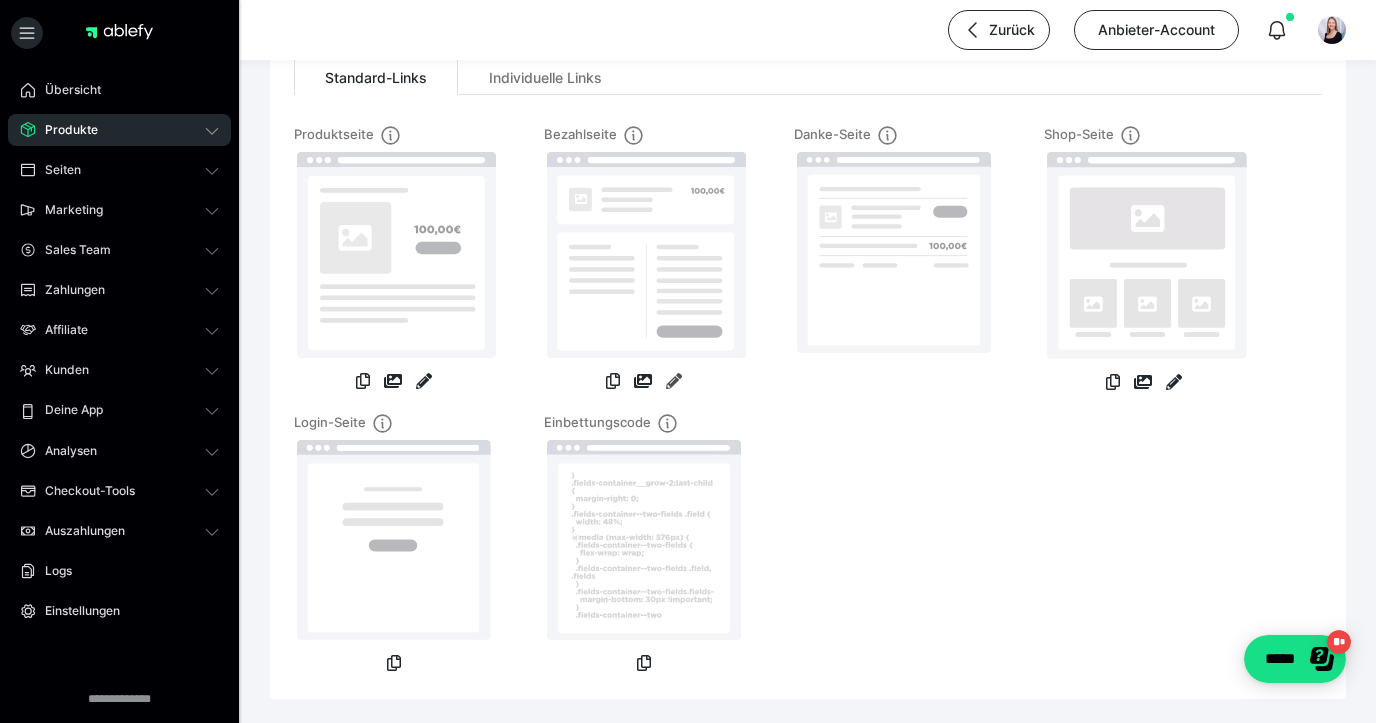 click at bounding box center [674, 381] 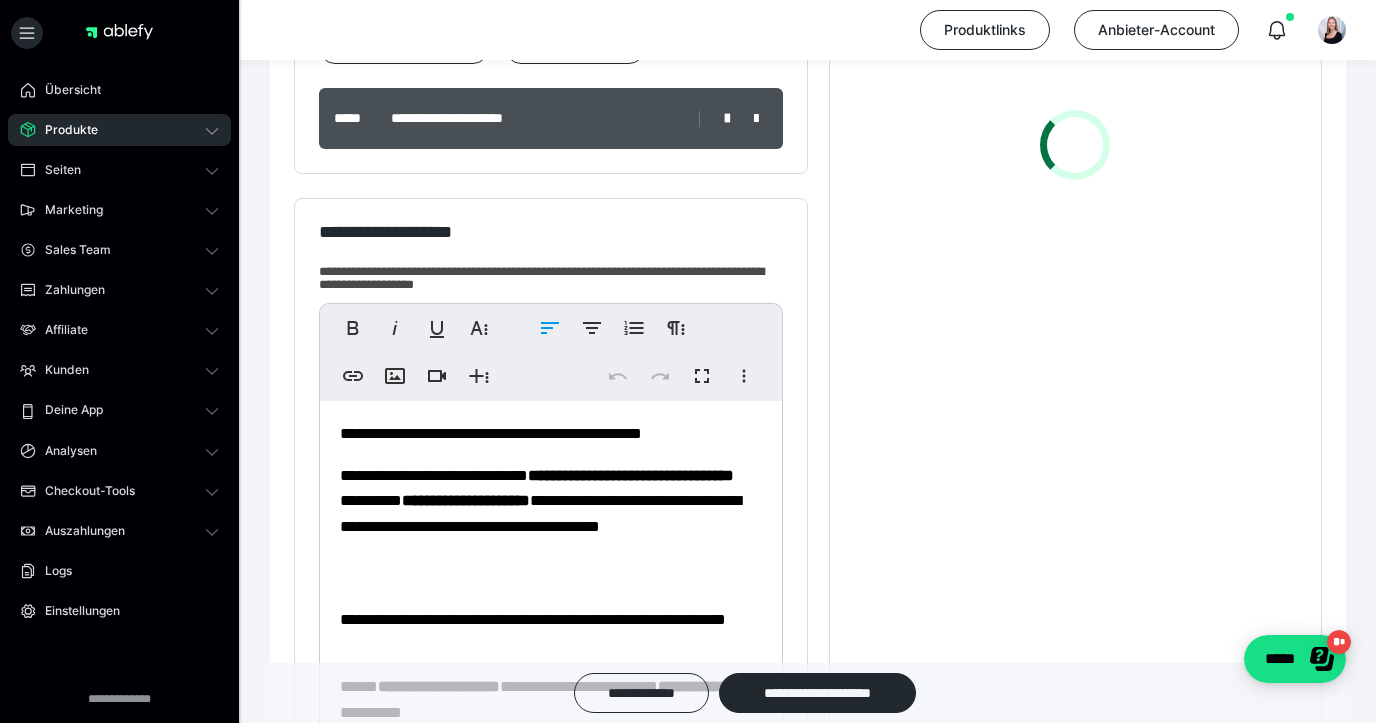 scroll, scrollTop: 629, scrollLeft: 0, axis: vertical 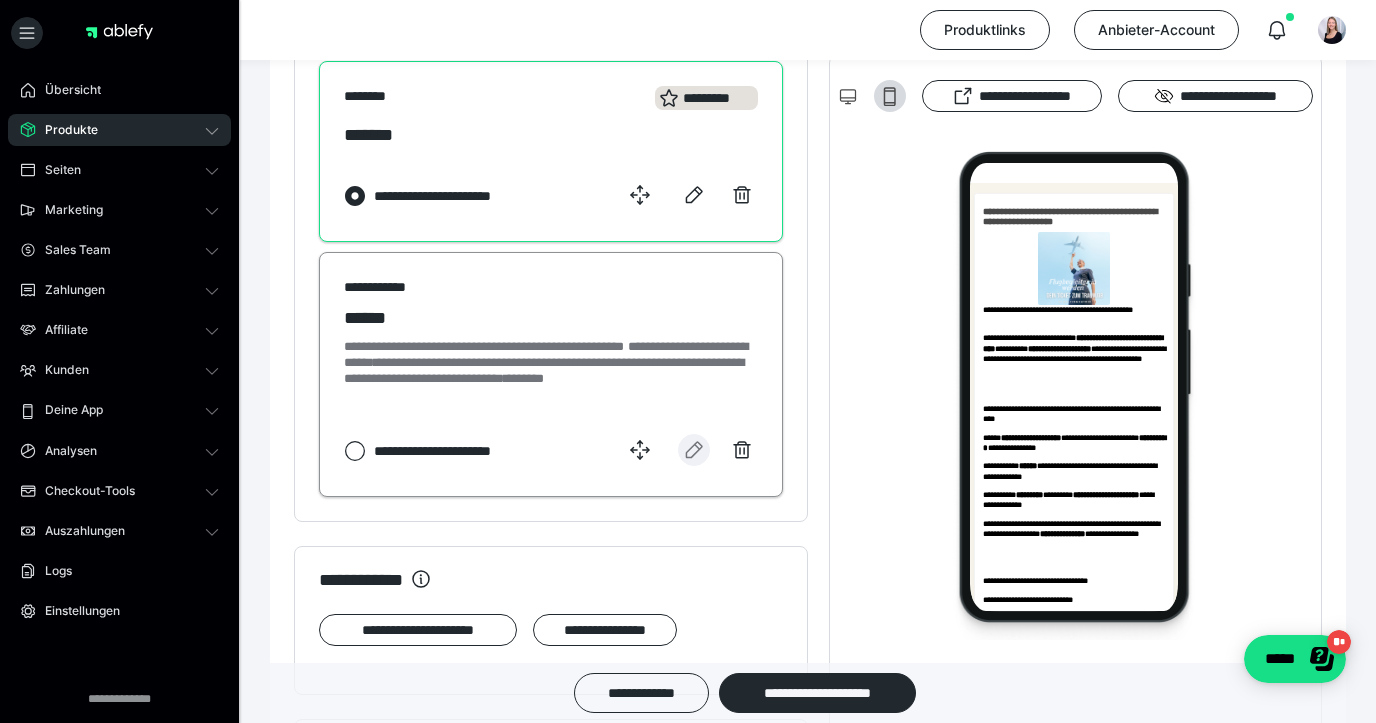 click 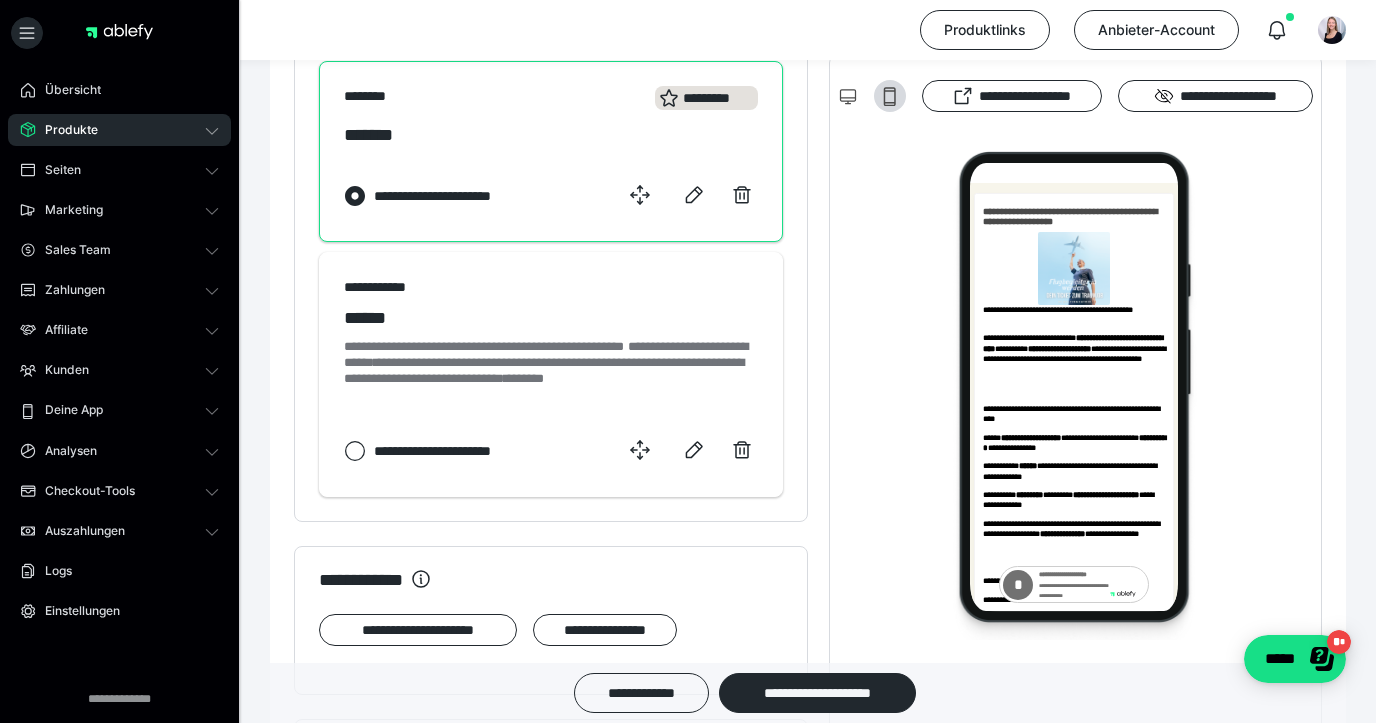 select on "1m" 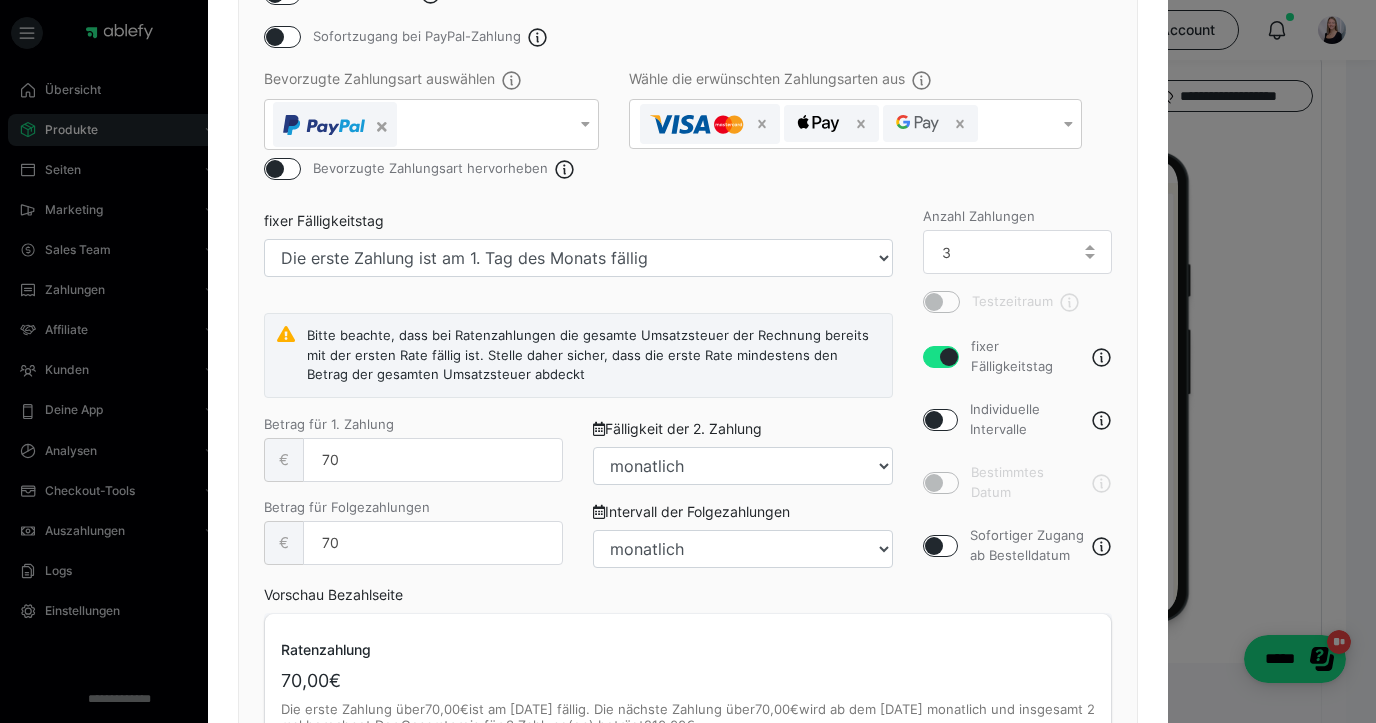 scroll, scrollTop: 517, scrollLeft: 0, axis: vertical 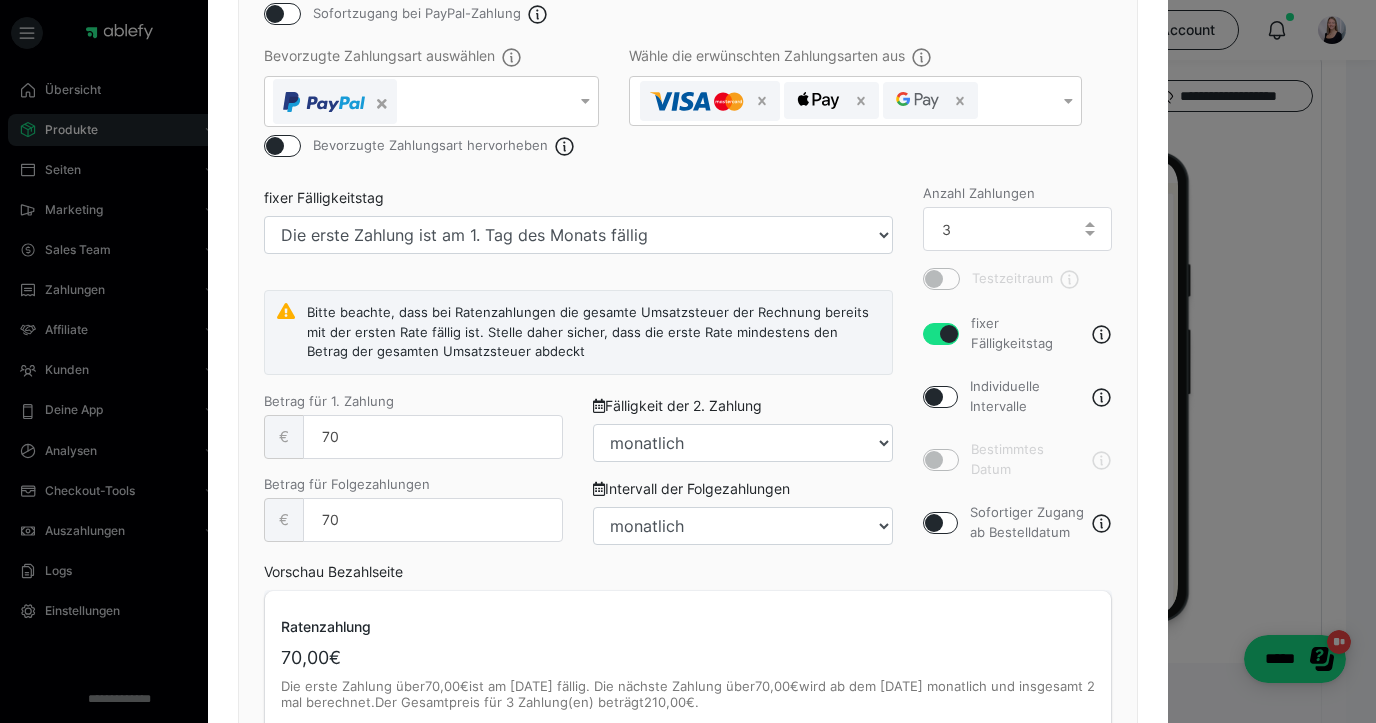 click at bounding box center [934, 523] 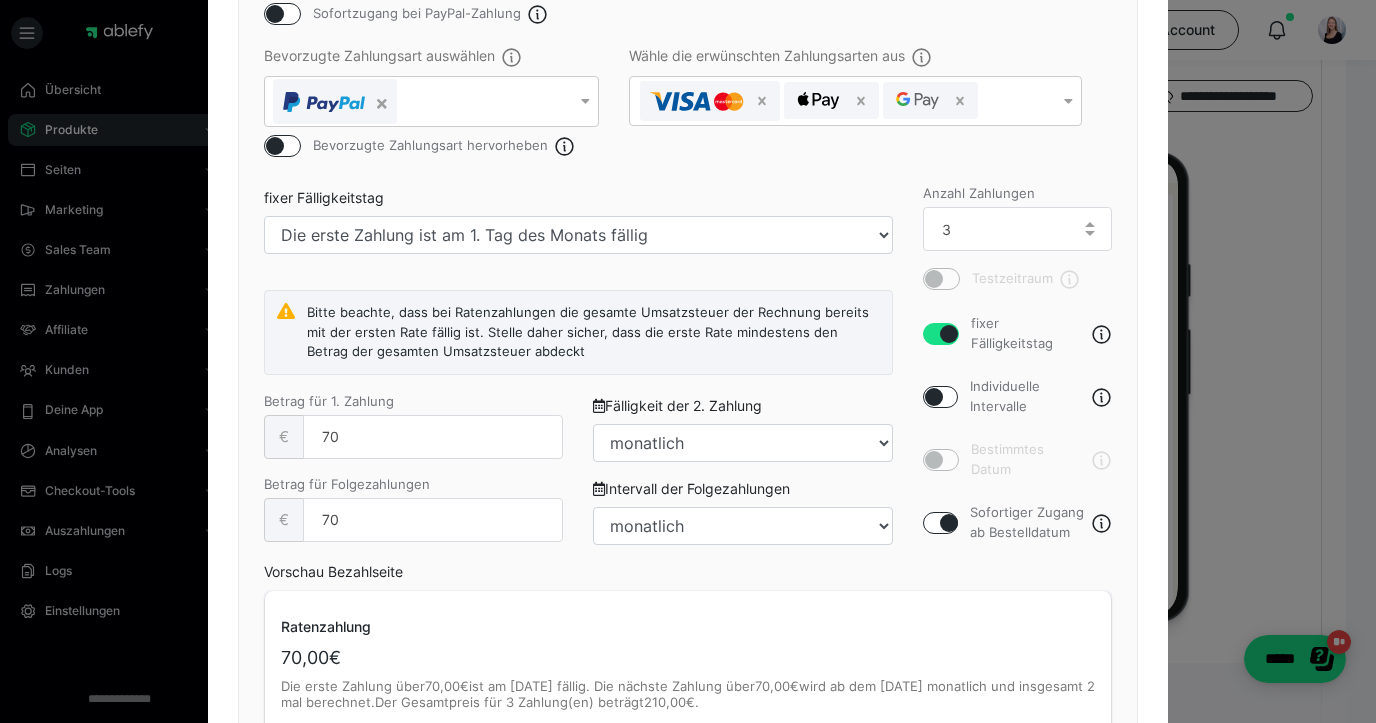 checkbox on "true" 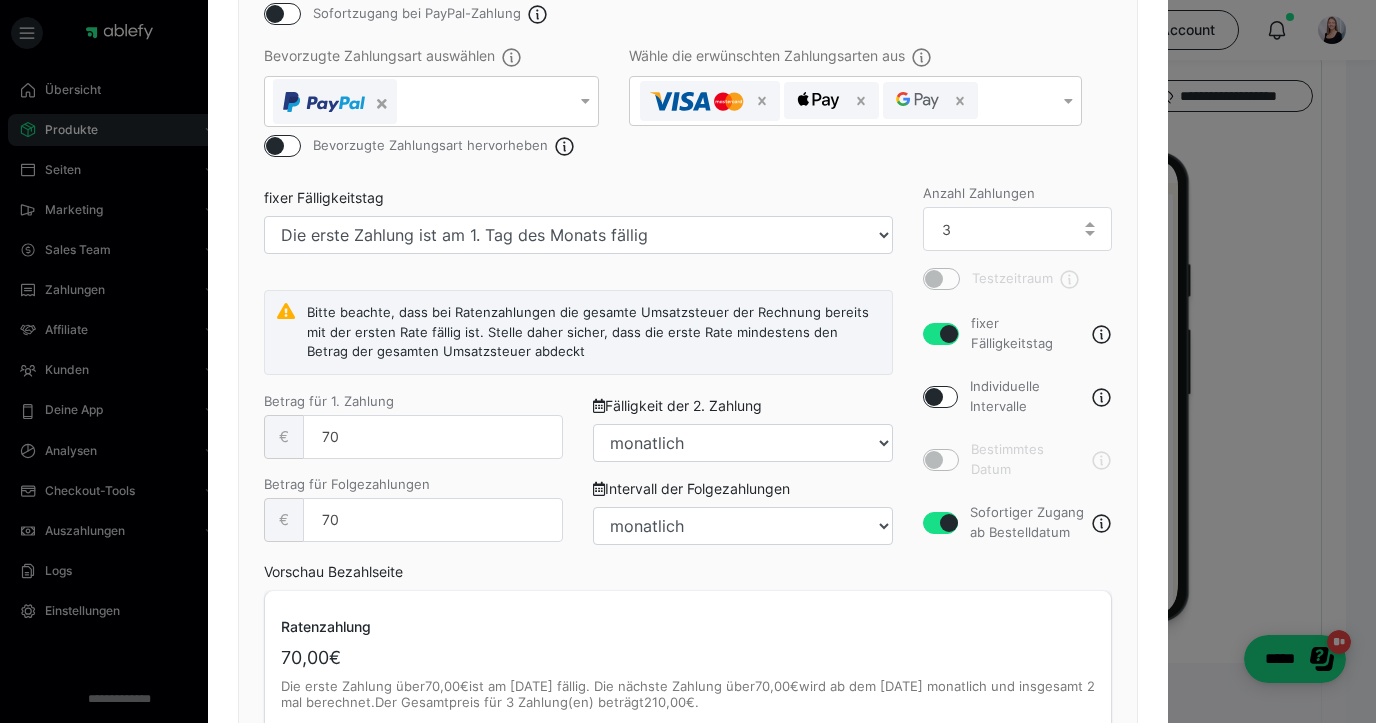 scroll, scrollTop: 685, scrollLeft: 0, axis: vertical 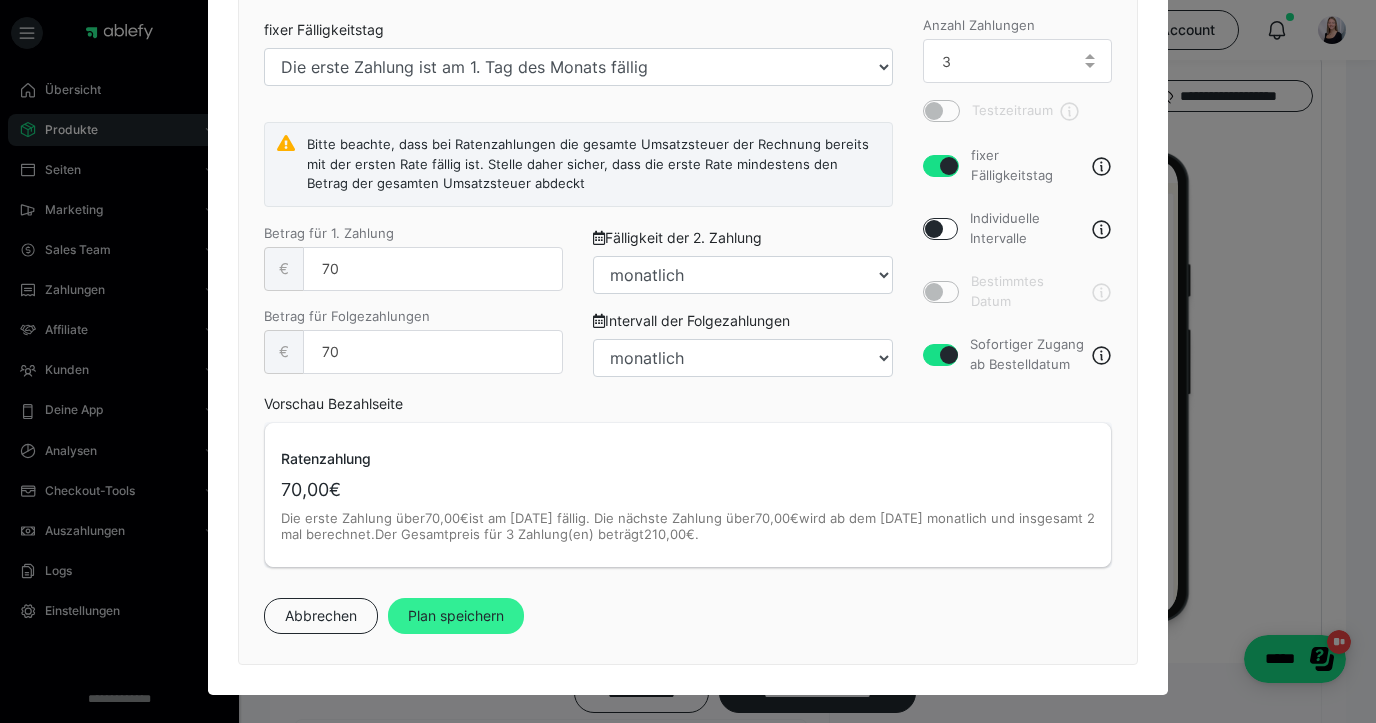 click on "Plan speichern" at bounding box center (456, 616) 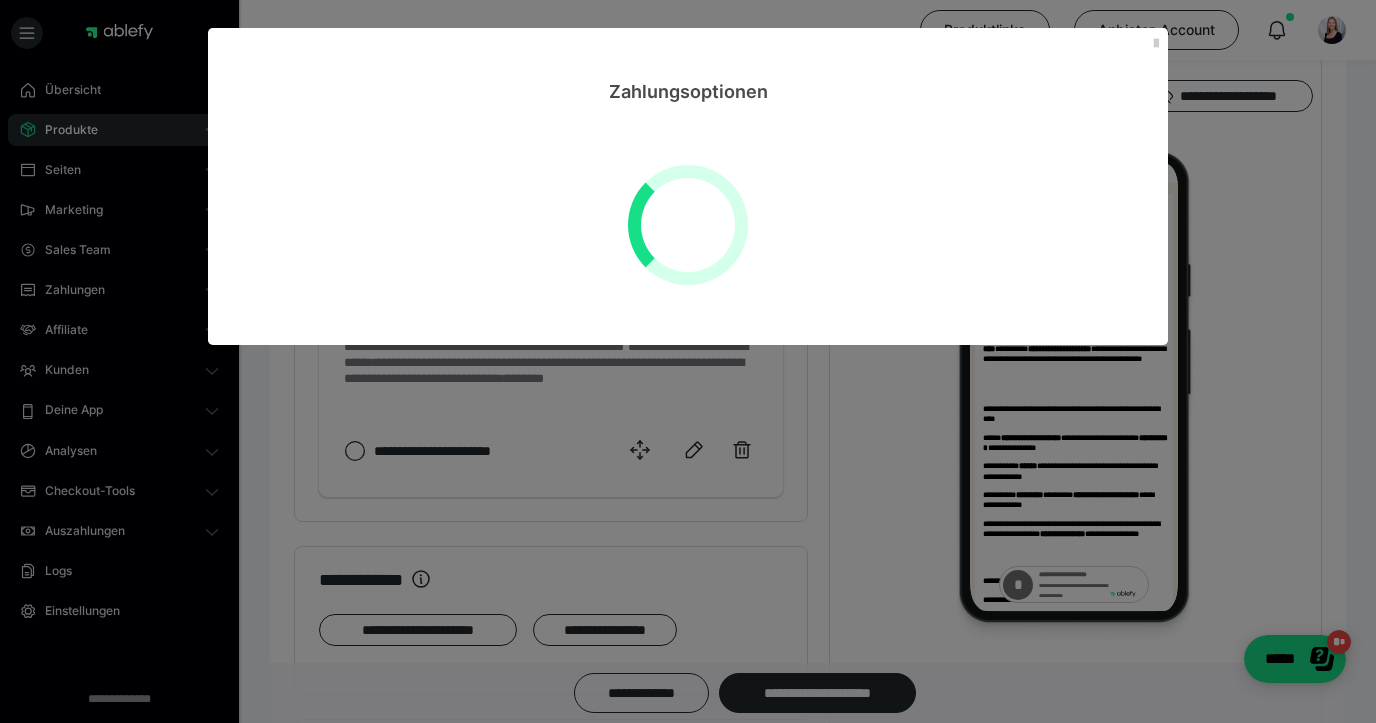 select on "**" 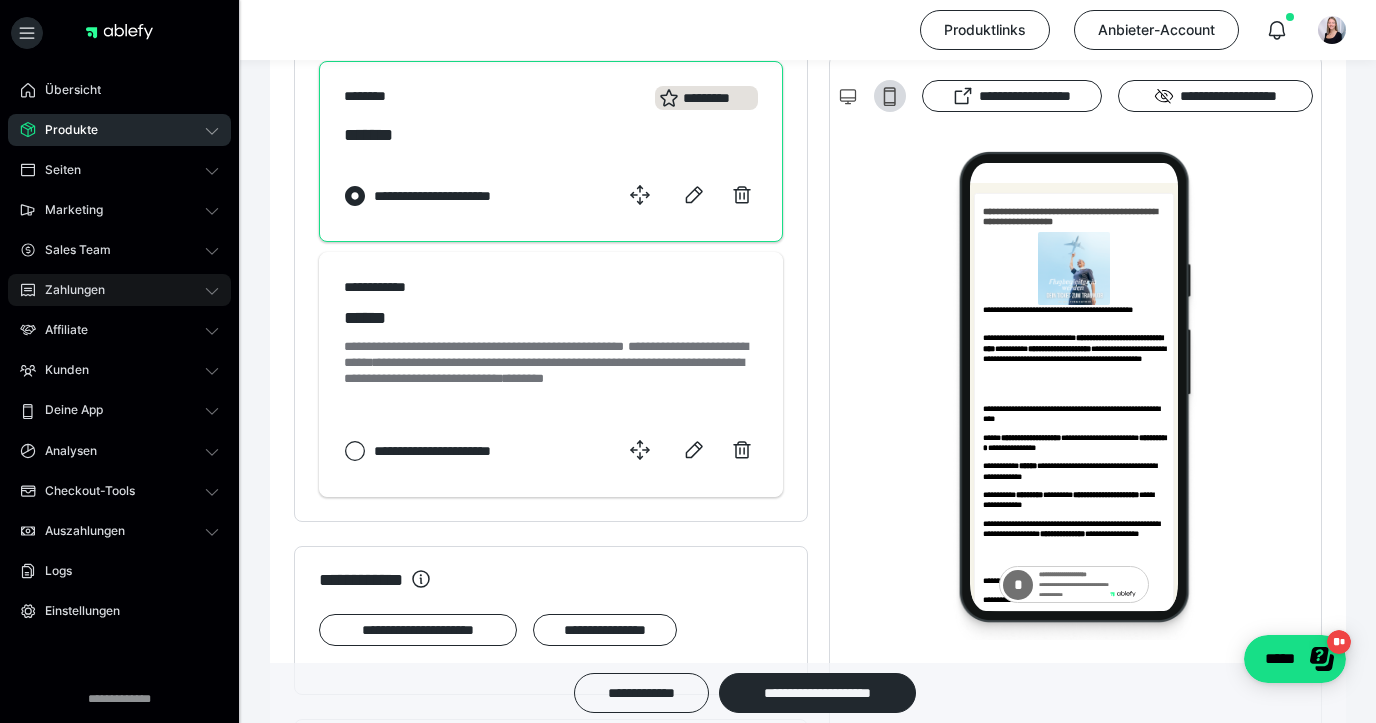 click 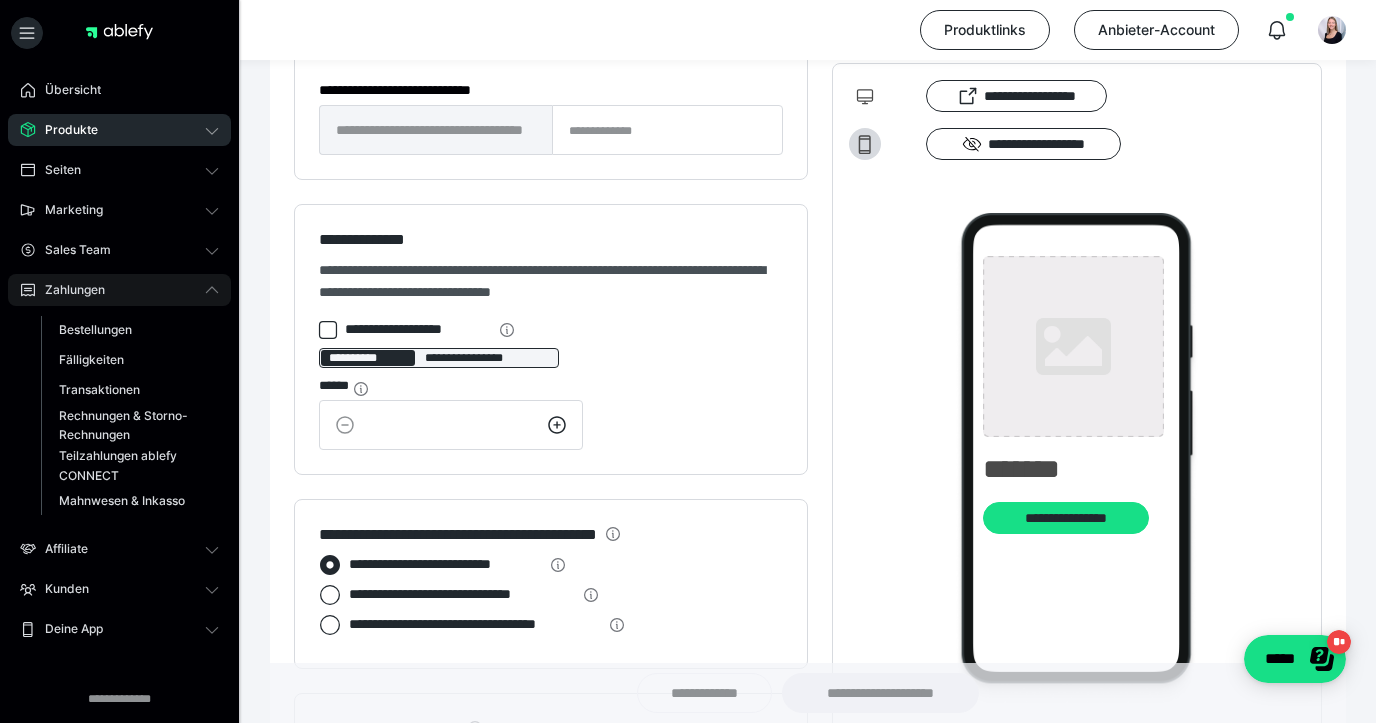type on "**********" 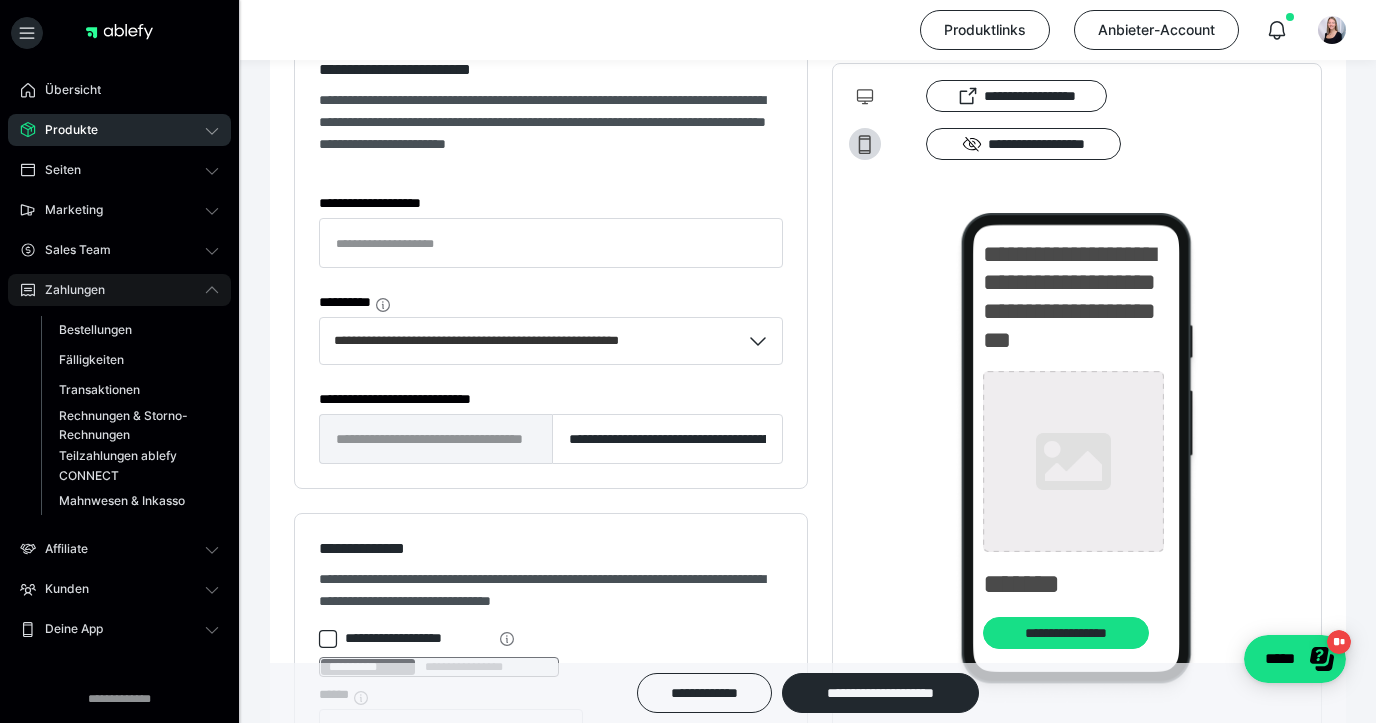 type on "**********" 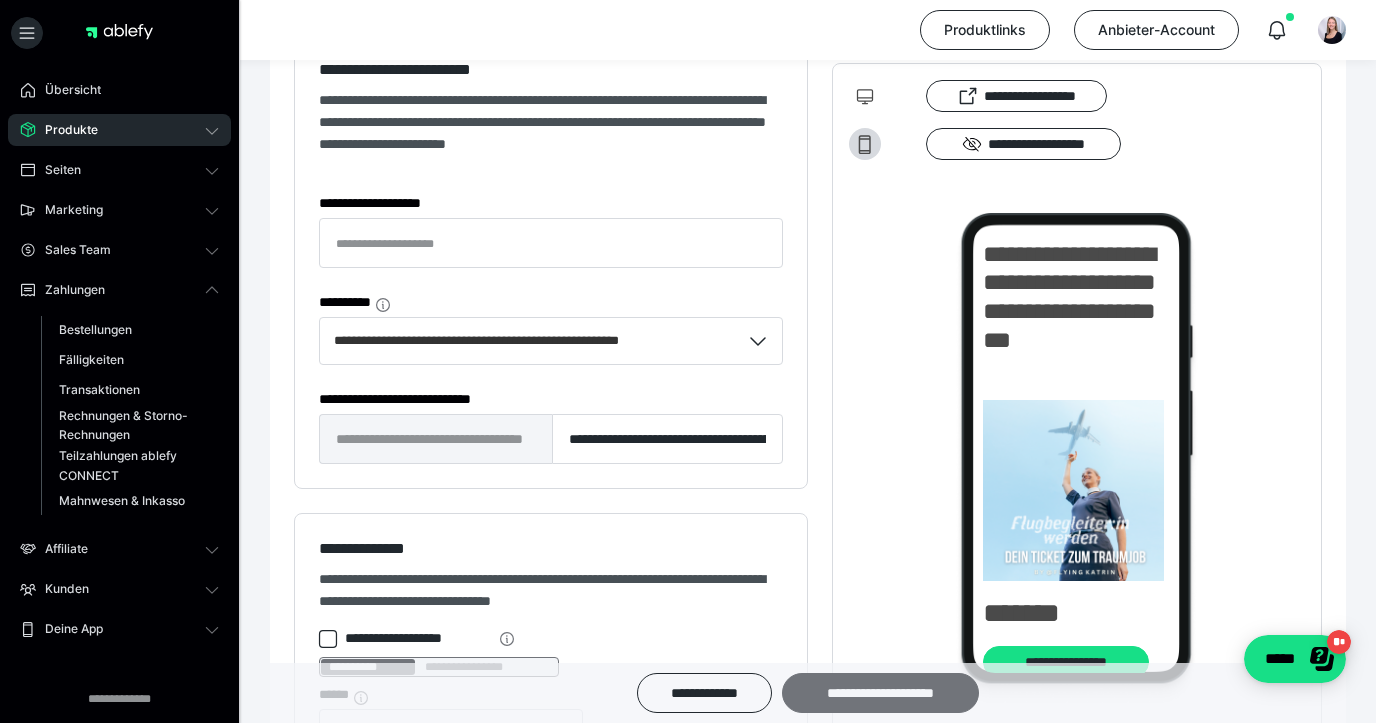 click on "**********" at bounding box center [880, 693] 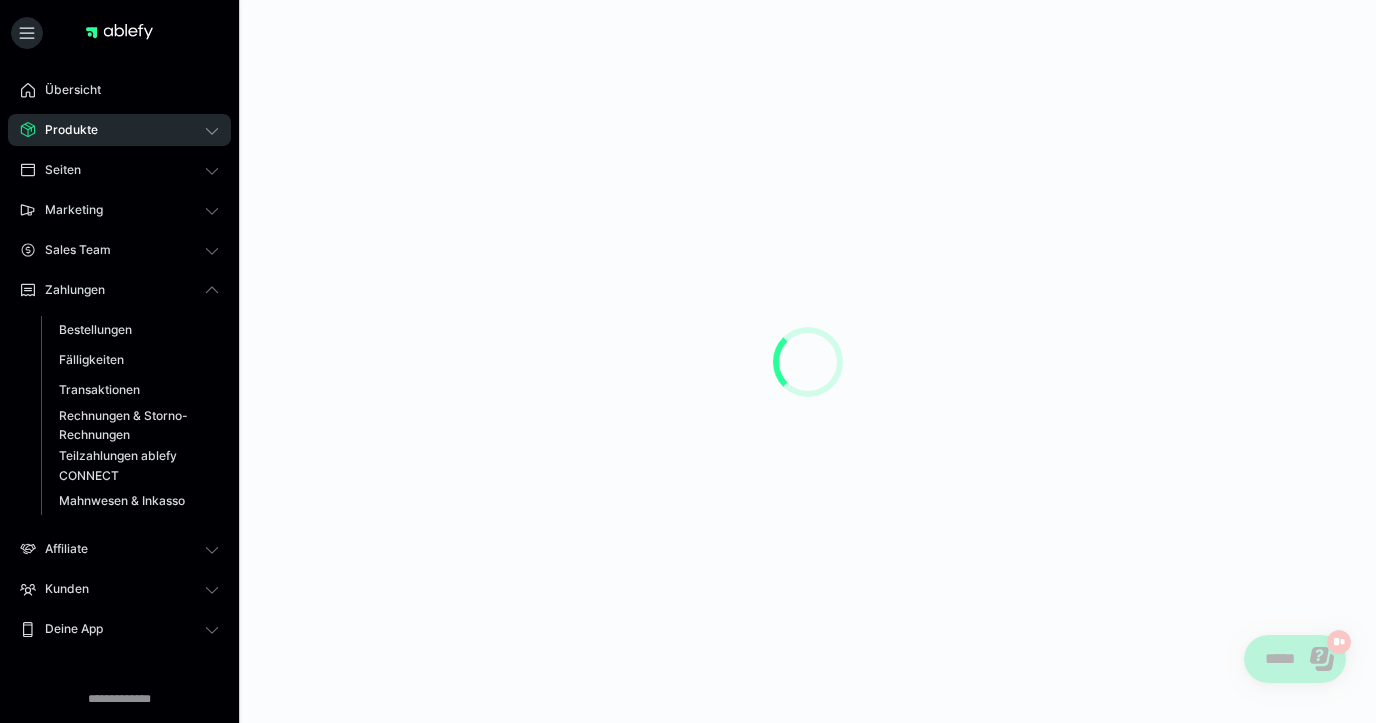 scroll, scrollTop: 0, scrollLeft: 0, axis: both 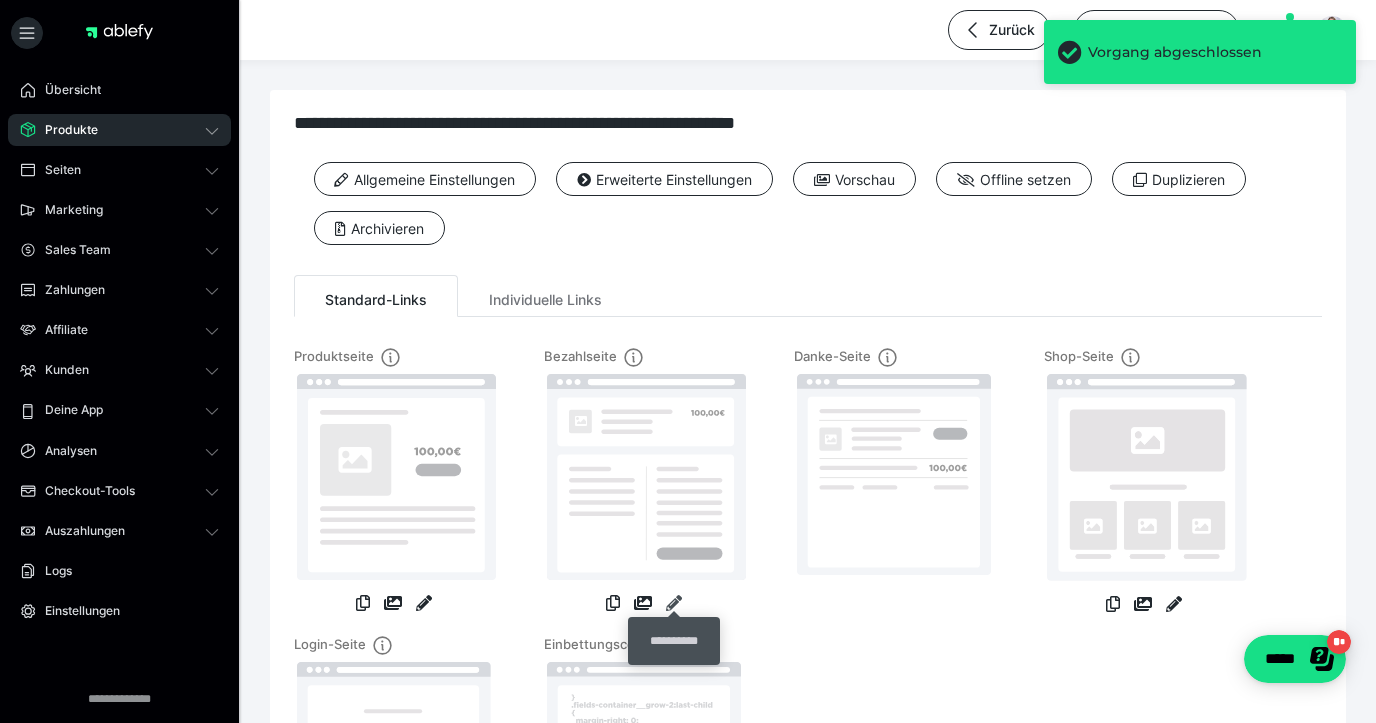 click at bounding box center (674, 603) 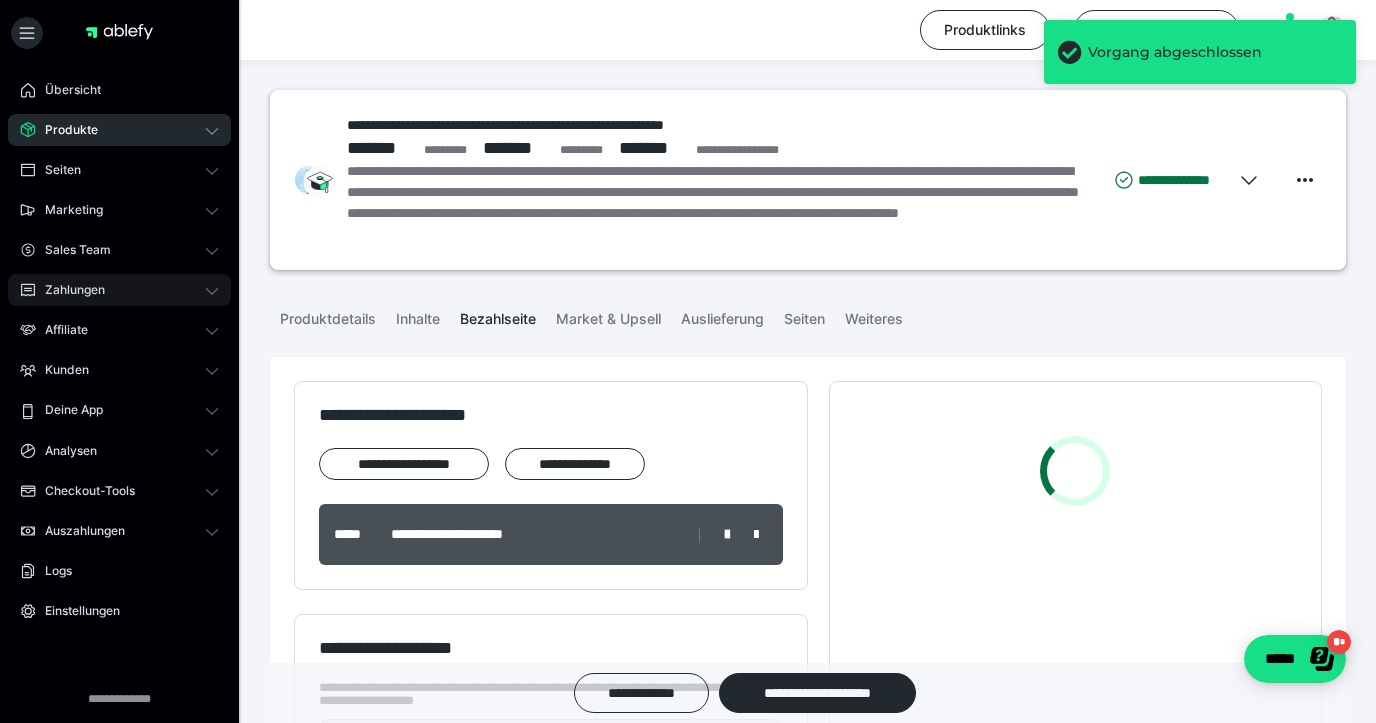 click 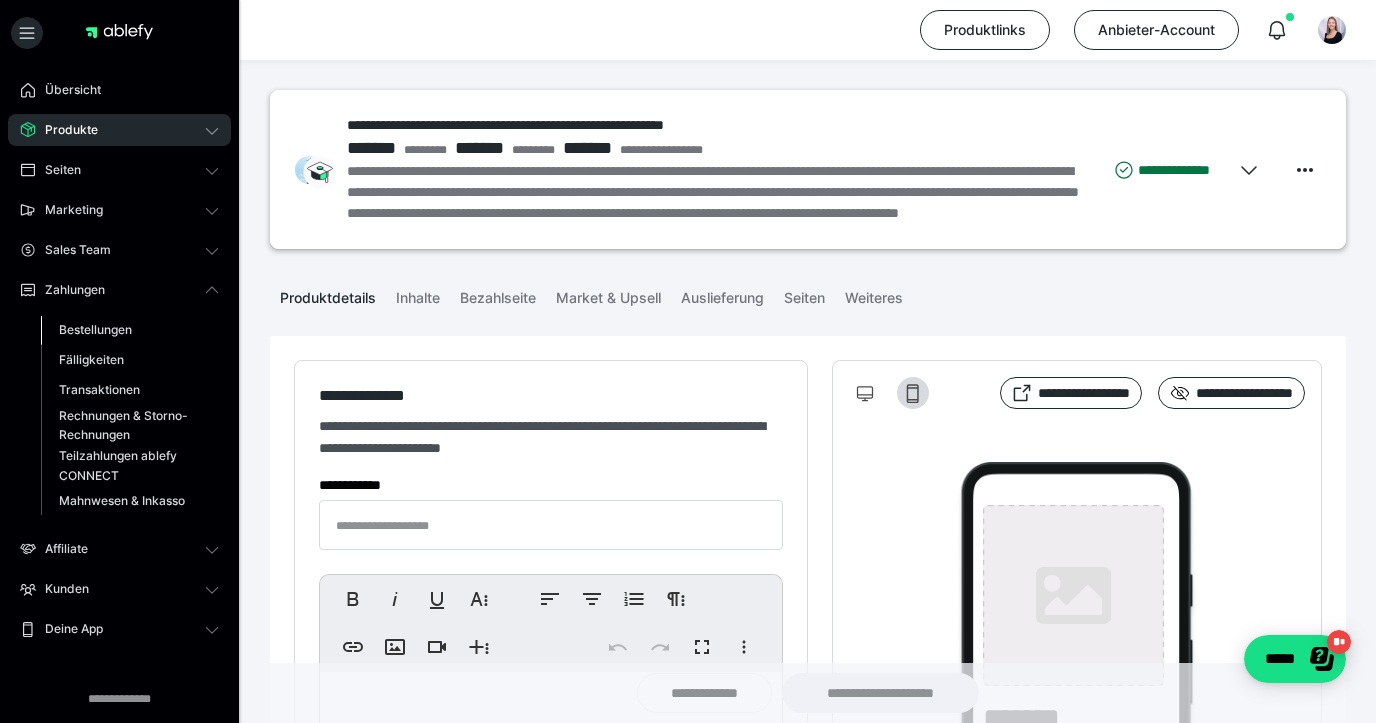 click on "Bestellungen" at bounding box center (95, 329) 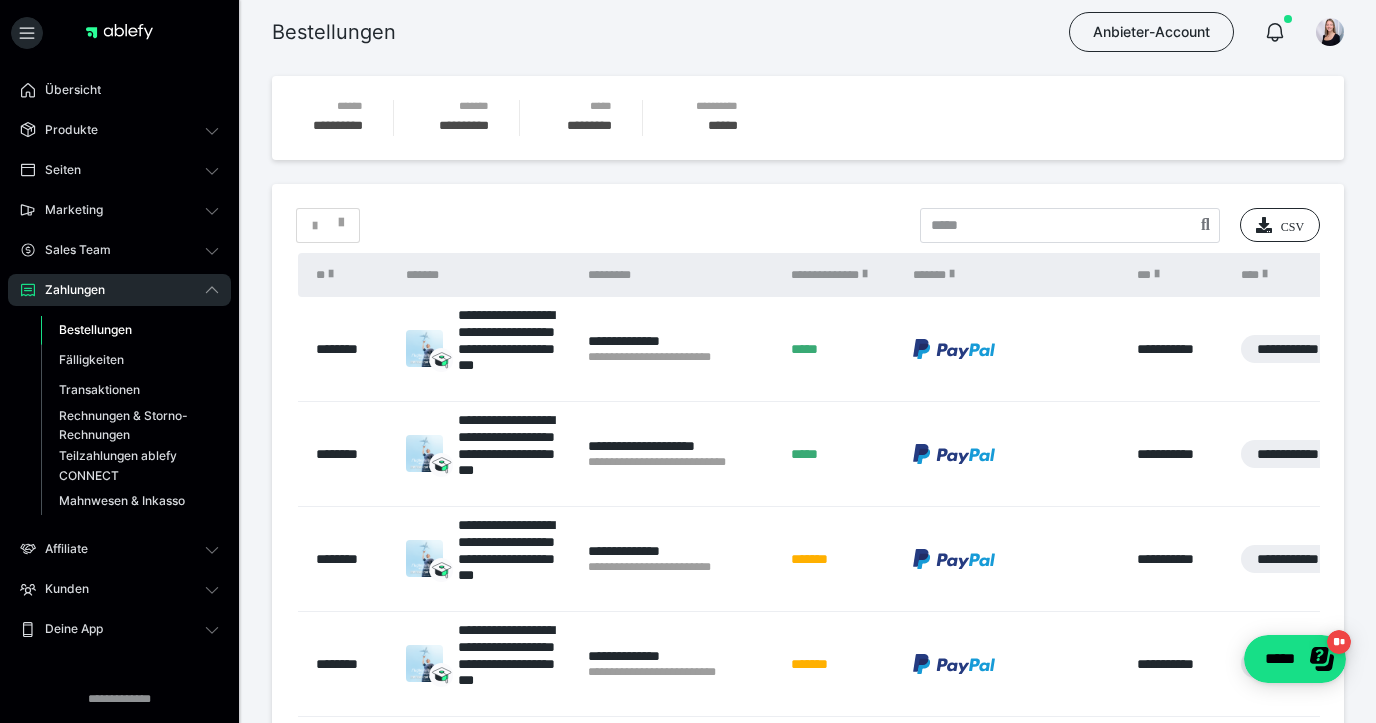 scroll, scrollTop: 11, scrollLeft: 0, axis: vertical 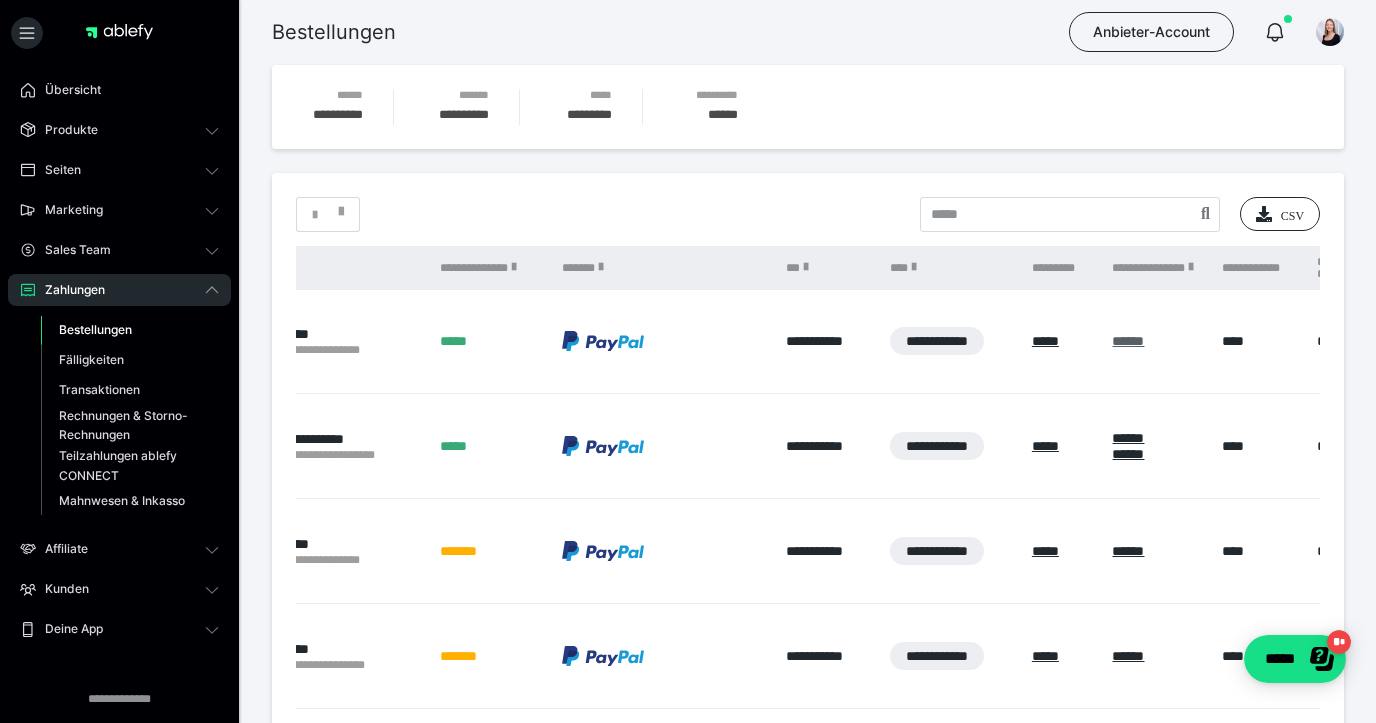 click on "******" at bounding box center (1128, 341) 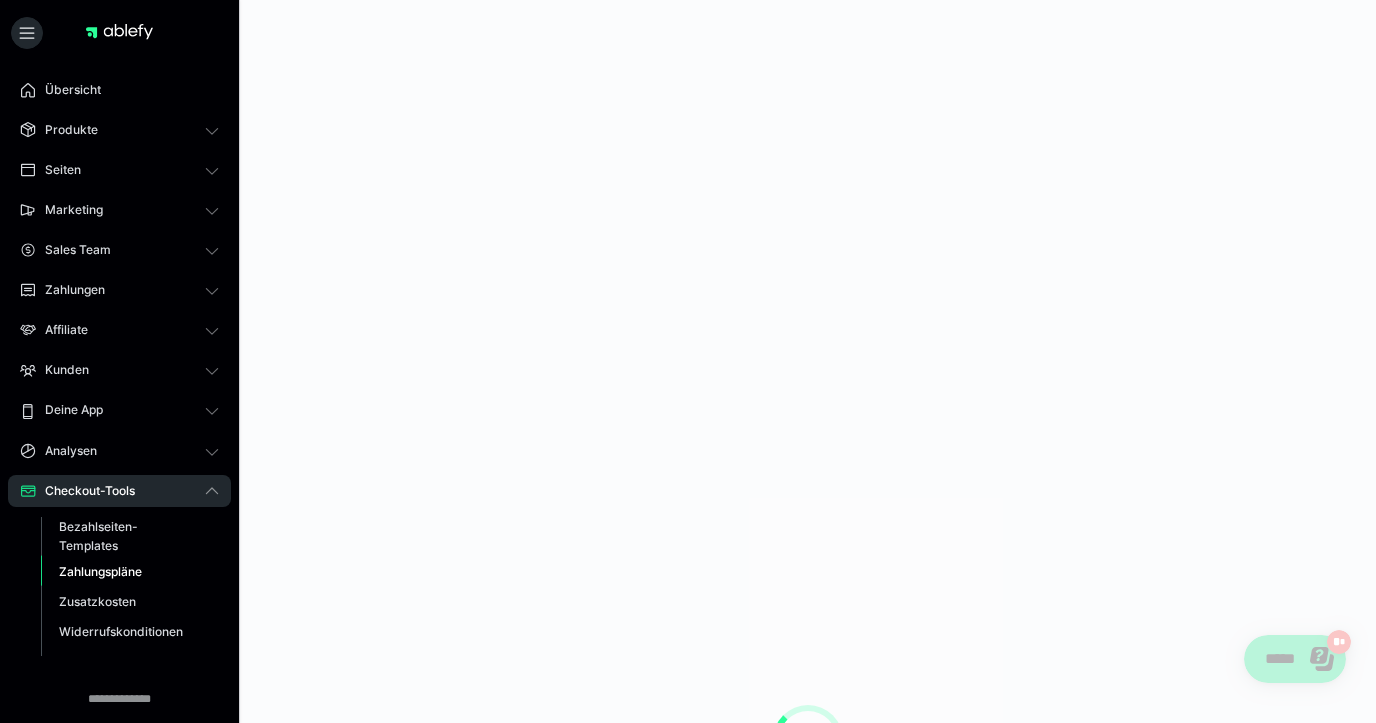 scroll, scrollTop: 0, scrollLeft: 0, axis: both 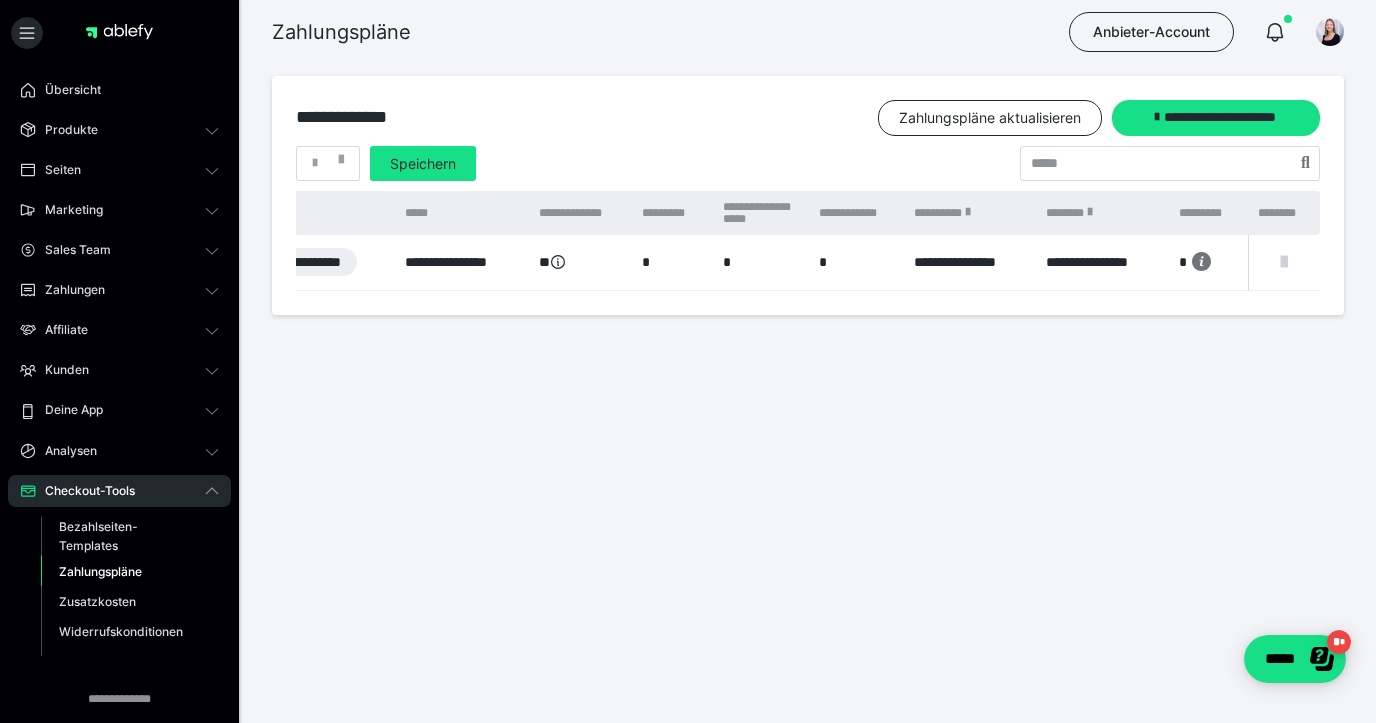 click at bounding box center [1284, 262] 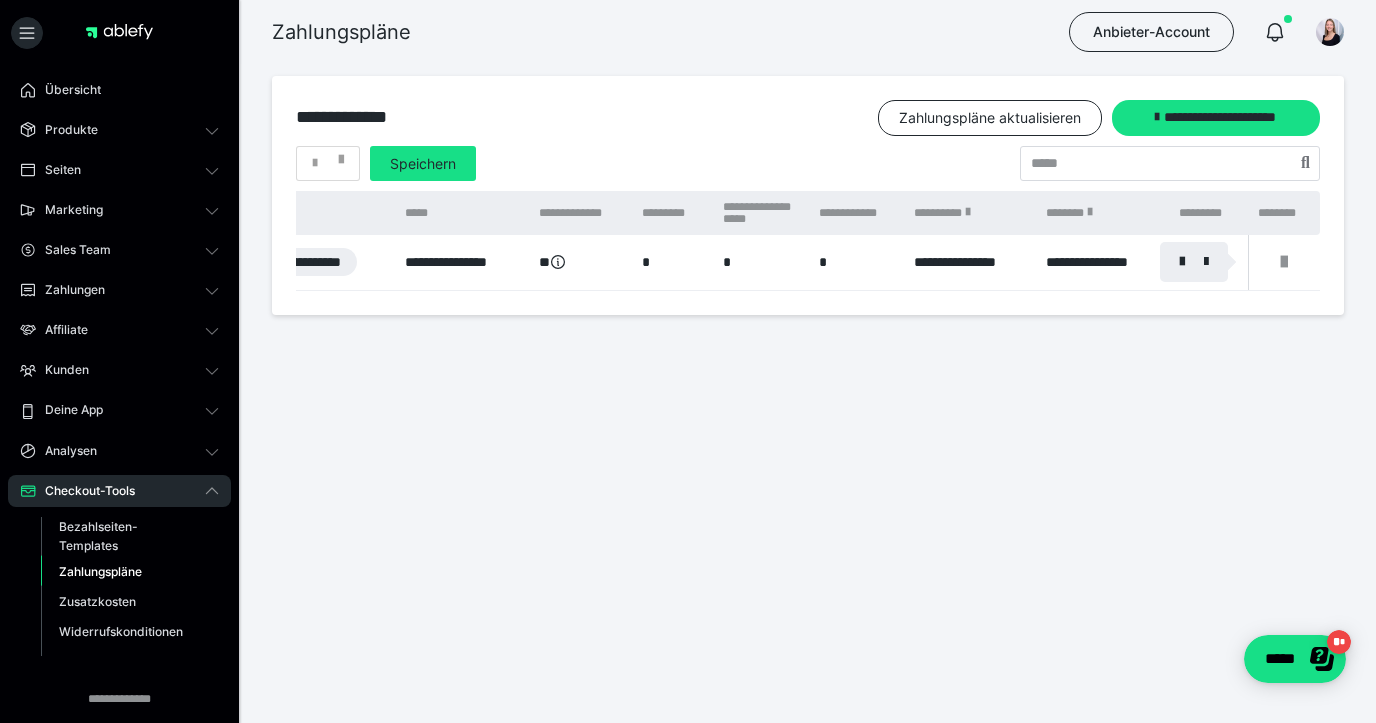 click at bounding box center (688, 361) 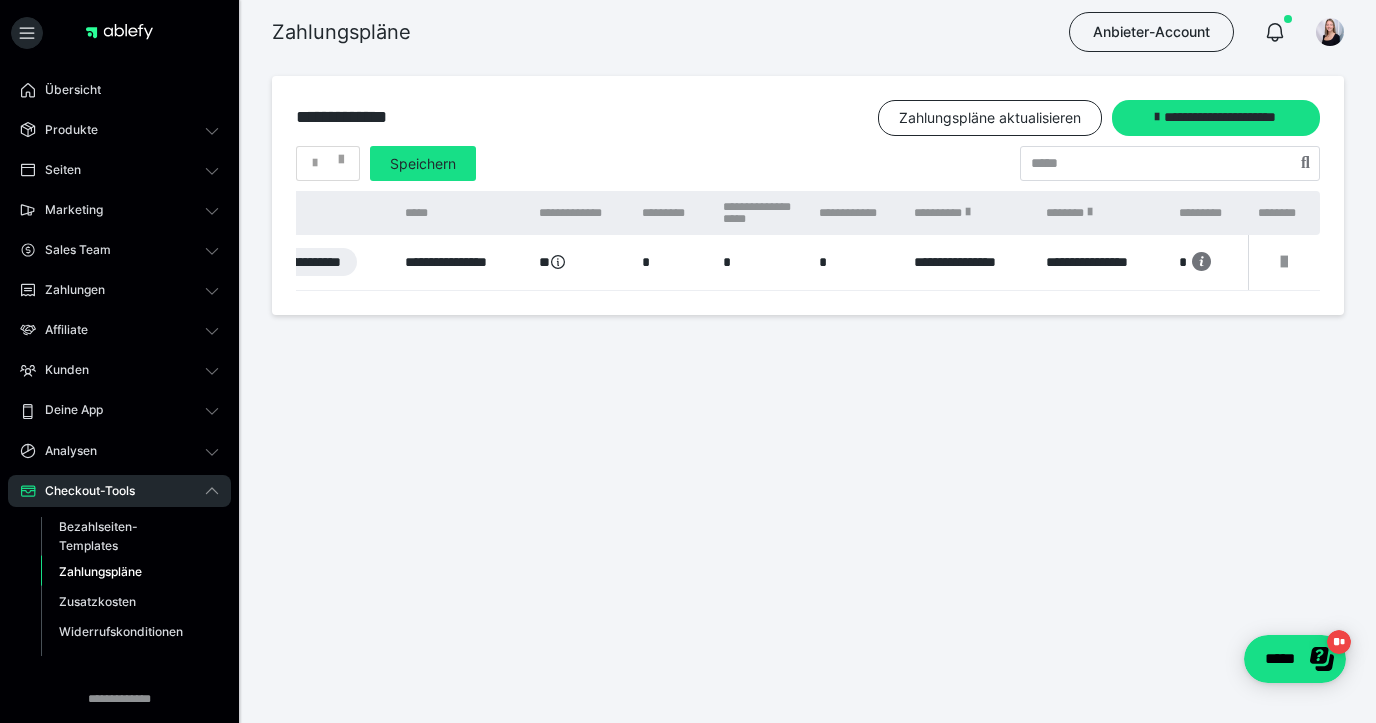 scroll, scrollTop: 0, scrollLeft: 0, axis: both 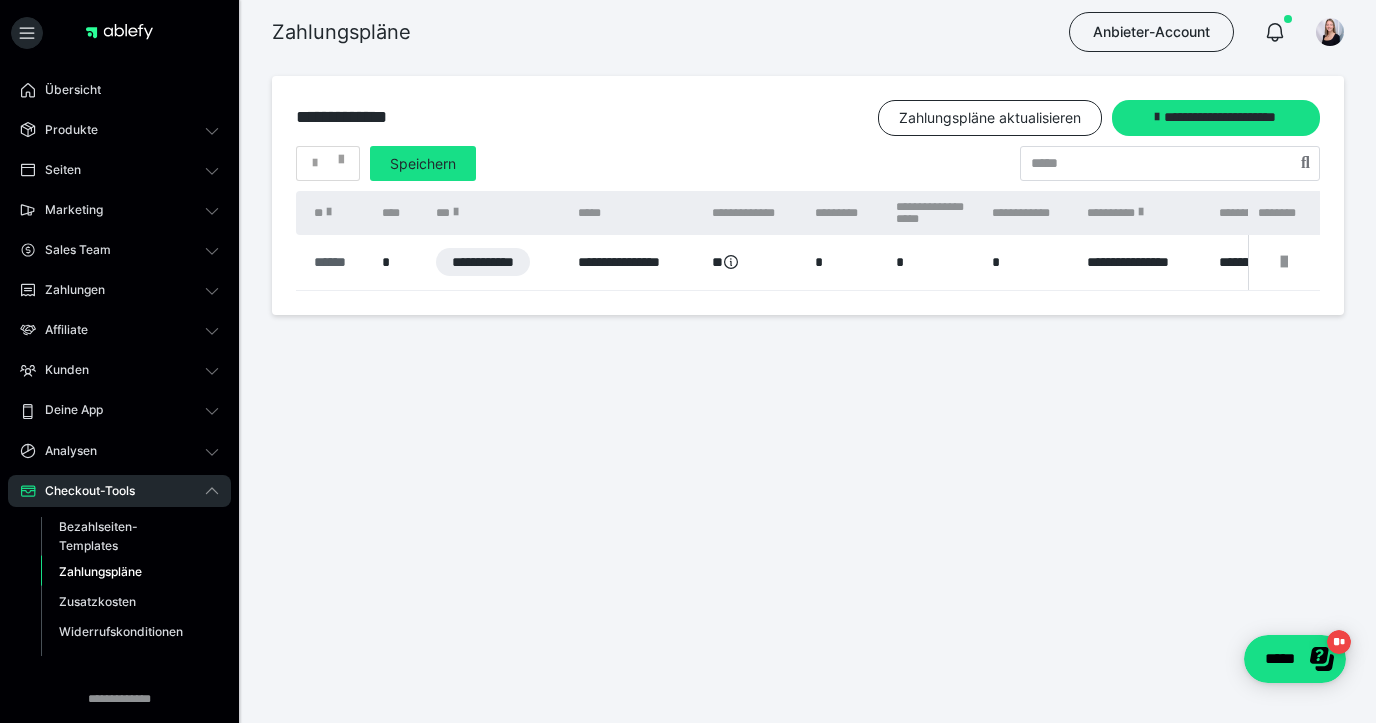 click on "******" at bounding box center [338, 262] 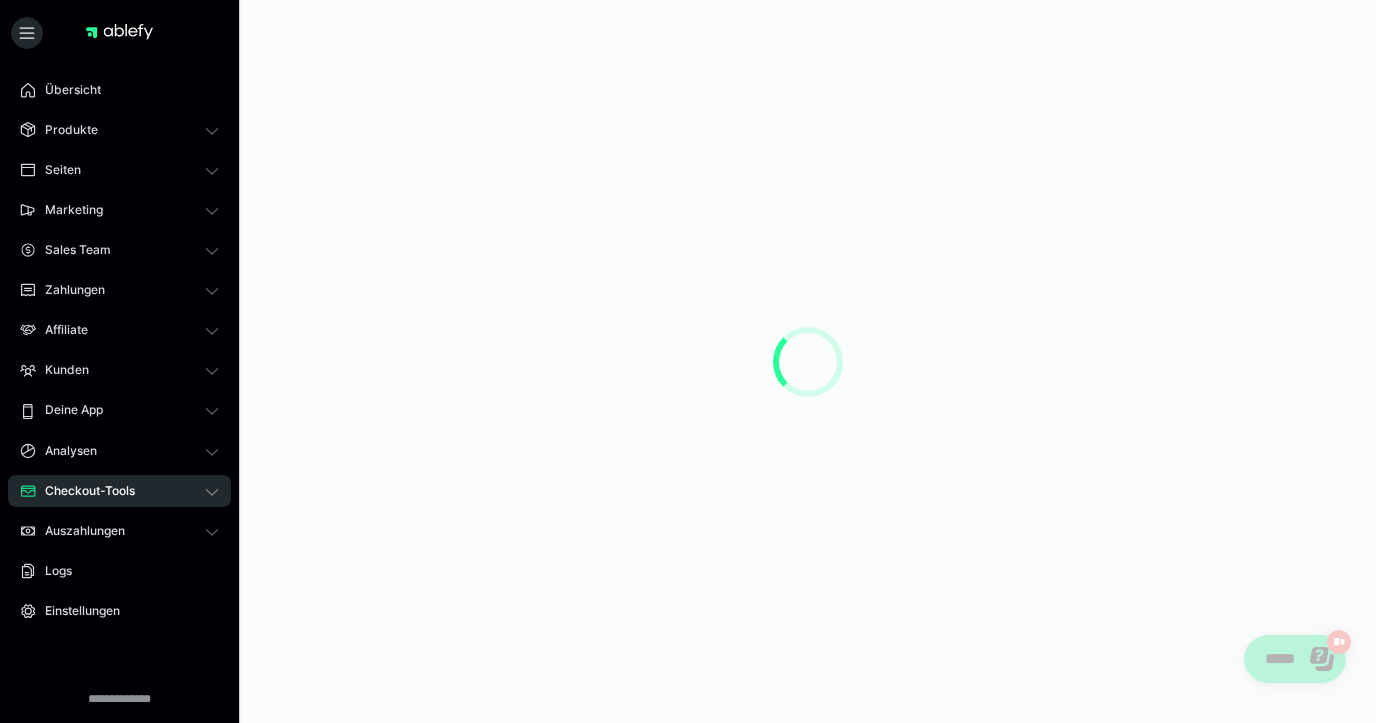 select on "**" 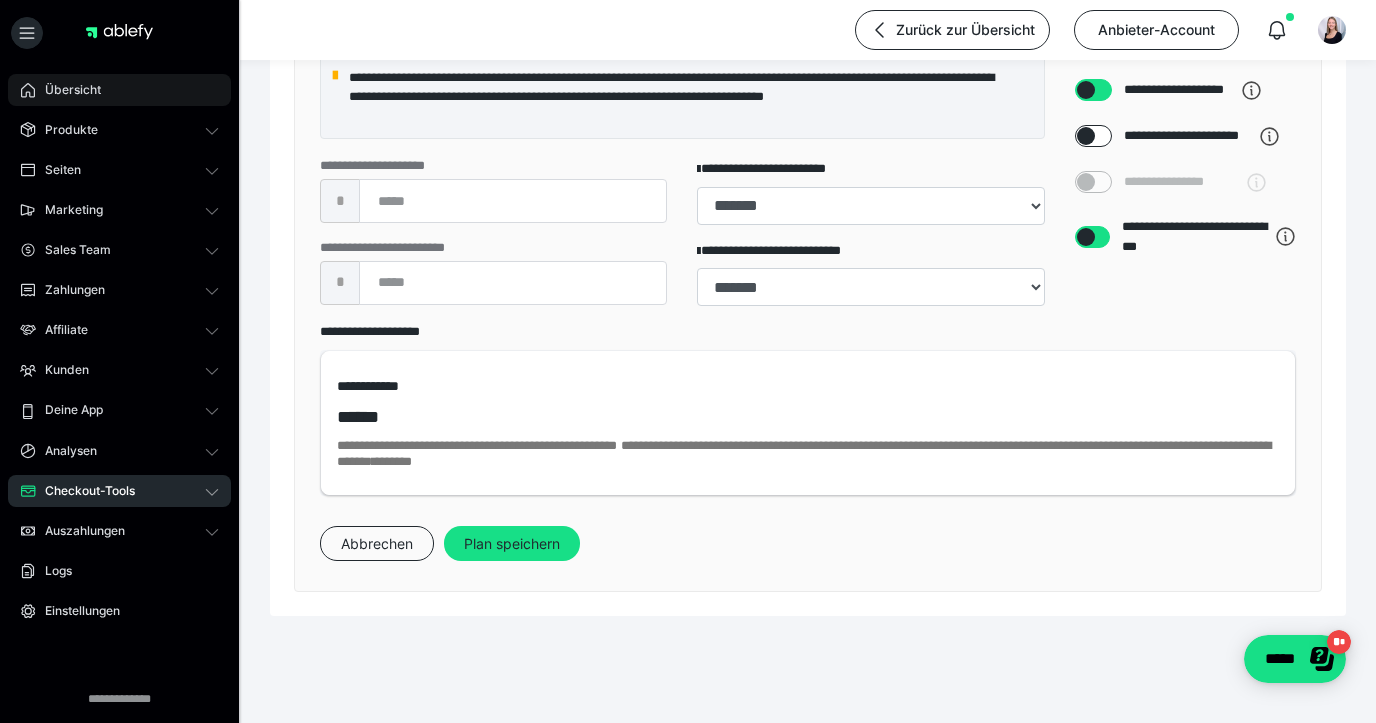 scroll, scrollTop: 706, scrollLeft: 0, axis: vertical 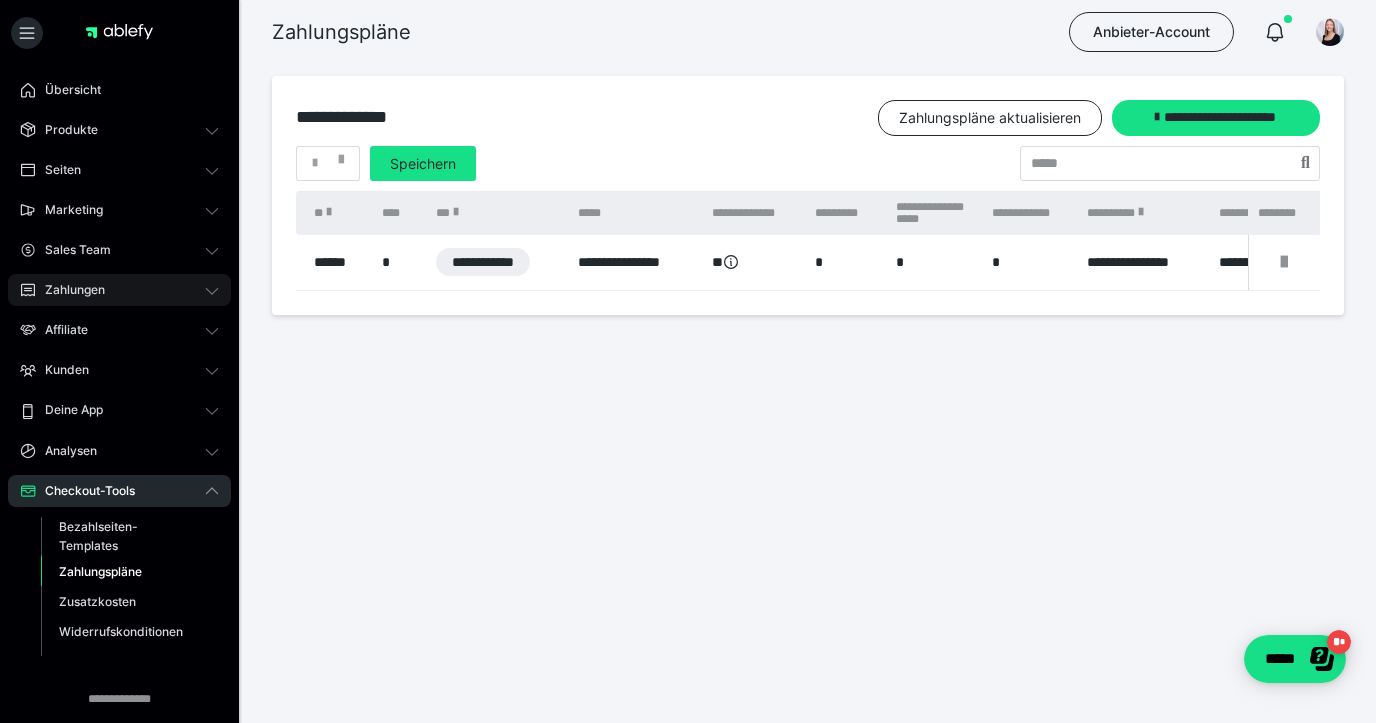 click 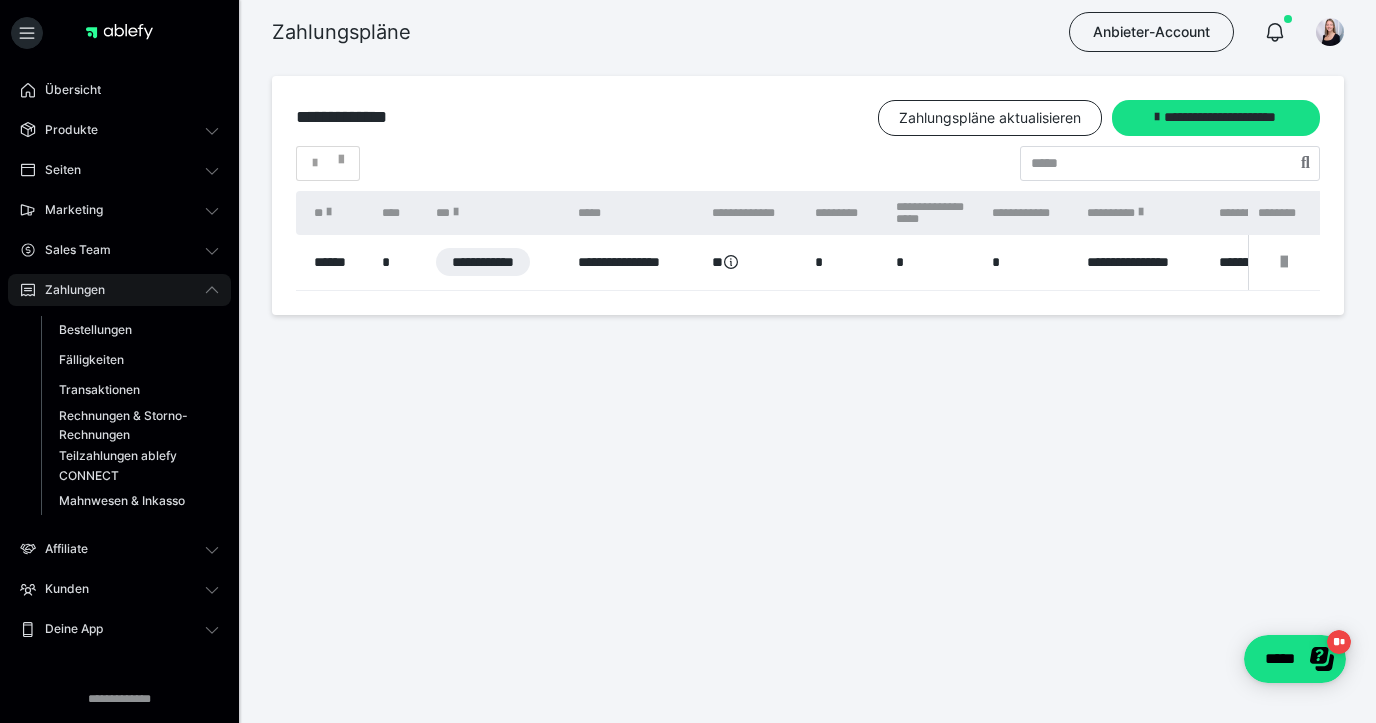 click 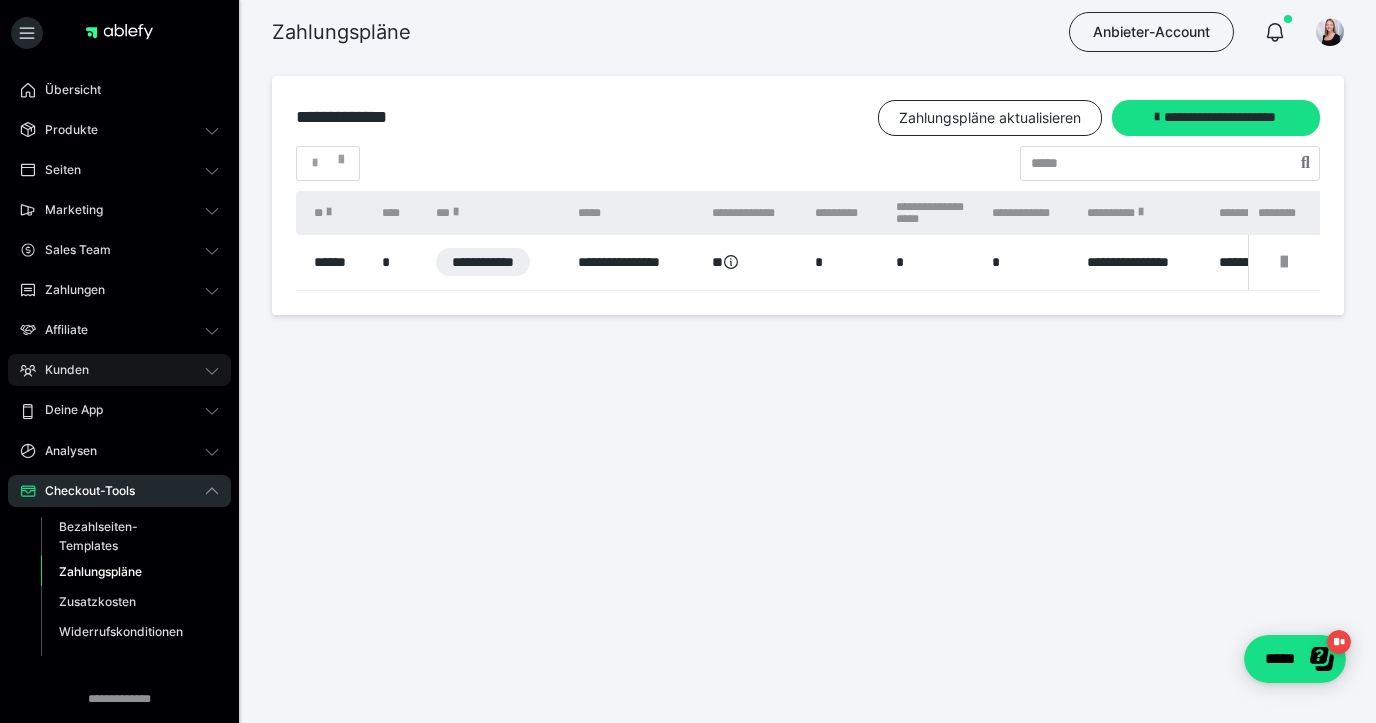 click on "Kunden" at bounding box center [119, 370] 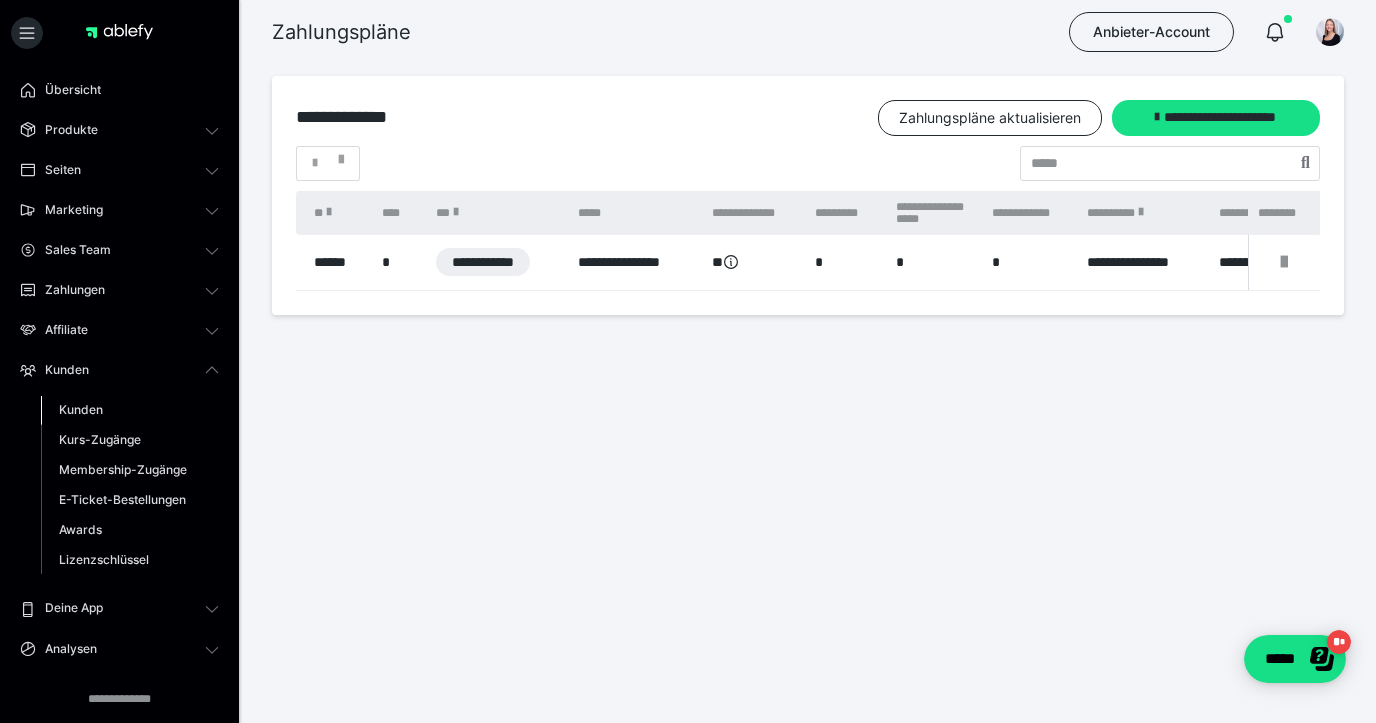 click on "Kunden" at bounding box center (130, 410) 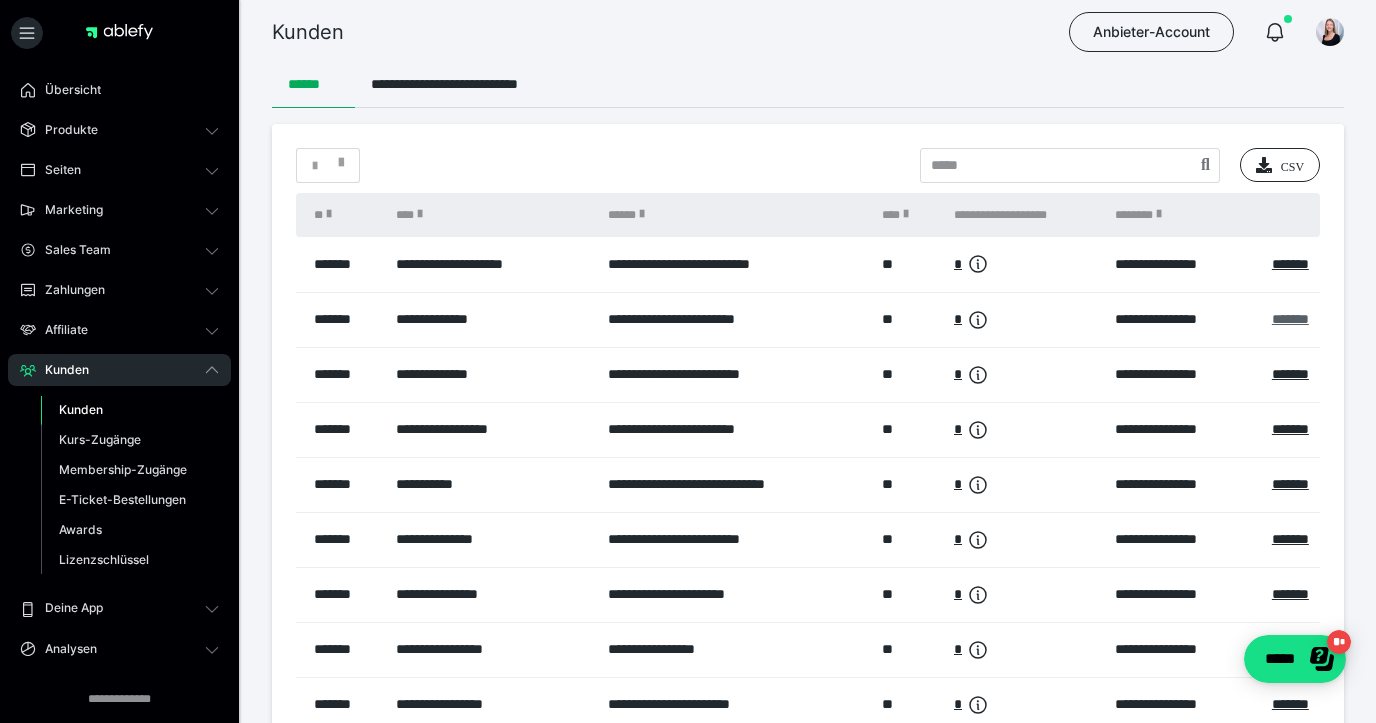 scroll, scrollTop: 7, scrollLeft: 0, axis: vertical 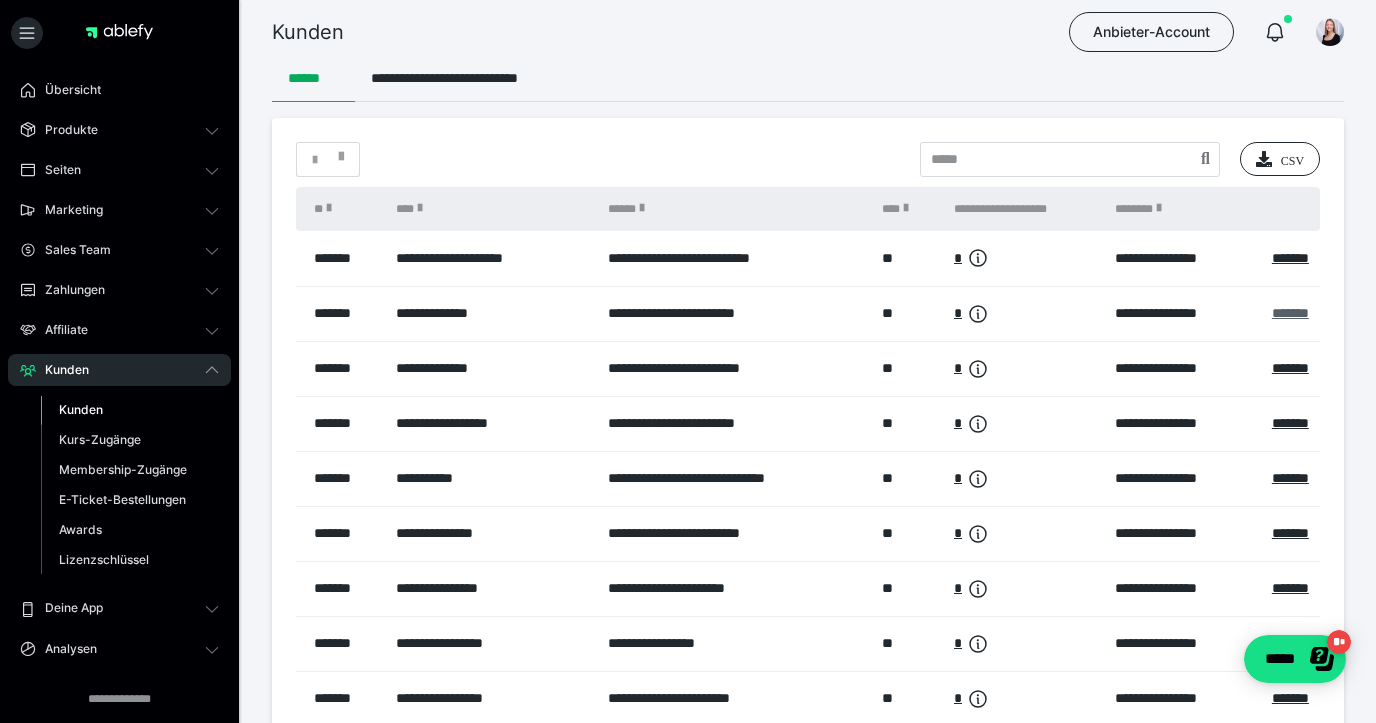 click on "*******" at bounding box center [1291, 313] 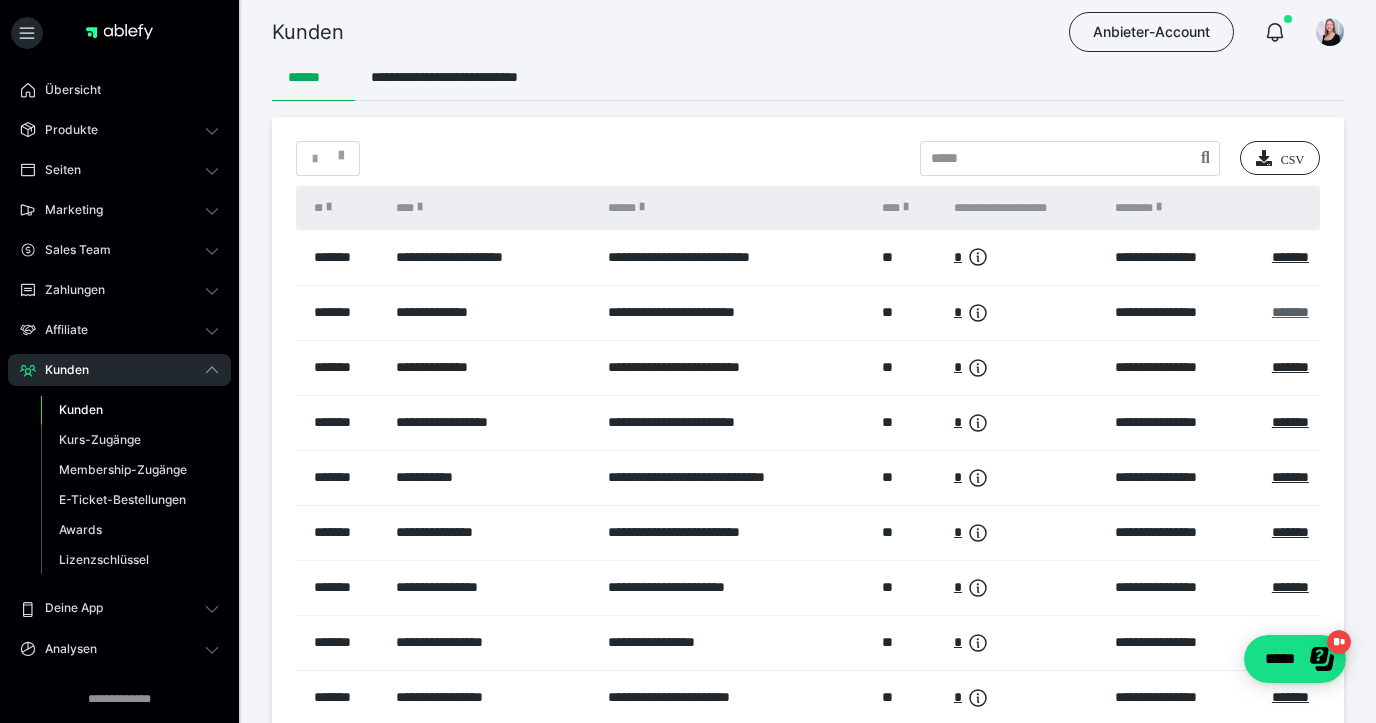 click on "*******" at bounding box center (1290, 312) 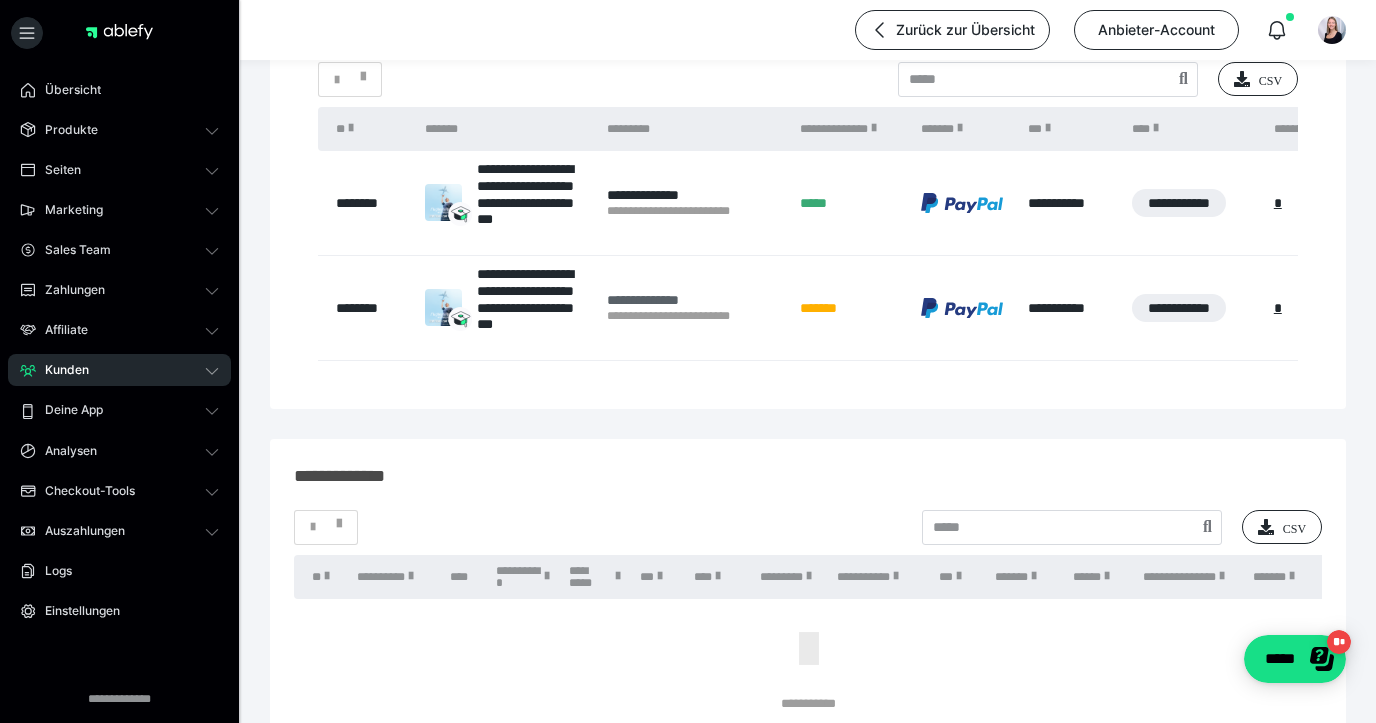 scroll, scrollTop: 6, scrollLeft: 0, axis: vertical 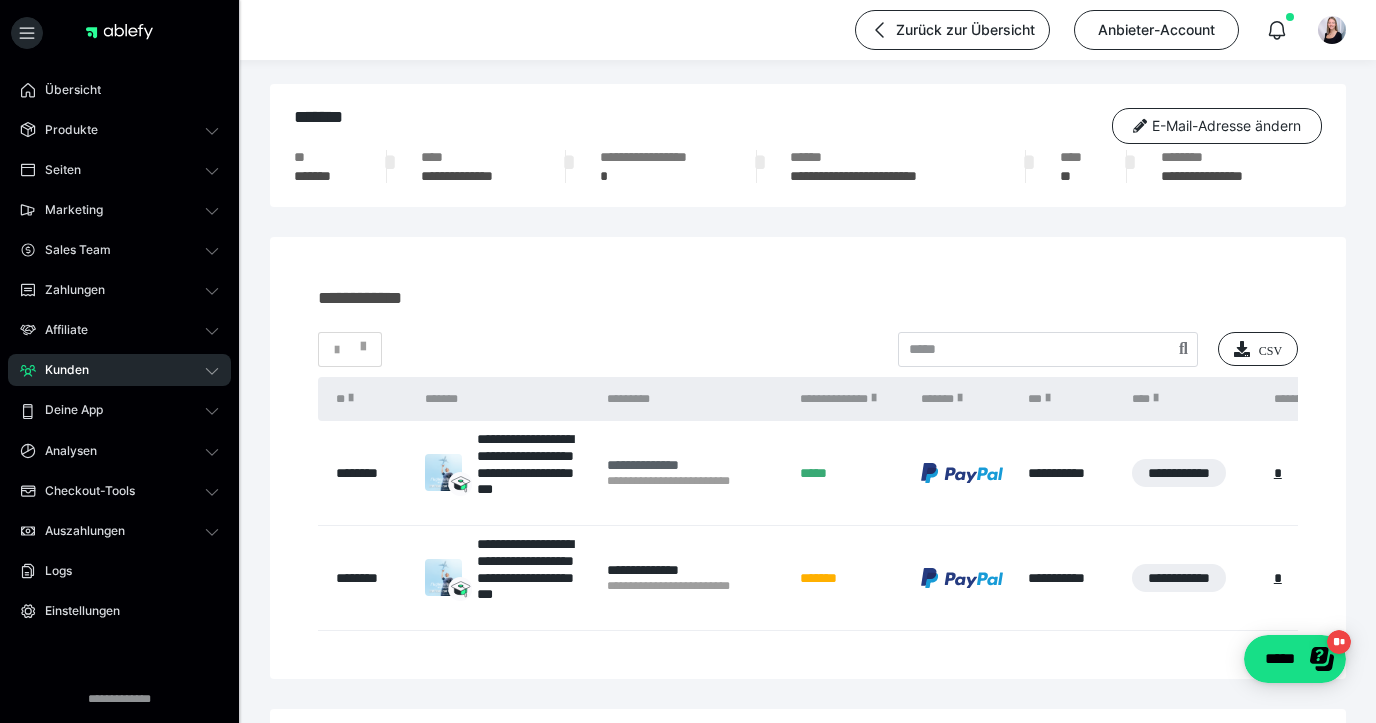 click on "**********" at bounding box center (693, 465) 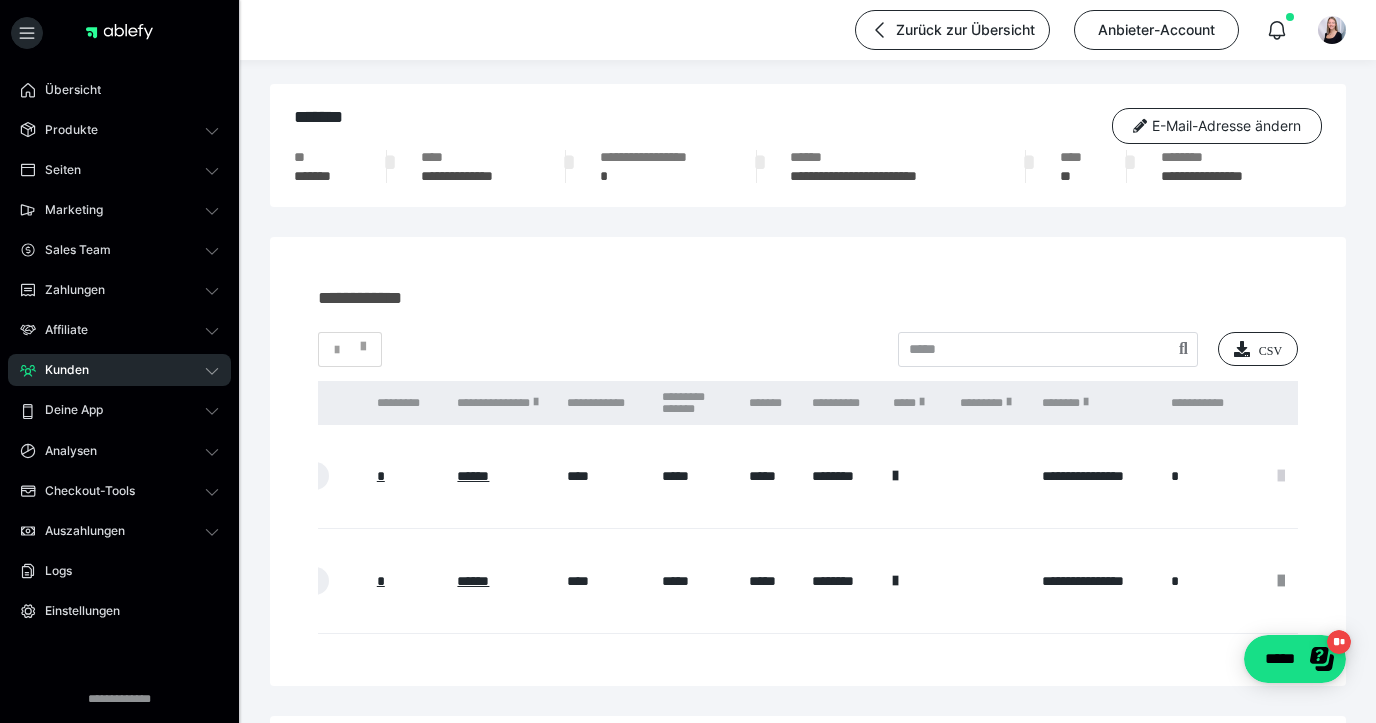 scroll, scrollTop: 0, scrollLeft: 906, axis: horizontal 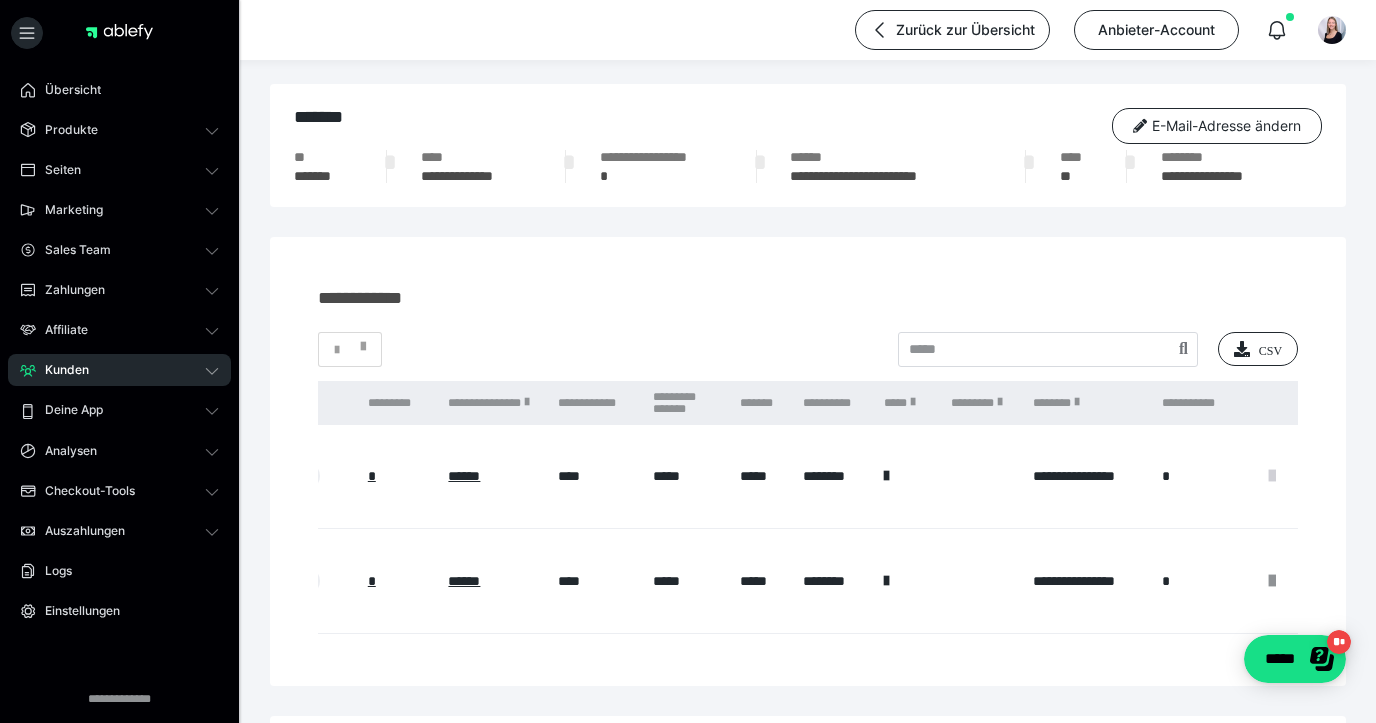 click at bounding box center (1272, 476) 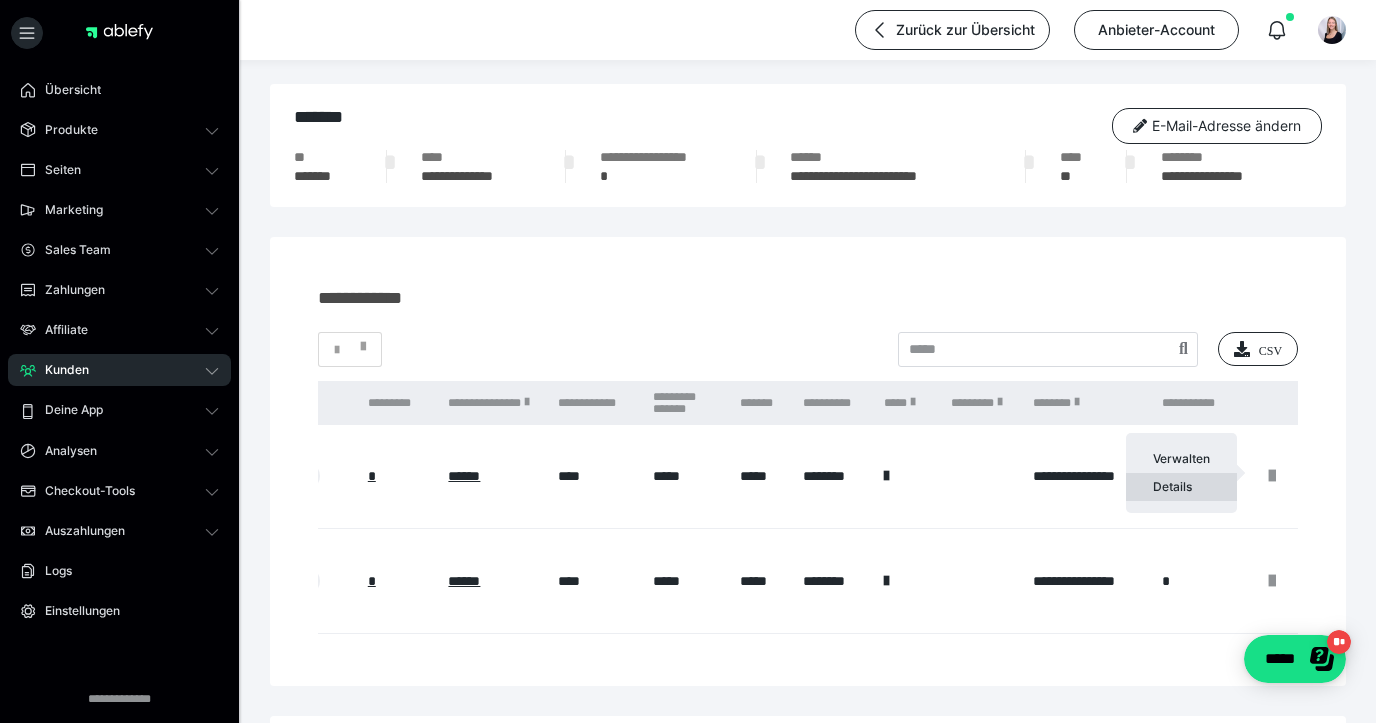 click on "Details" at bounding box center (1181, 487) 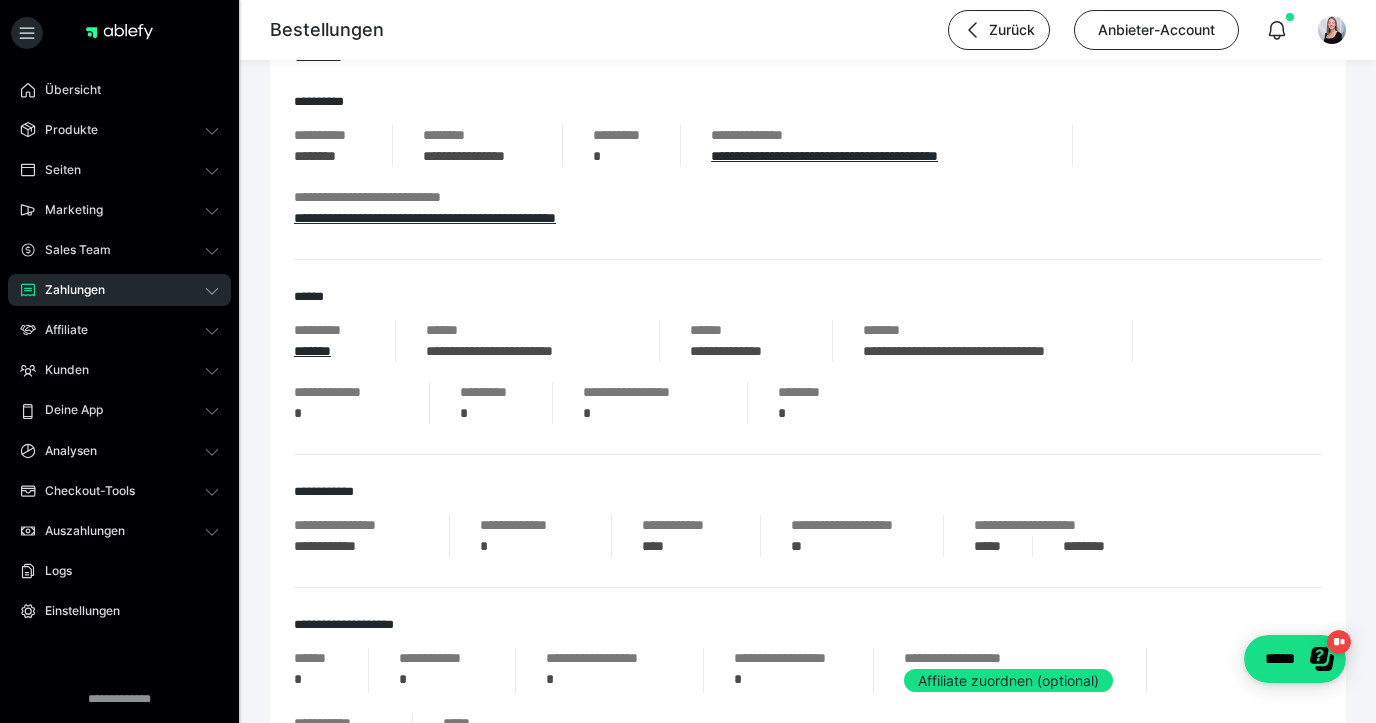 scroll, scrollTop: 0, scrollLeft: 0, axis: both 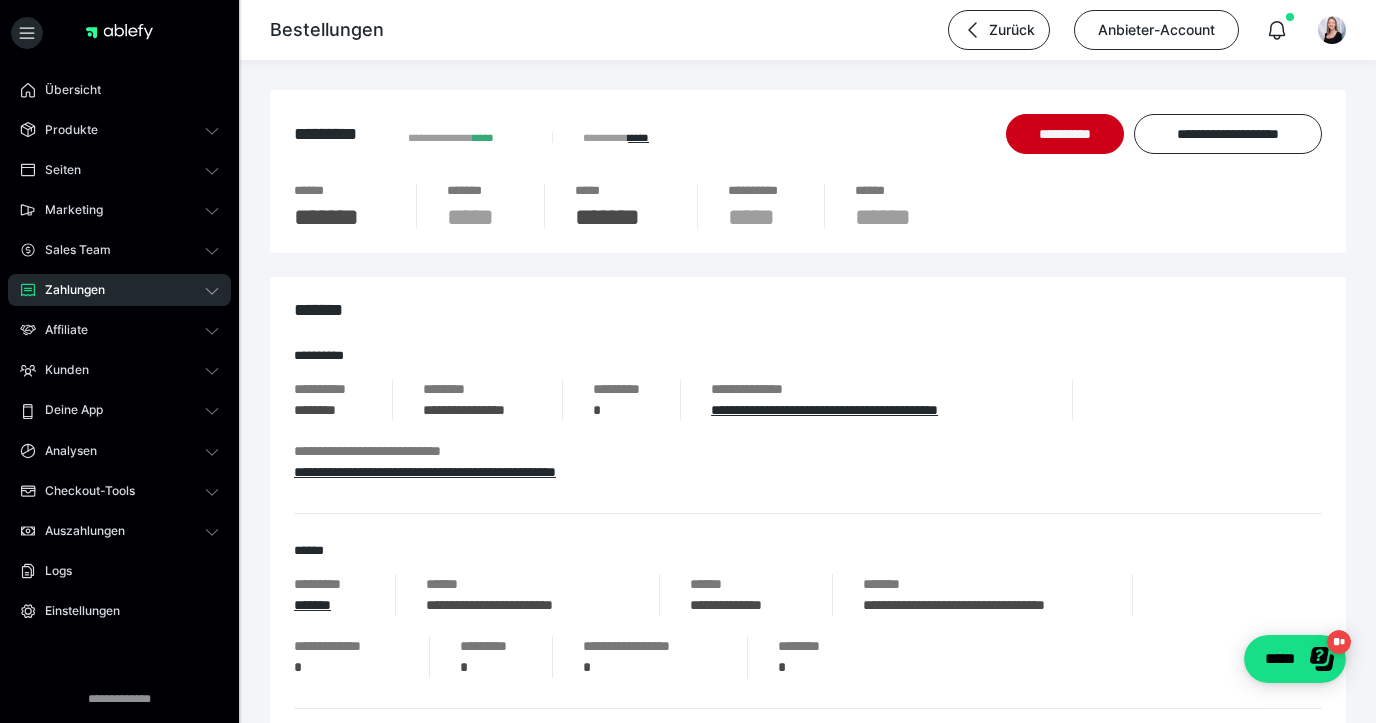 drag, startPoint x: 209, startPoint y: 290, endPoint x: 190, endPoint y: 310, distance: 27.58623 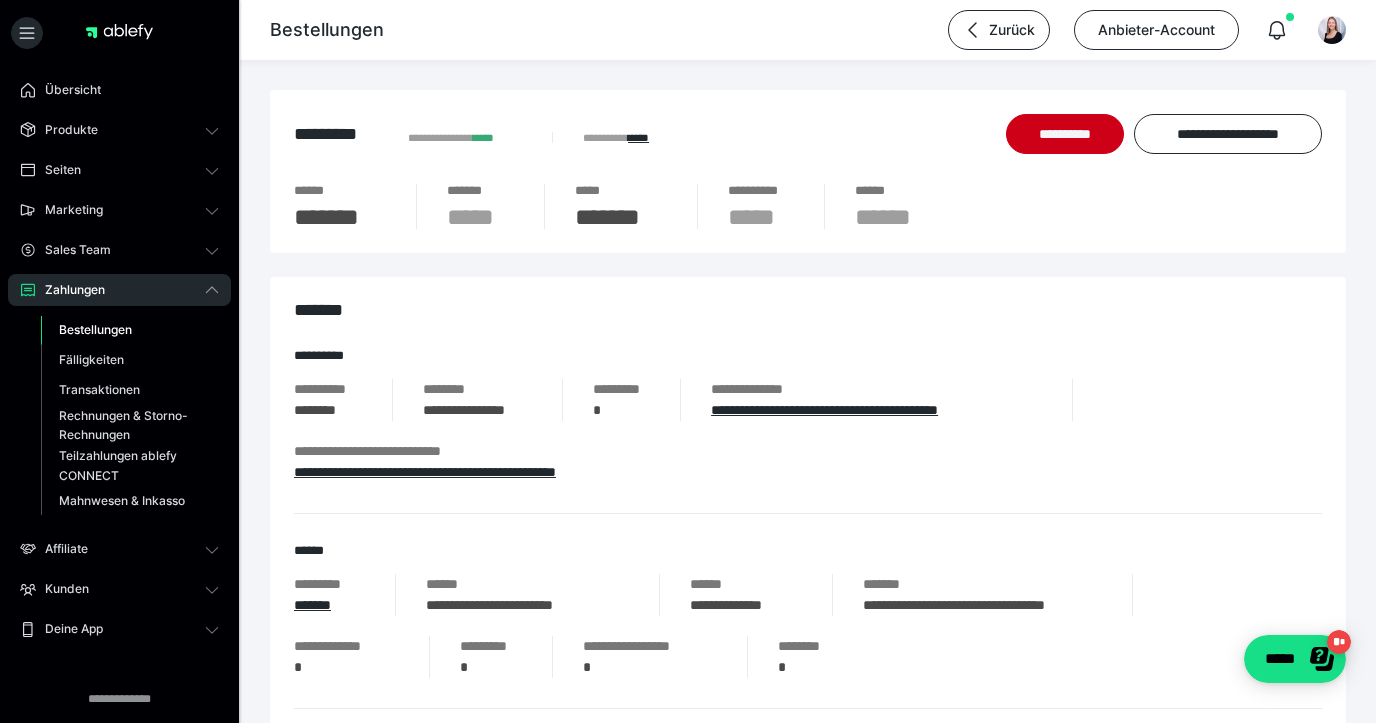 click on "Bestellungen" at bounding box center (95, 329) 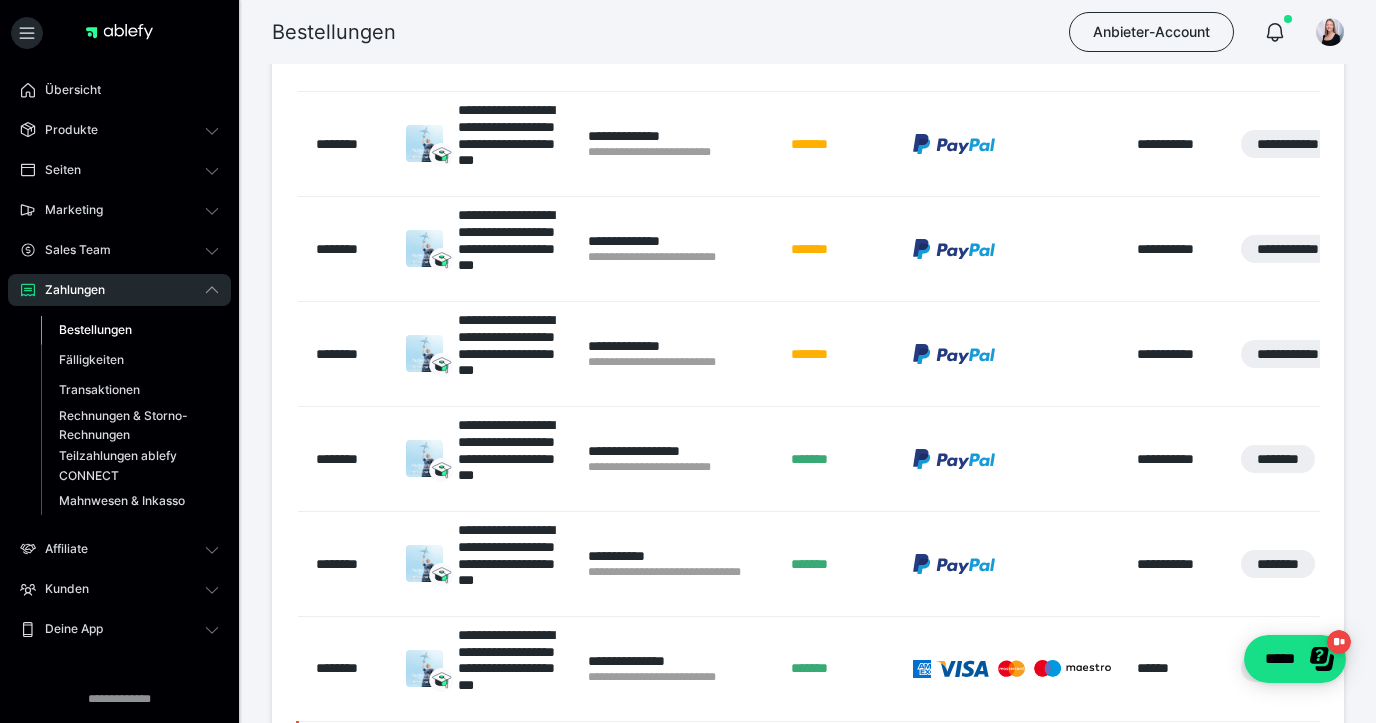 scroll, scrollTop: 0, scrollLeft: 0, axis: both 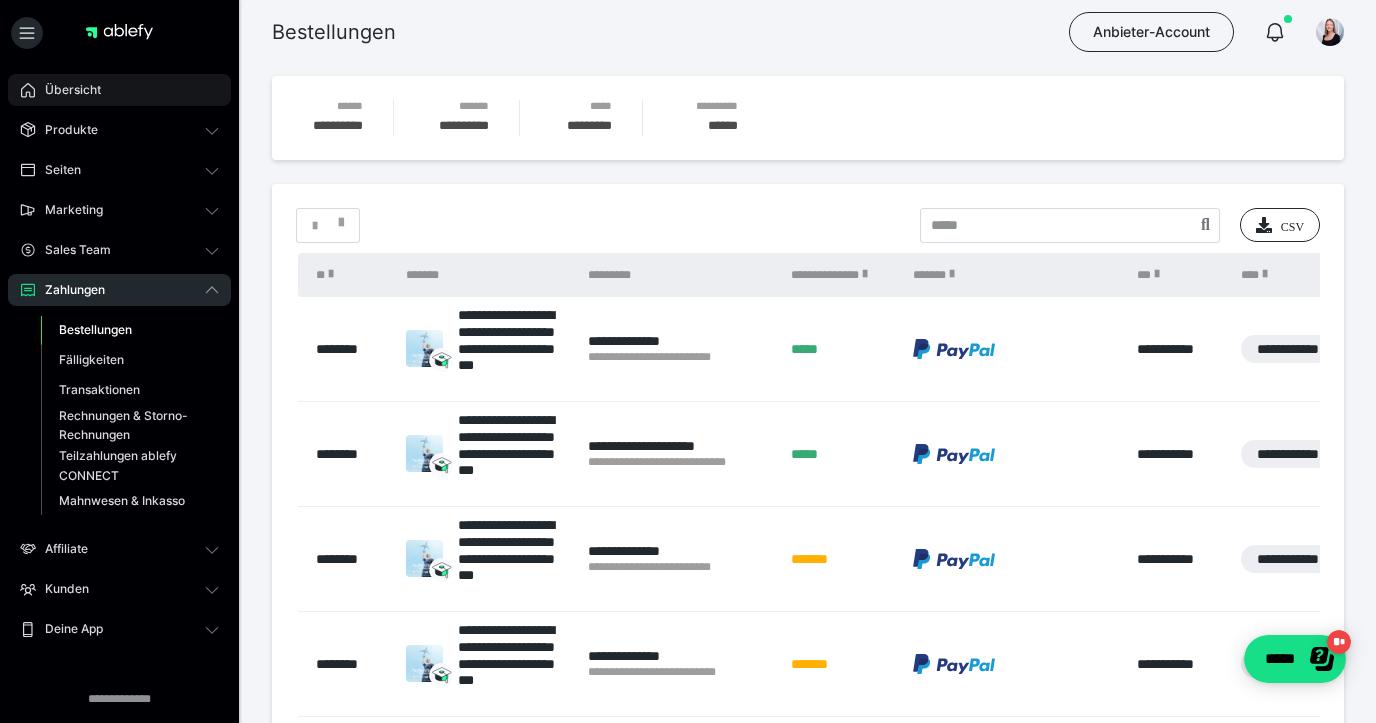 click on "Übersicht" at bounding box center (119, 90) 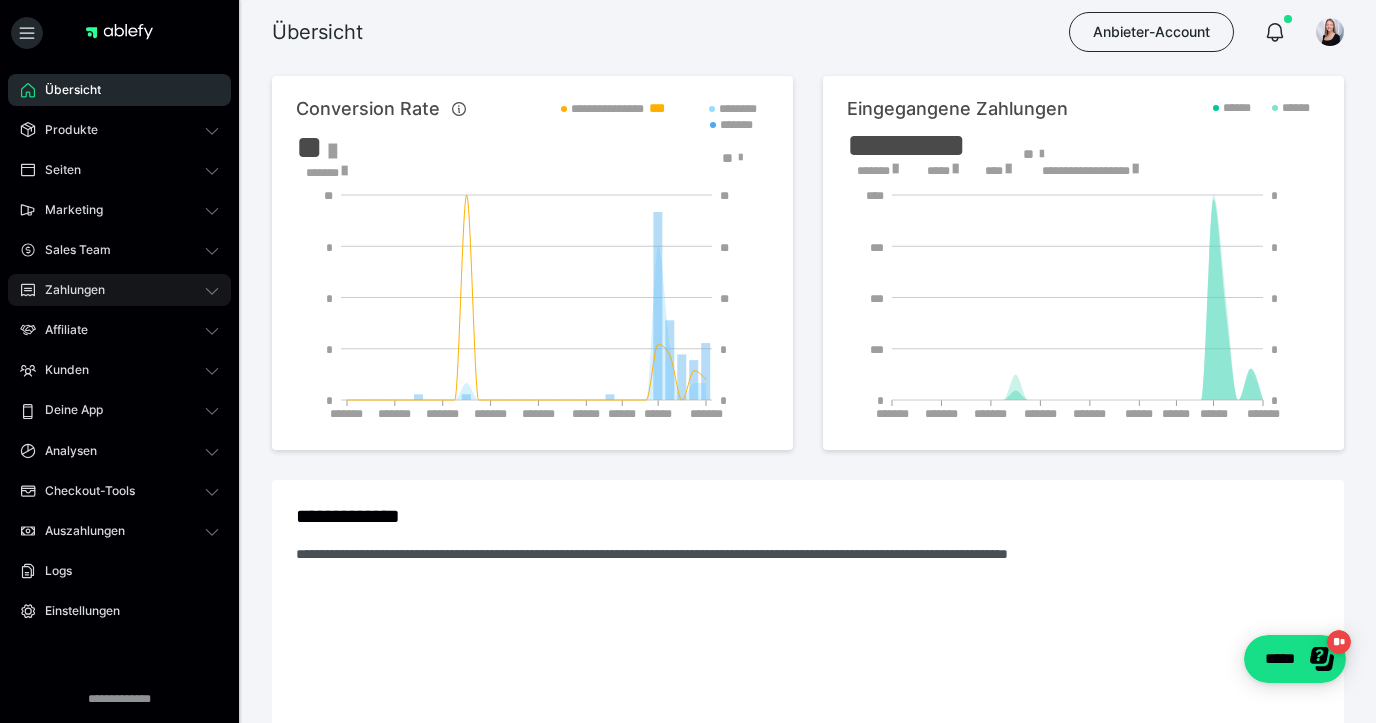 click on "Zahlungen" at bounding box center (119, 290) 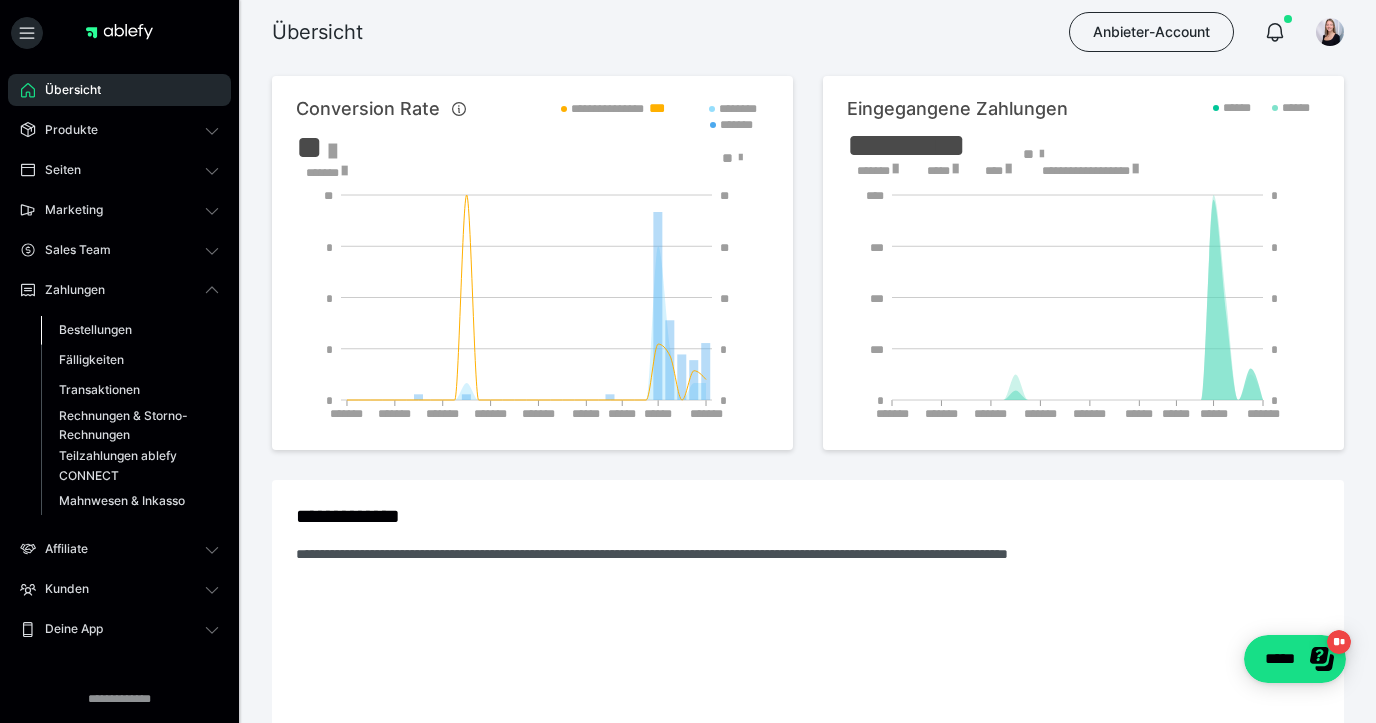click on "Bestellungen" at bounding box center (95, 329) 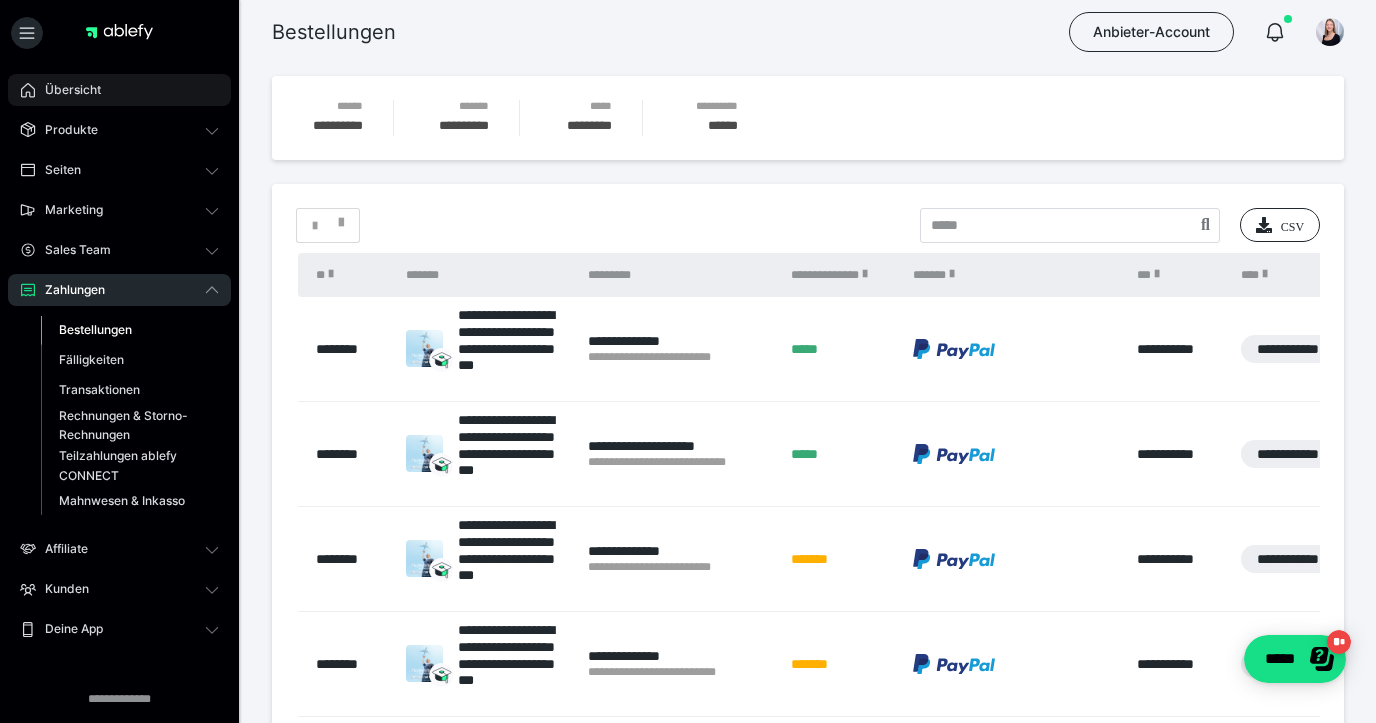 click on "Übersicht" at bounding box center [66, 90] 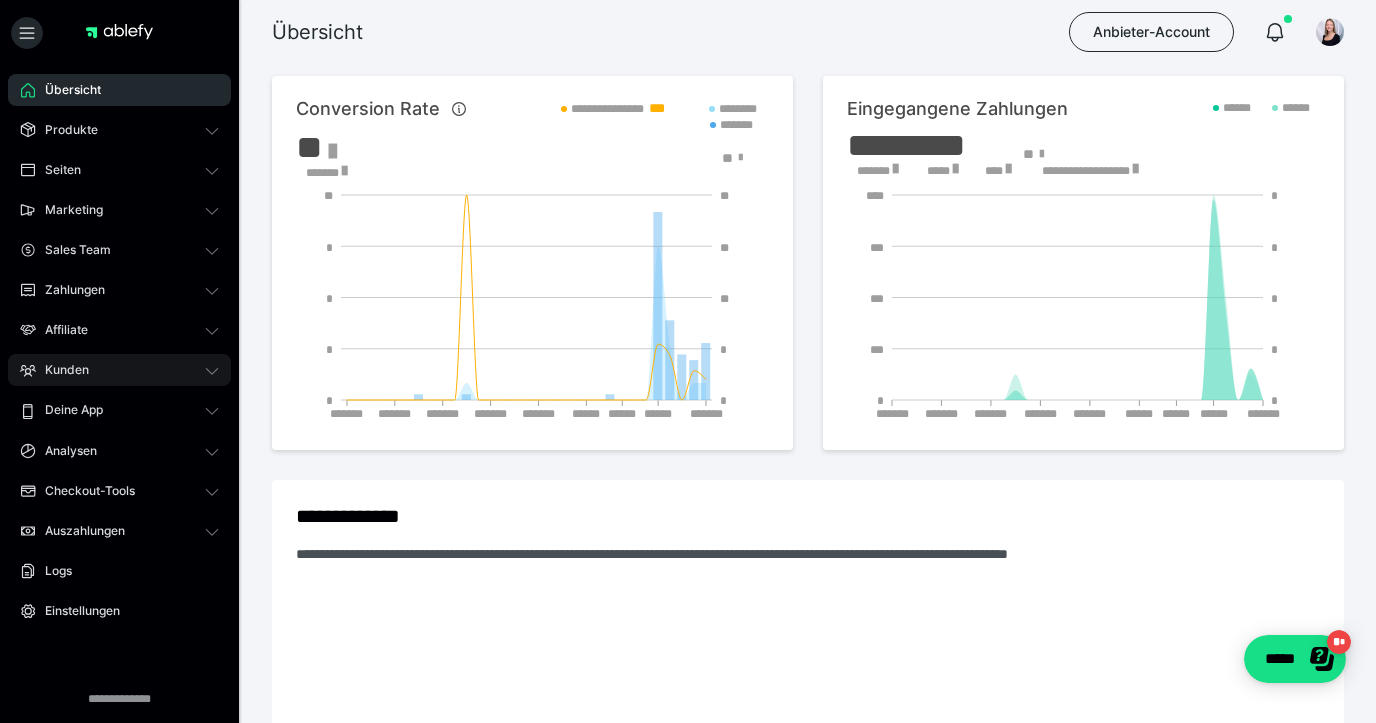 click 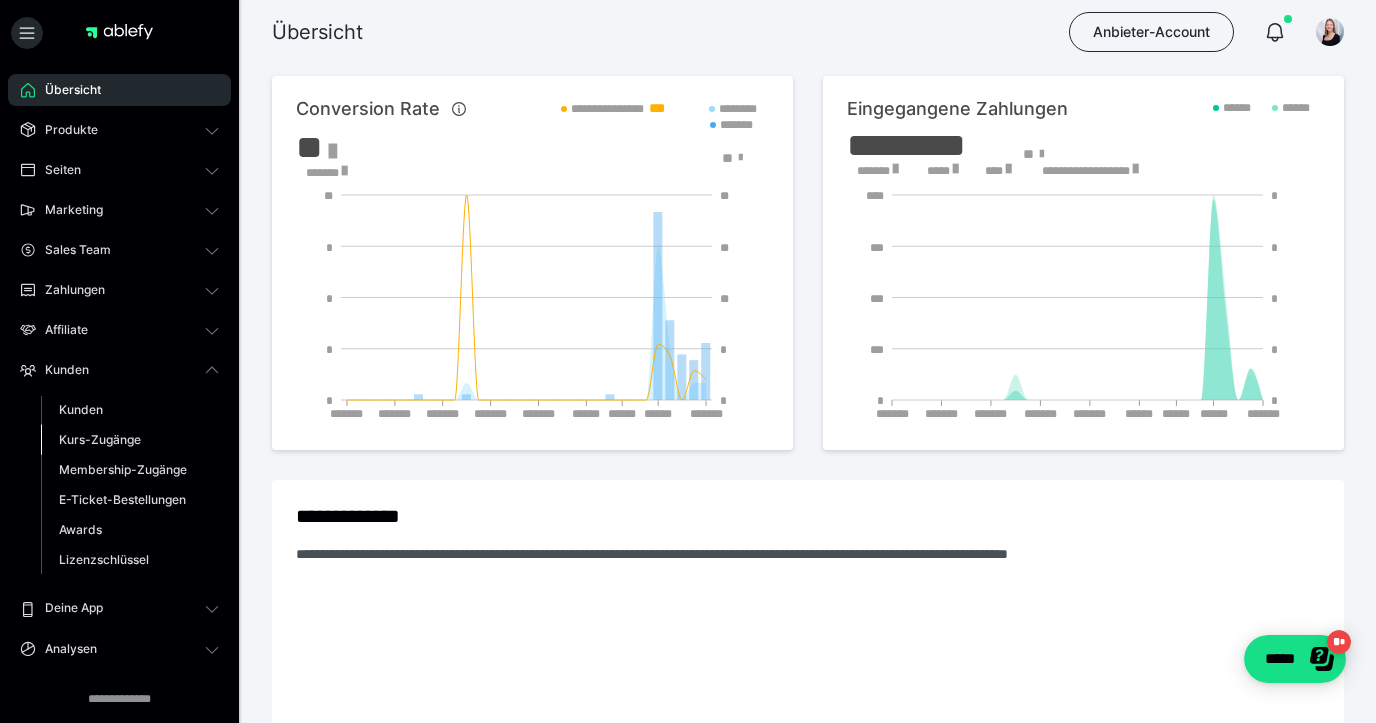 click on "Kurs-Zugänge" at bounding box center (100, 439) 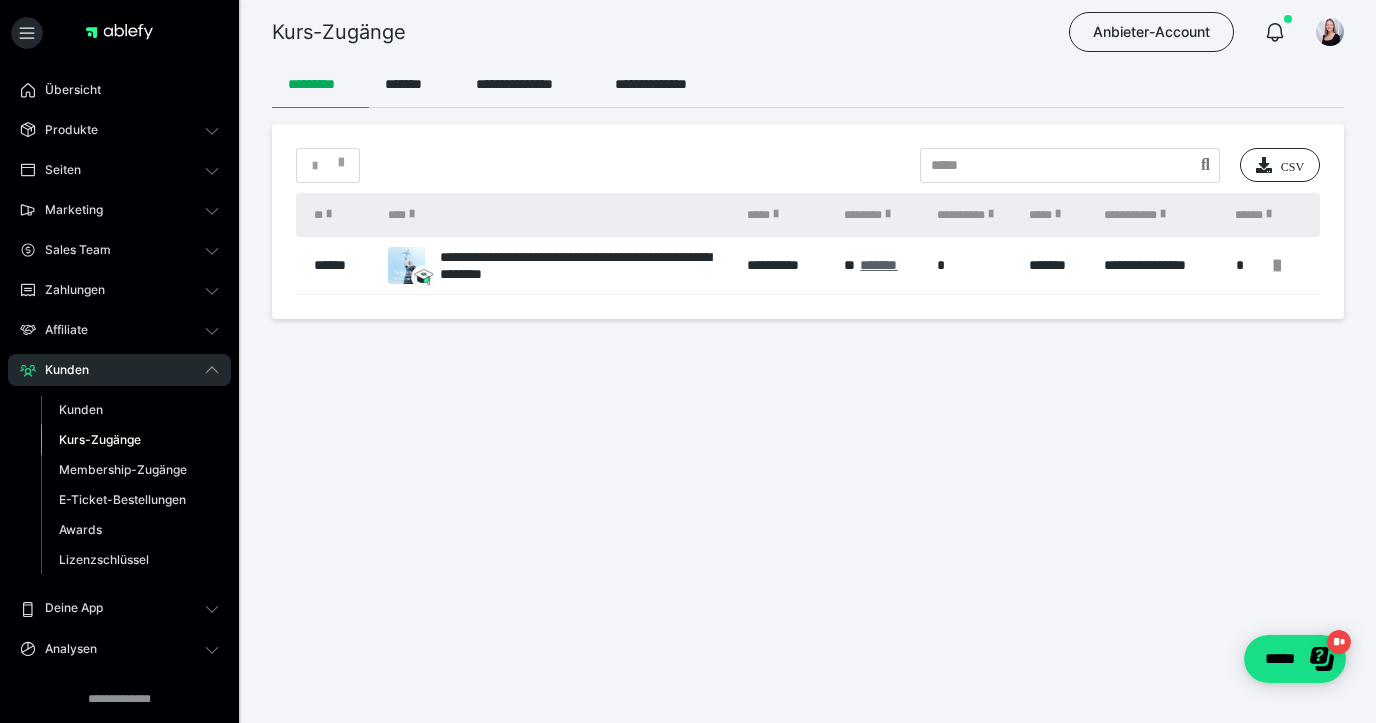 click on "*******" at bounding box center (878, 265) 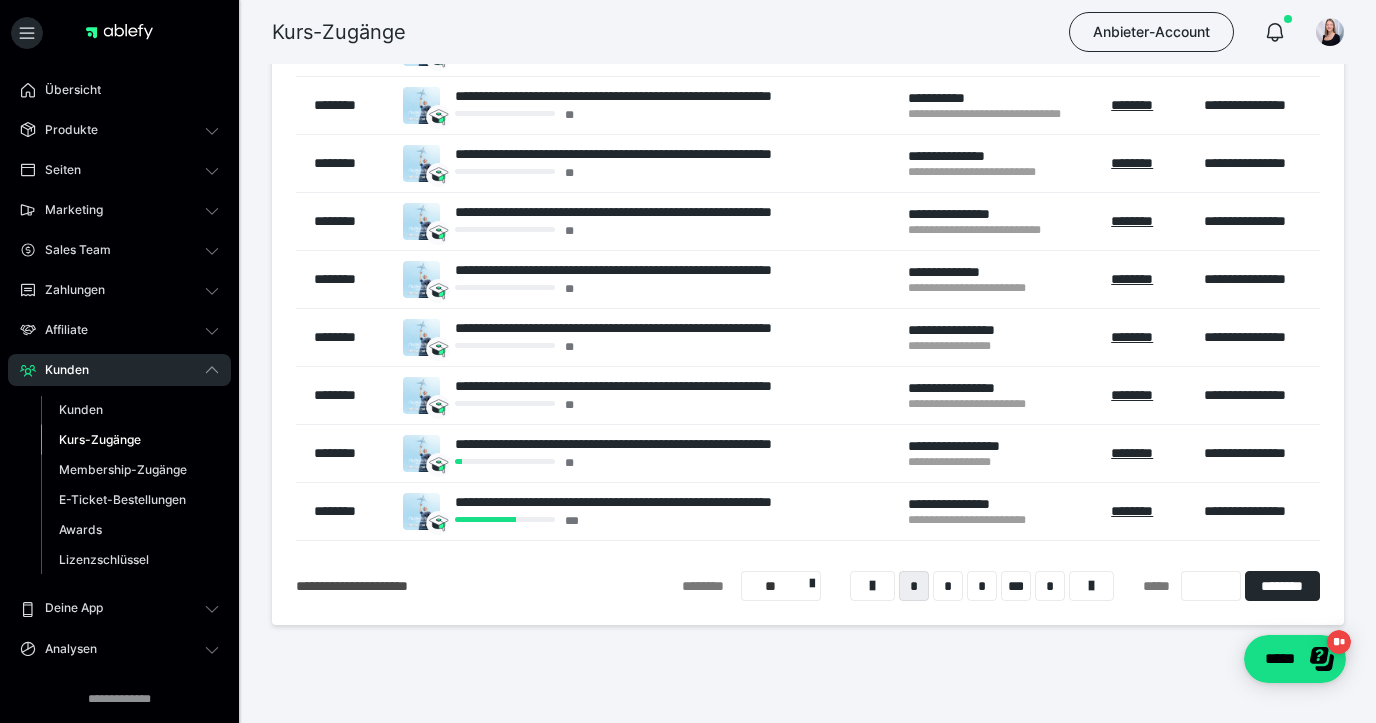 scroll, scrollTop: 306, scrollLeft: 0, axis: vertical 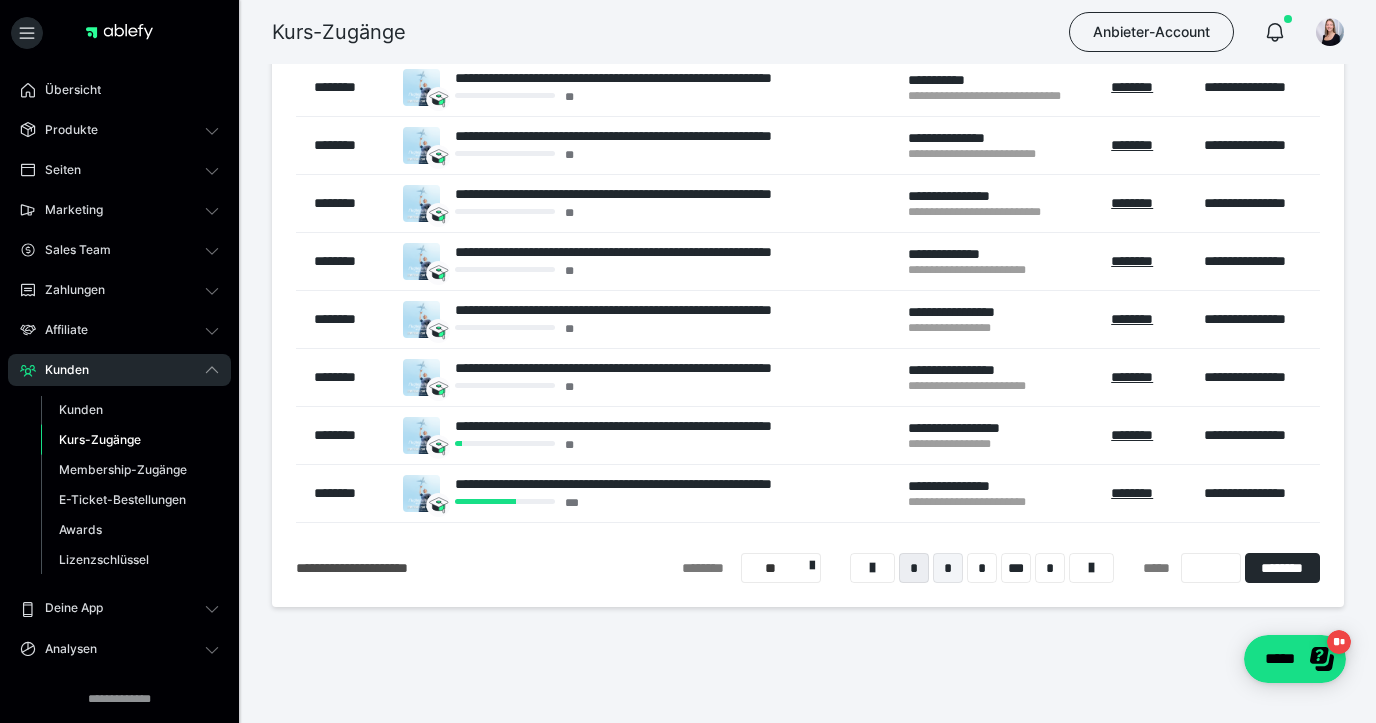 click on "*" at bounding box center [948, 568] 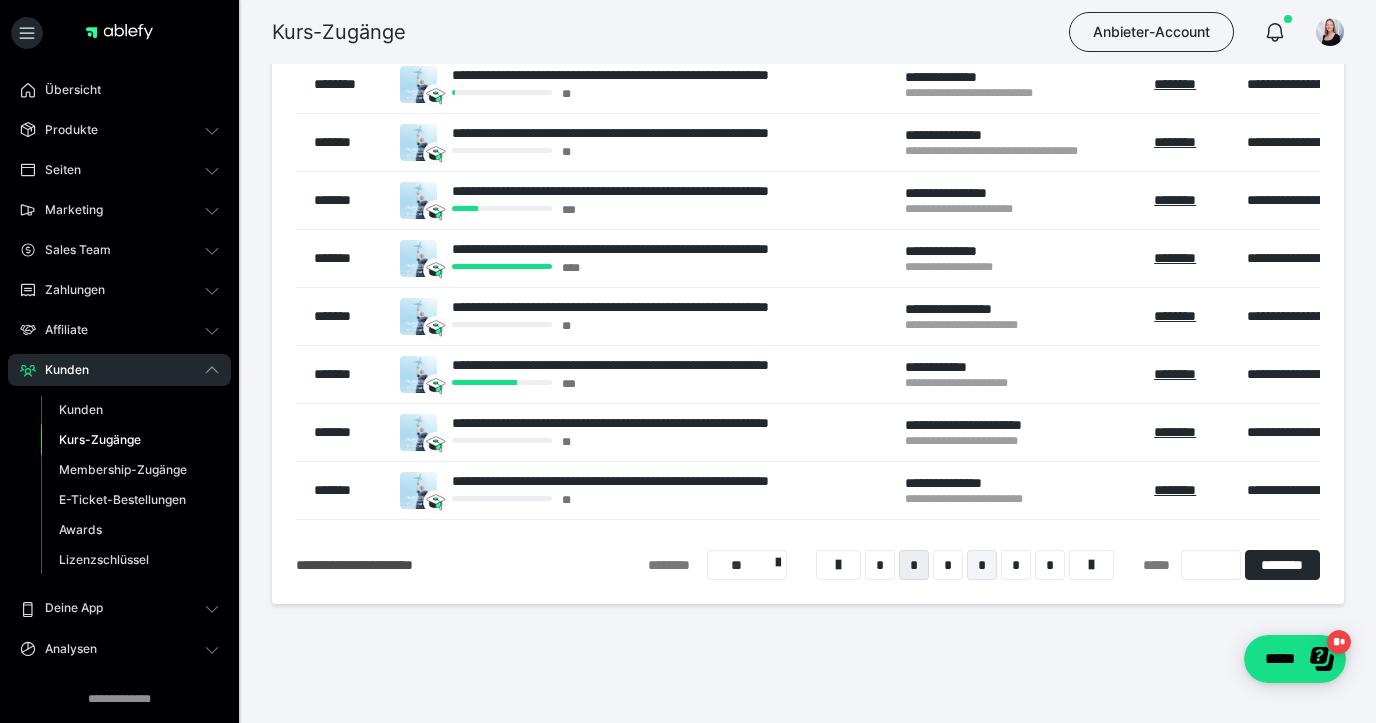 scroll, scrollTop: 307, scrollLeft: 0, axis: vertical 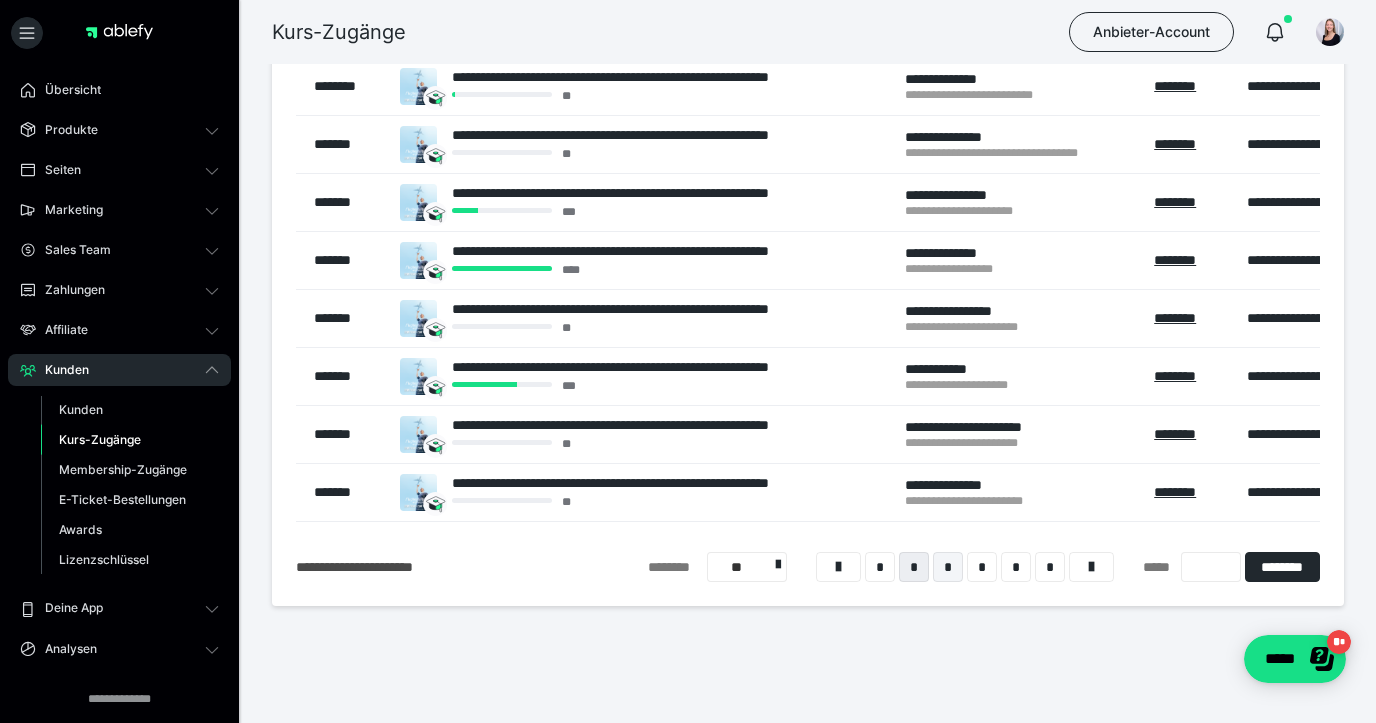 click on "*" at bounding box center [948, 567] 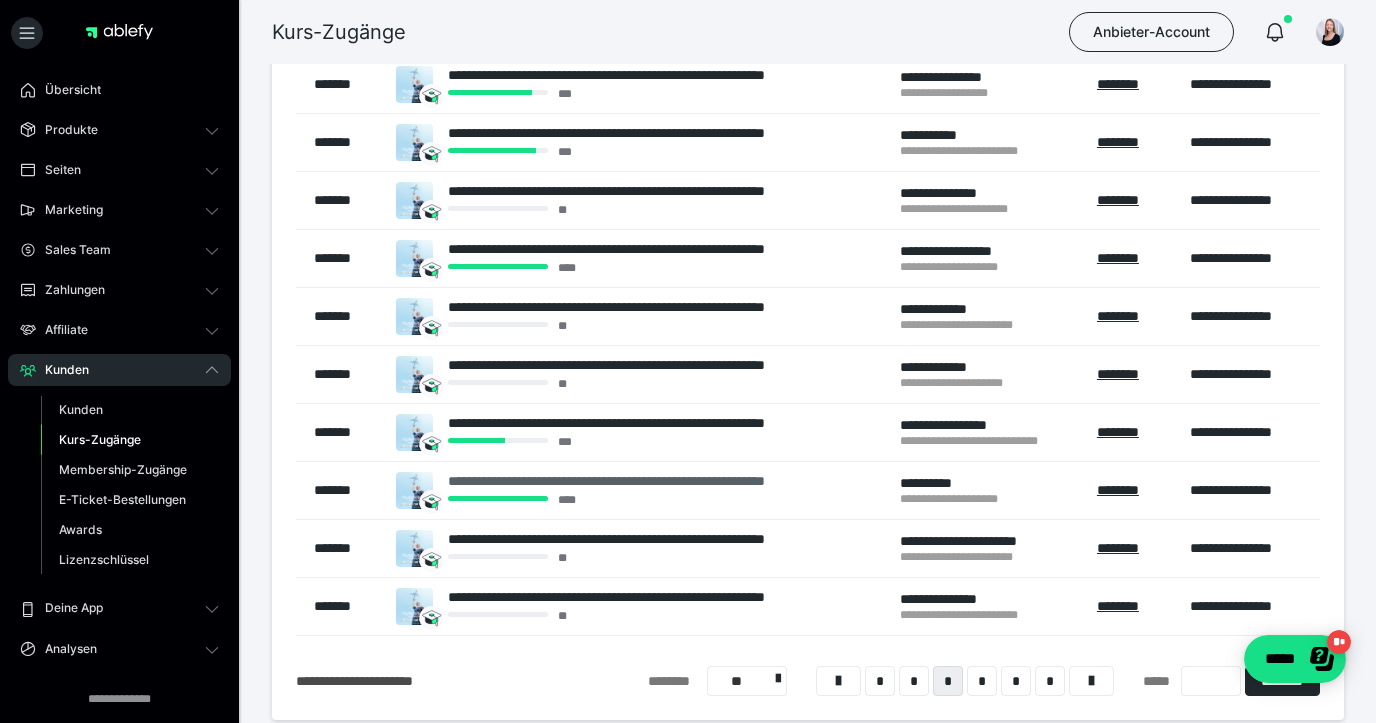 scroll, scrollTop: 197, scrollLeft: 0, axis: vertical 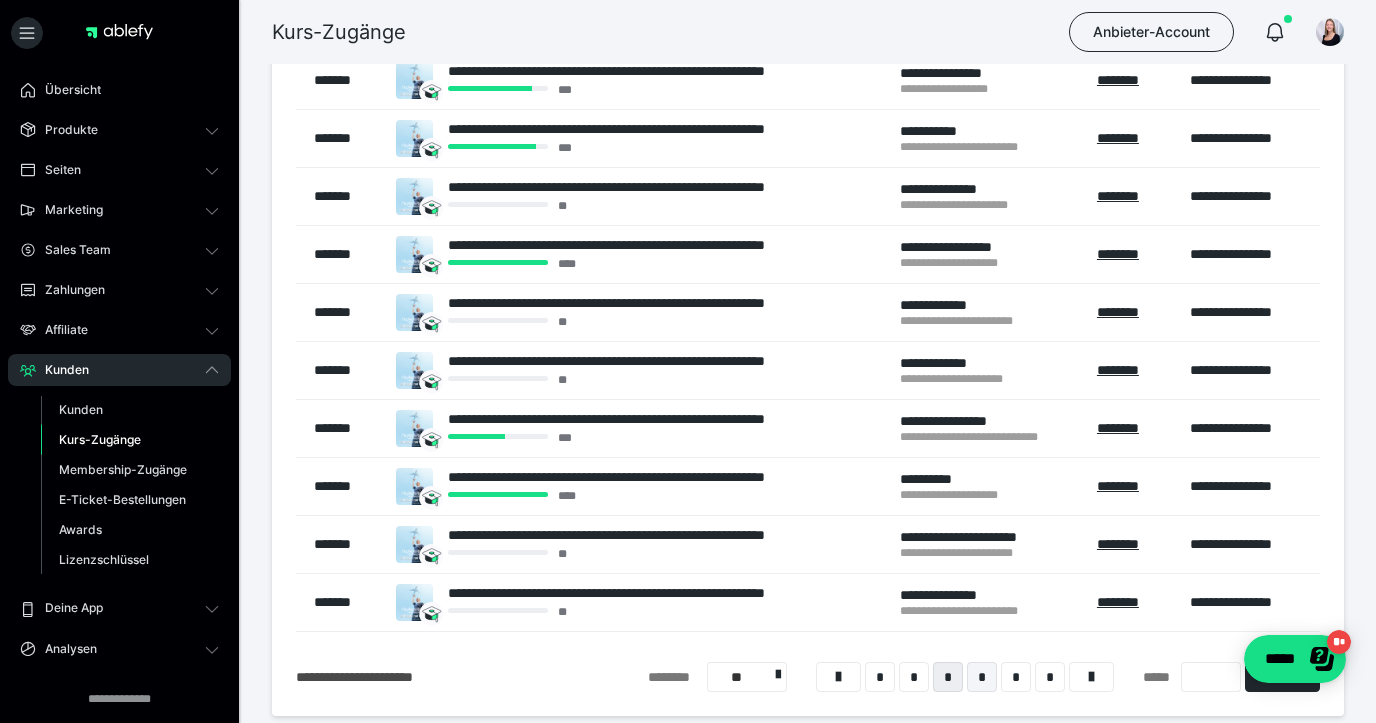 click on "*" at bounding box center (982, 677) 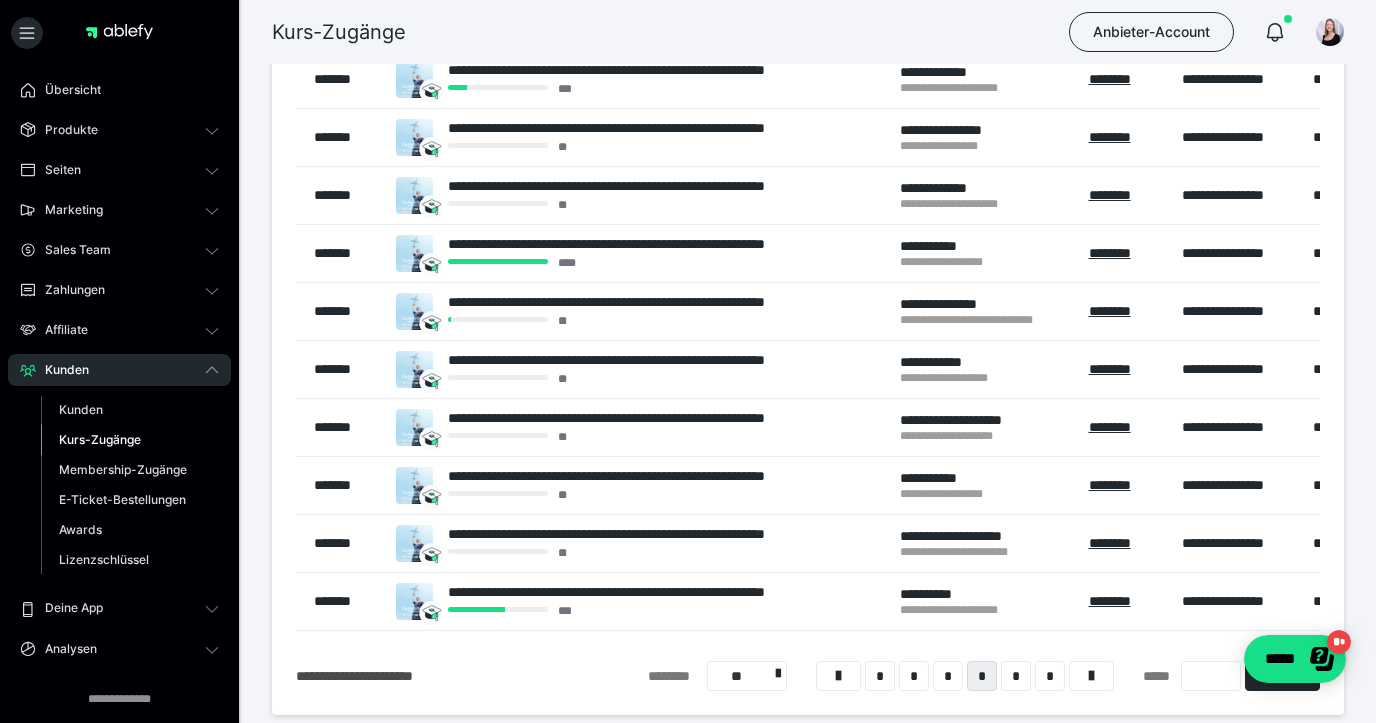 scroll, scrollTop: 205, scrollLeft: 0, axis: vertical 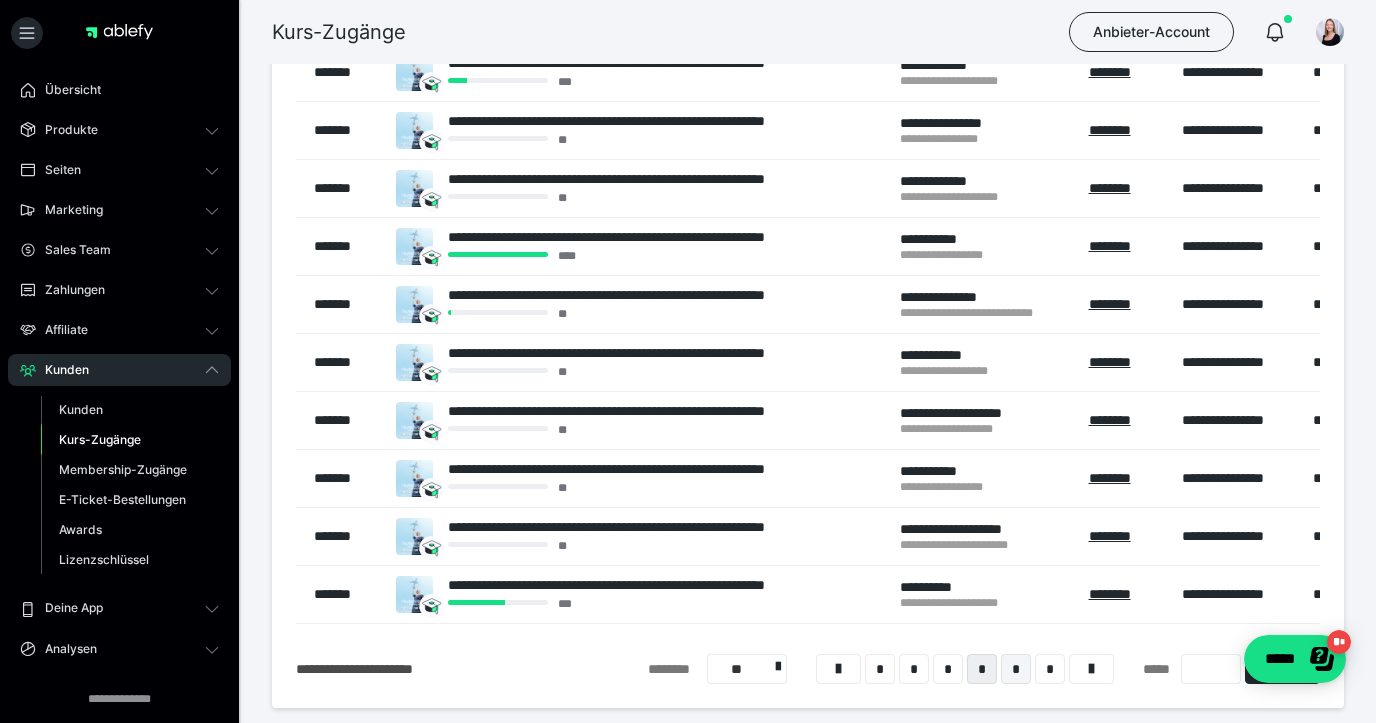click on "*" at bounding box center [1016, 669] 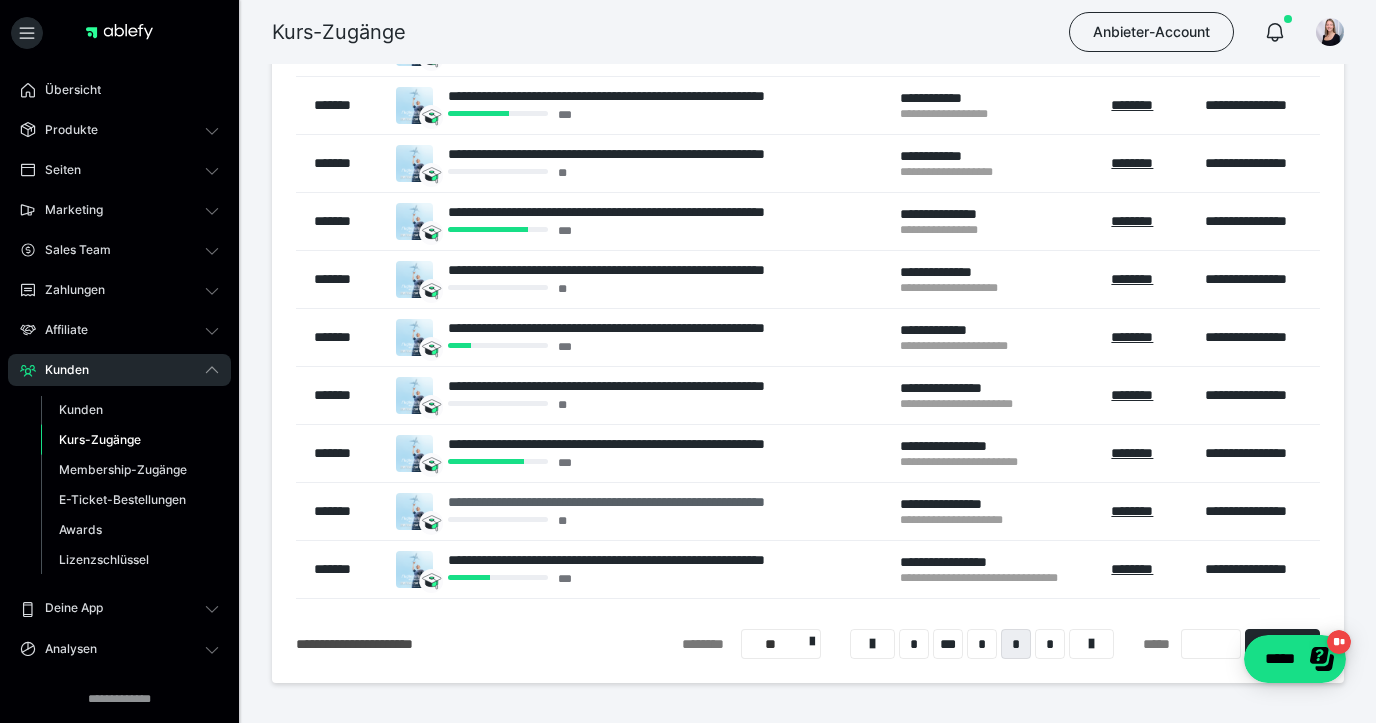 scroll, scrollTop: 229, scrollLeft: 0, axis: vertical 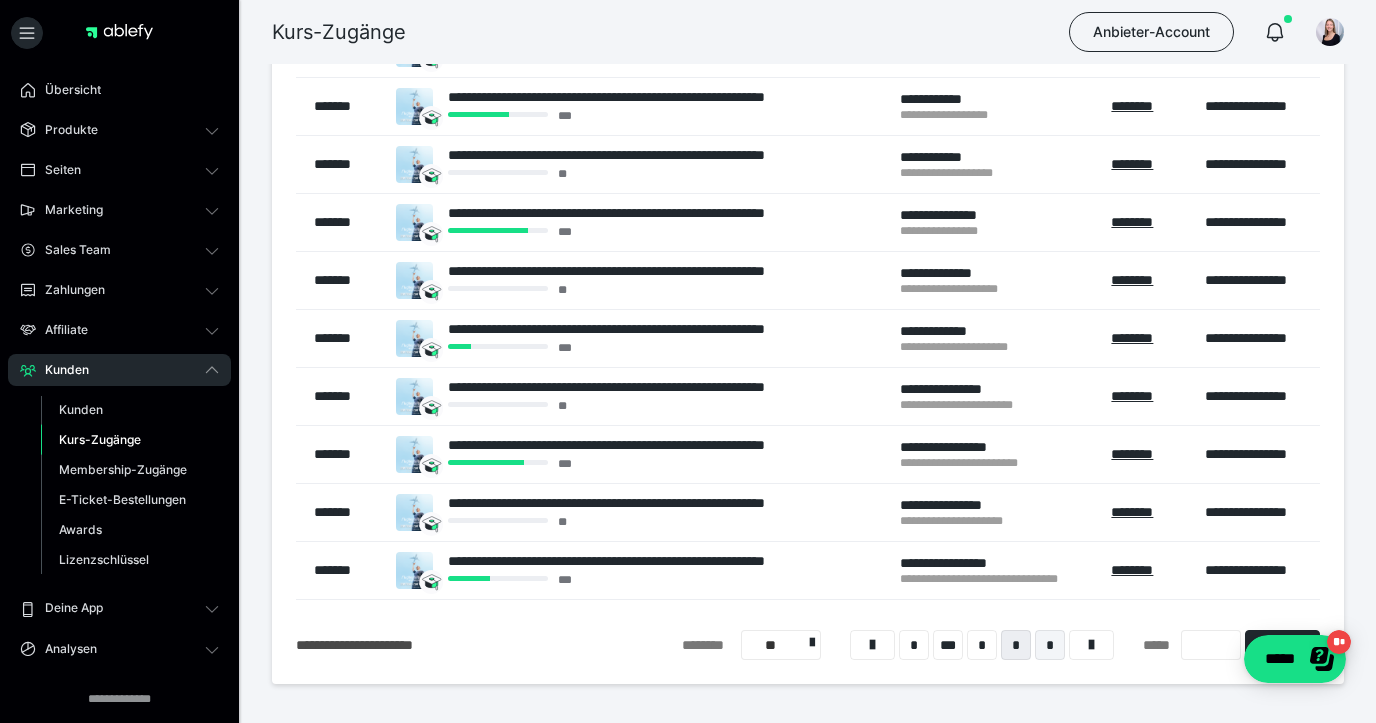 click on "*" at bounding box center (1050, 645) 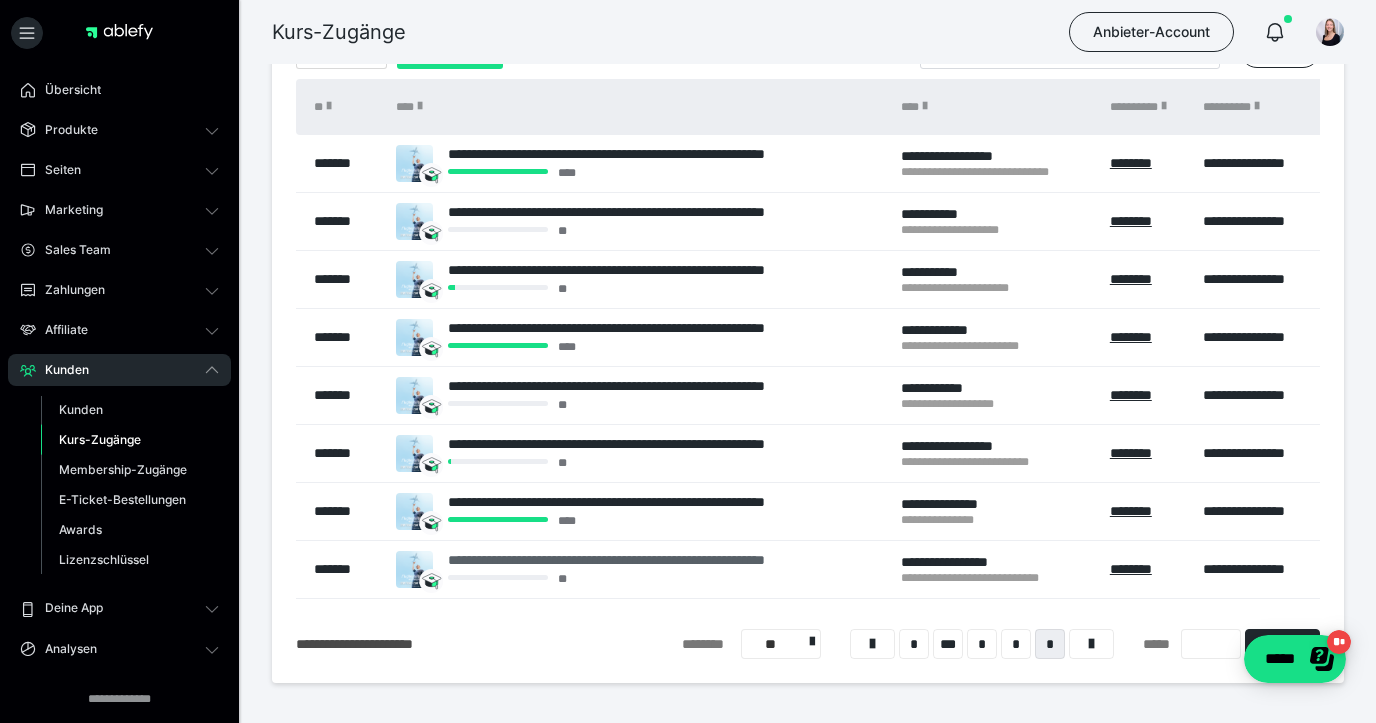 scroll, scrollTop: 113, scrollLeft: 0, axis: vertical 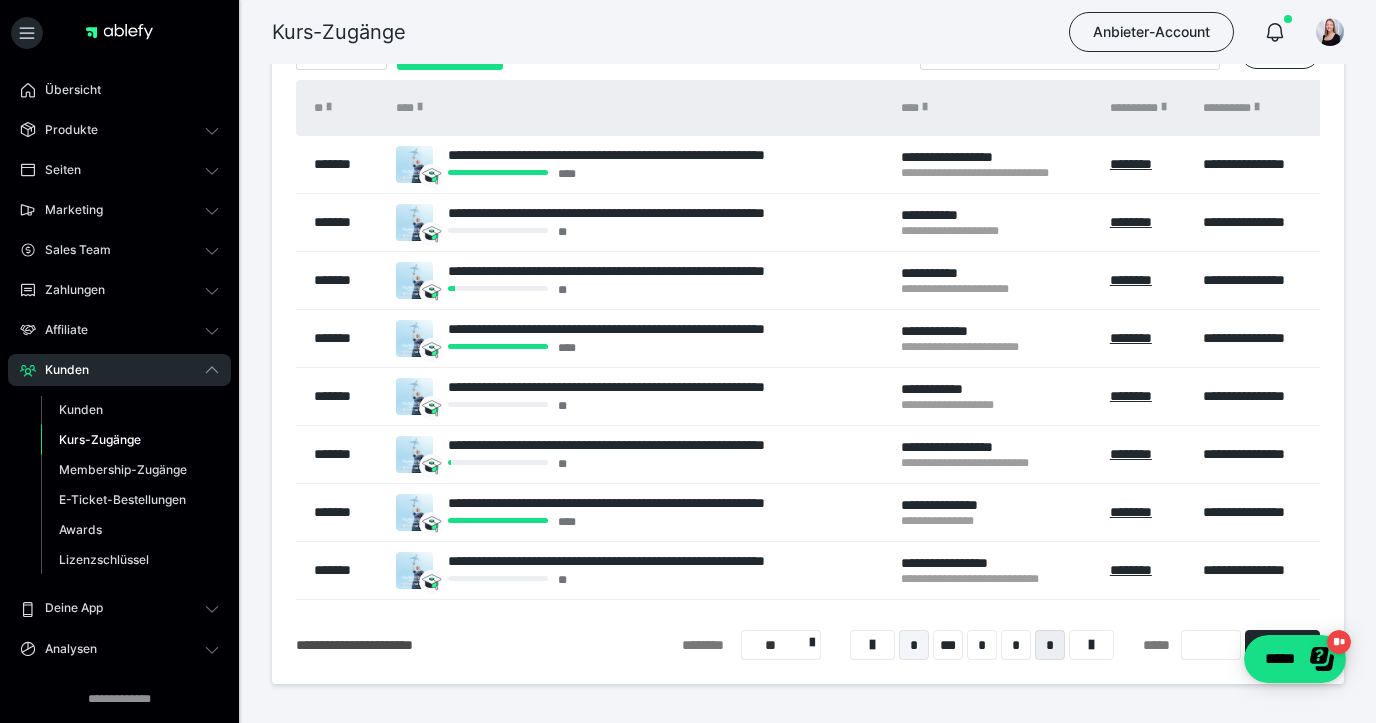 click on "*" at bounding box center [914, 645] 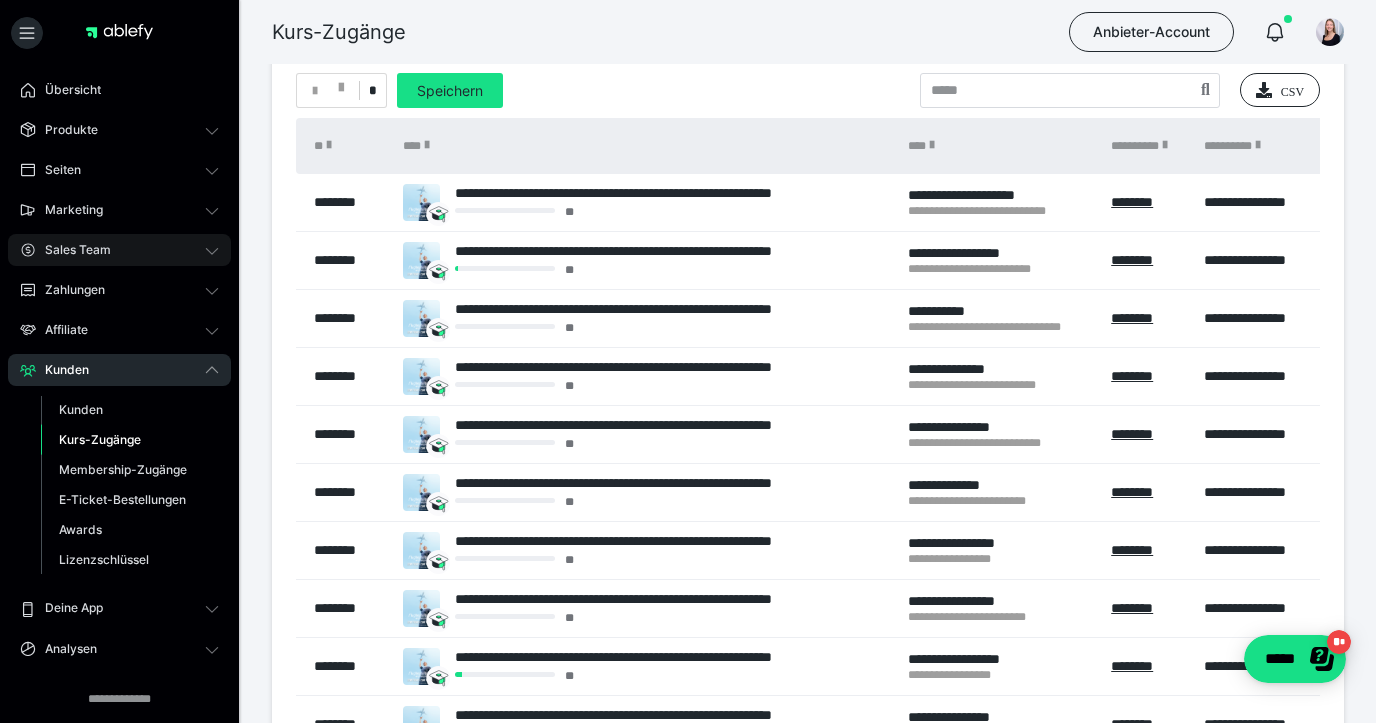 scroll, scrollTop: 74, scrollLeft: 0, axis: vertical 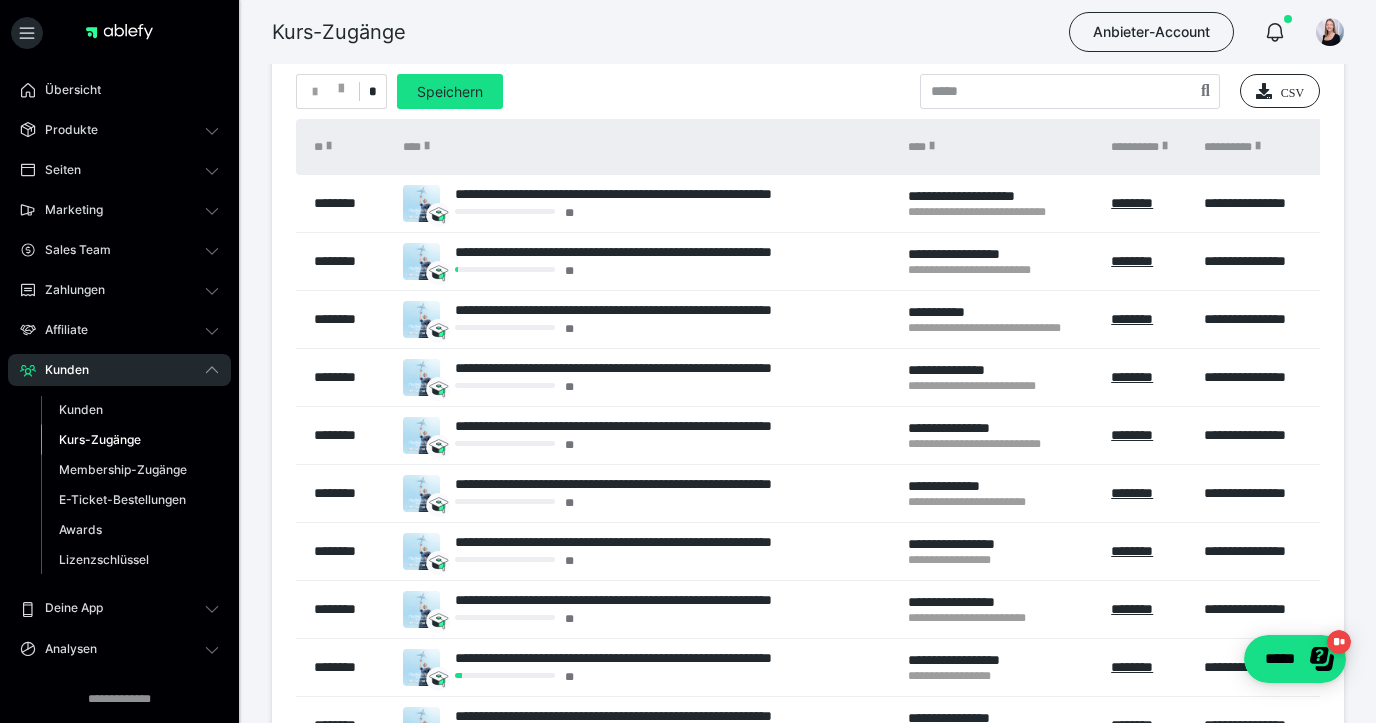 click 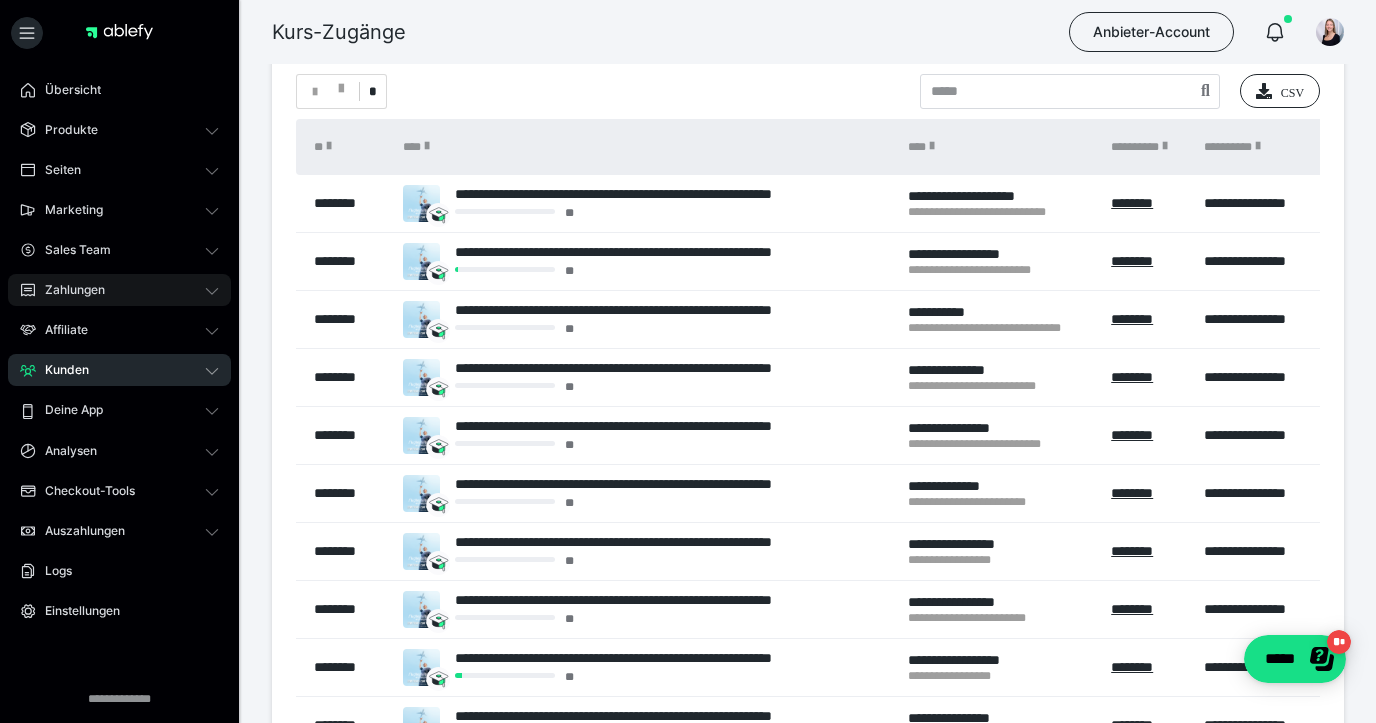 click on "Zahlungen" at bounding box center (119, 290) 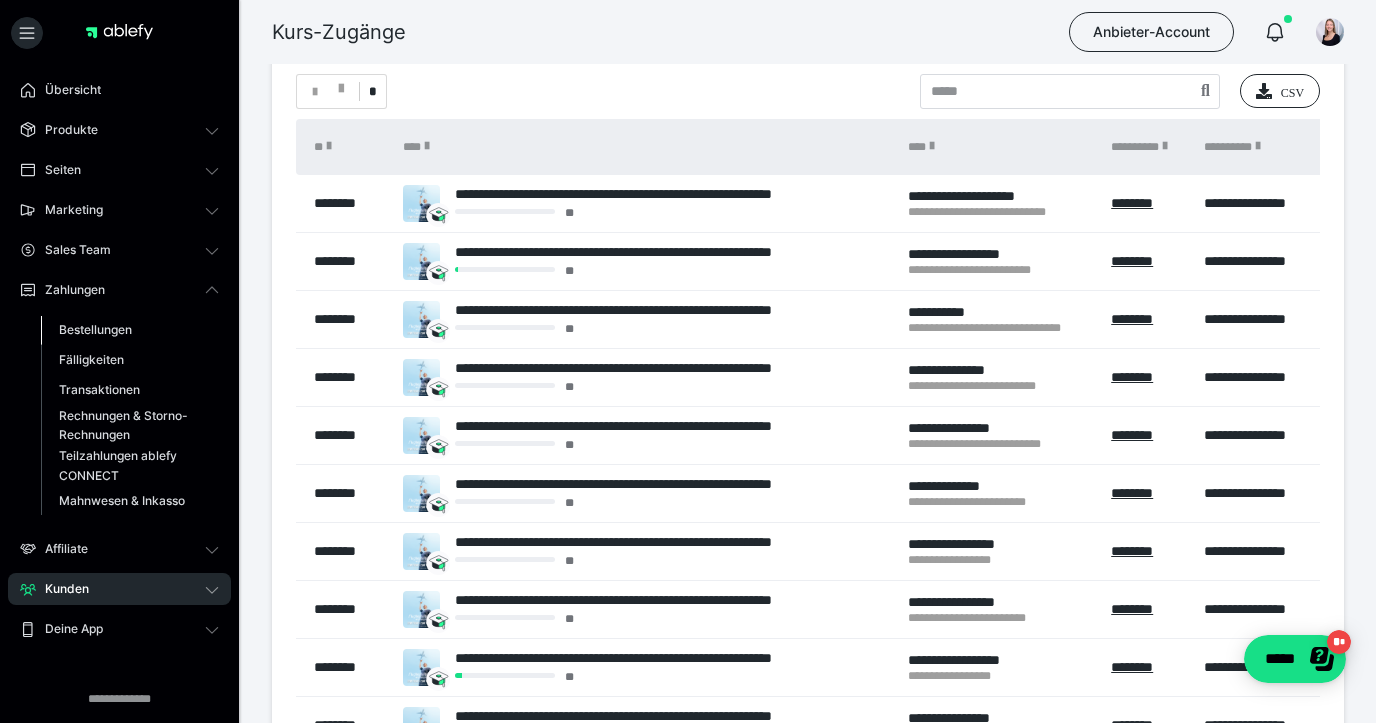 click on "Bestellungen" at bounding box center (95, 329) 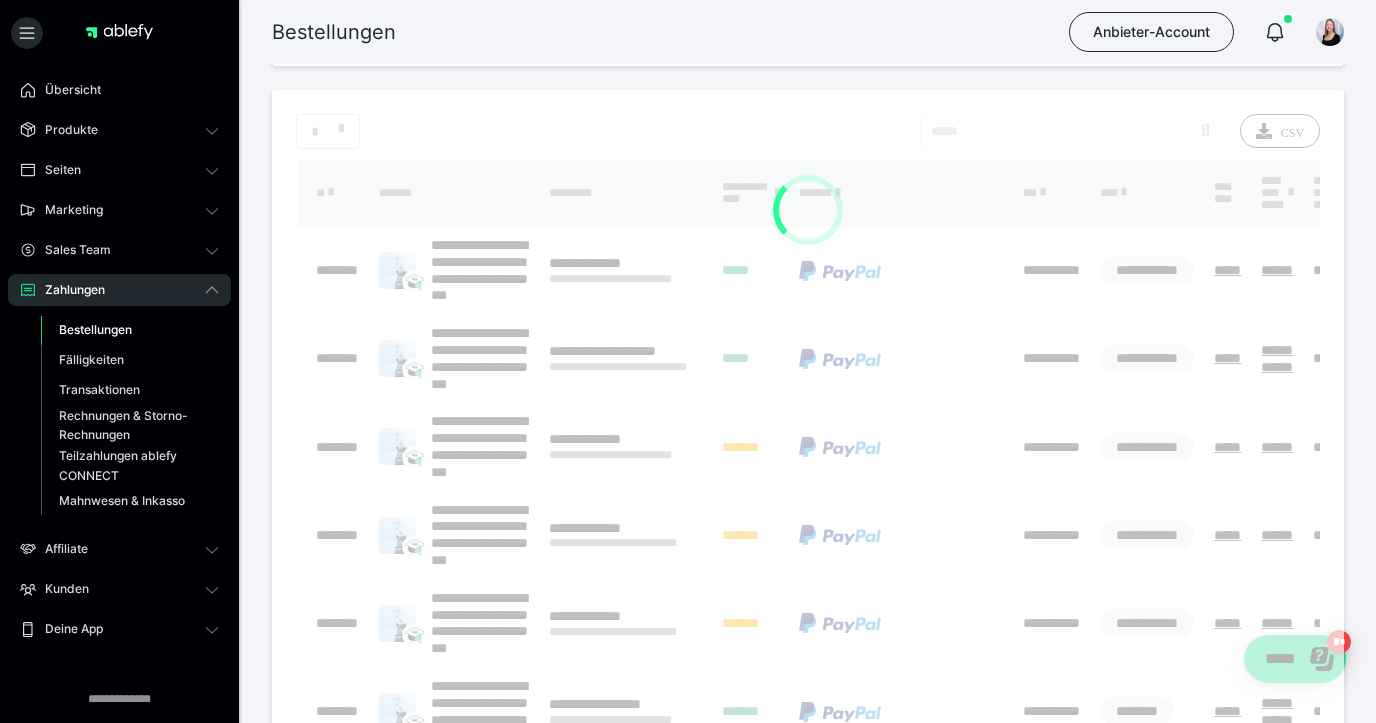 scroll, scrollTop: 0, scrollLeft: 0, axis: both 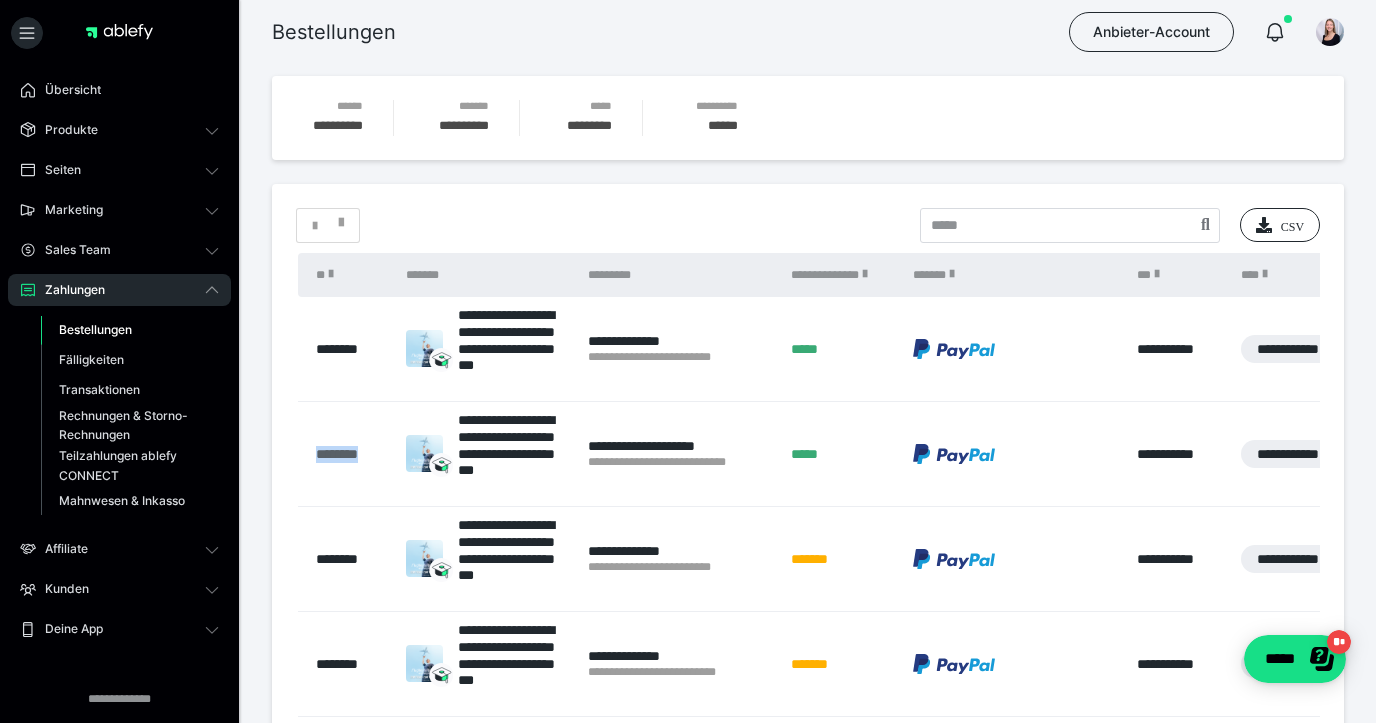 drag, startPoint x: 389, startPoint y: 456, endPoint x: 315, endPoint y: 456, distance: 74 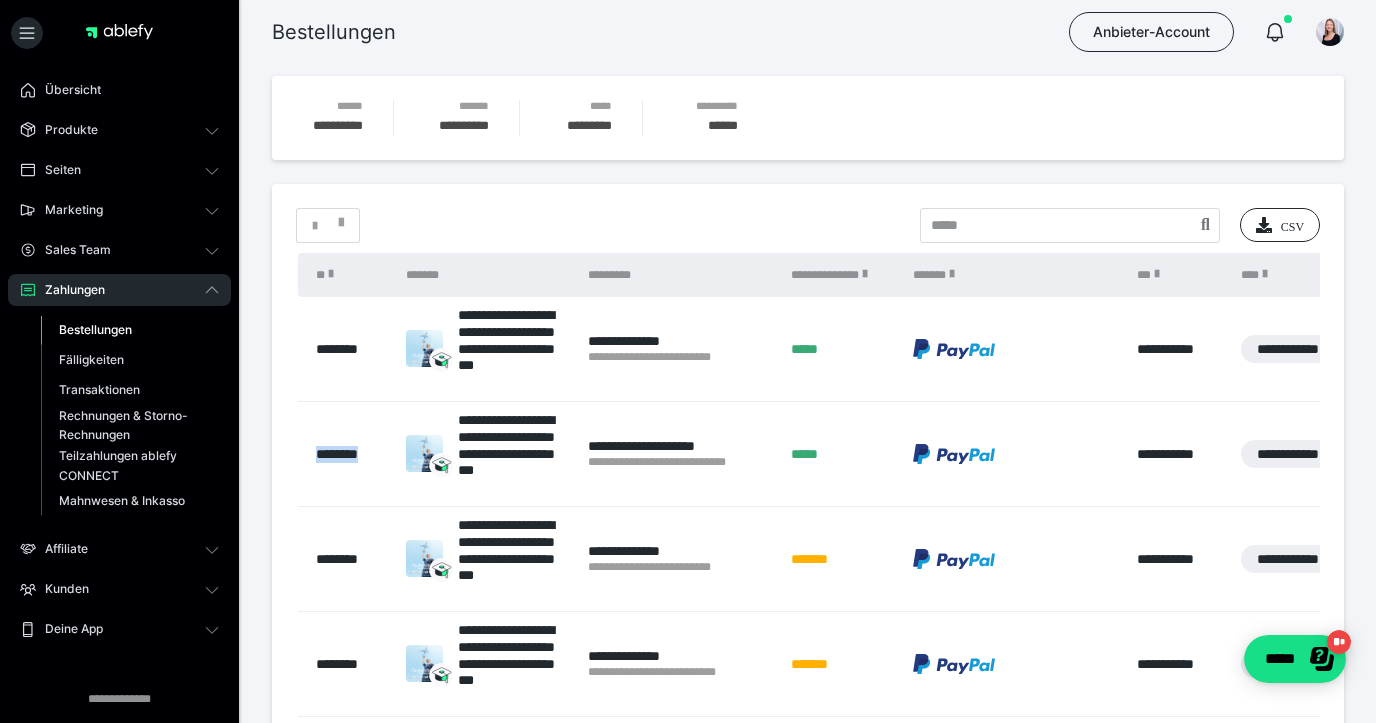 copy on "********" 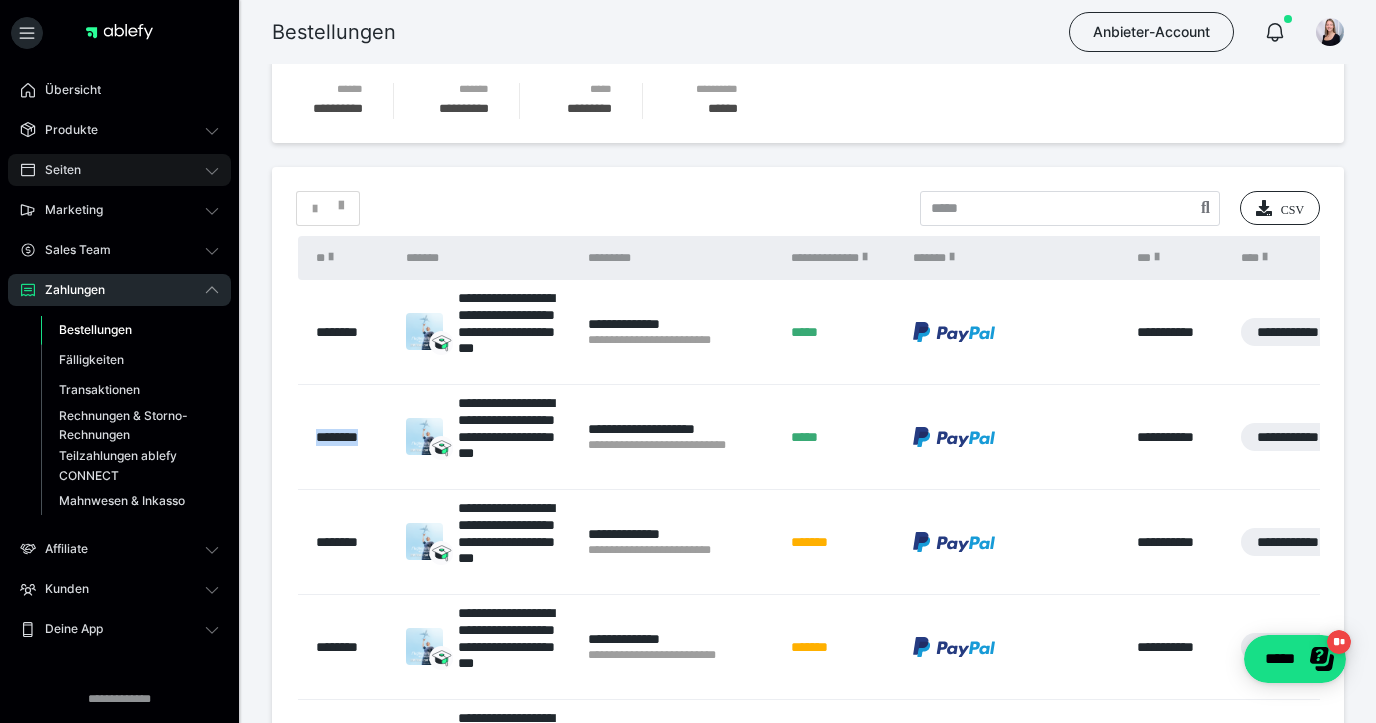 scroll, scrollTop: 0, scrollLeft: 0, axis: both 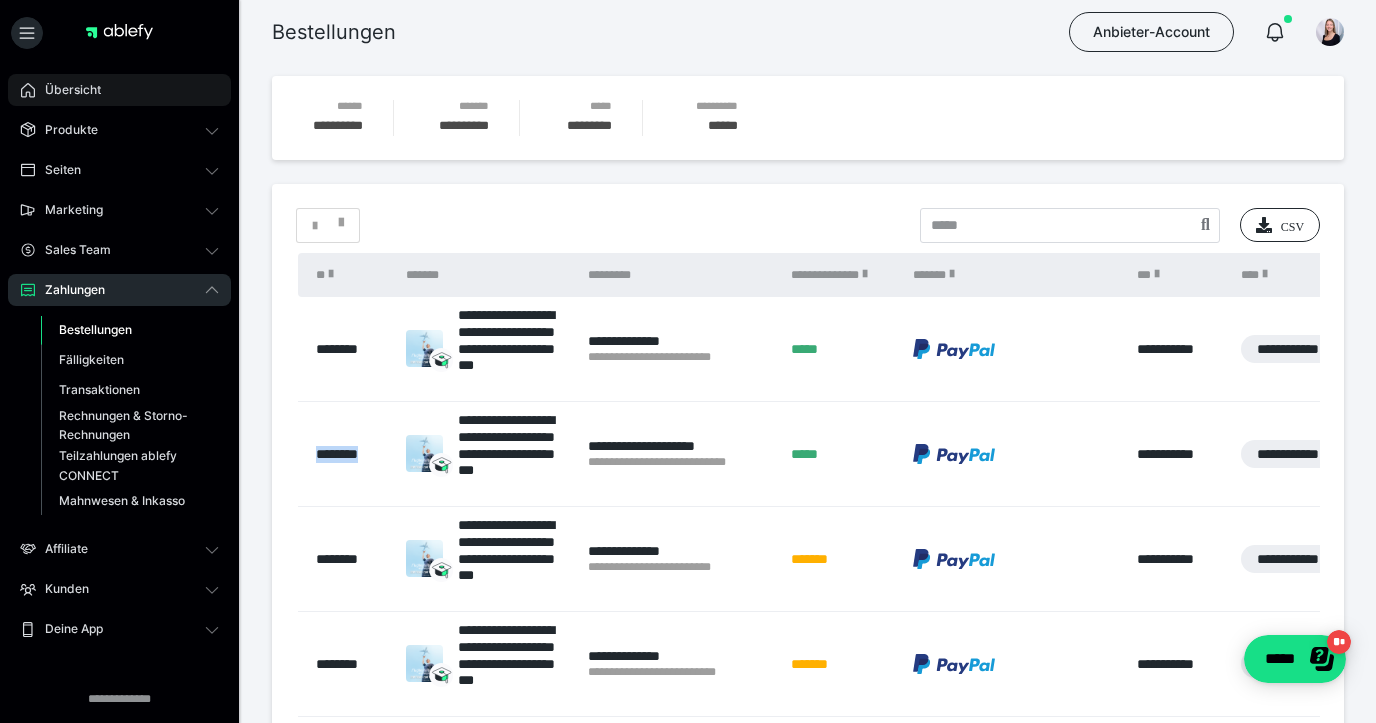 click on "Übersicht" at bounding box center [66, 90] 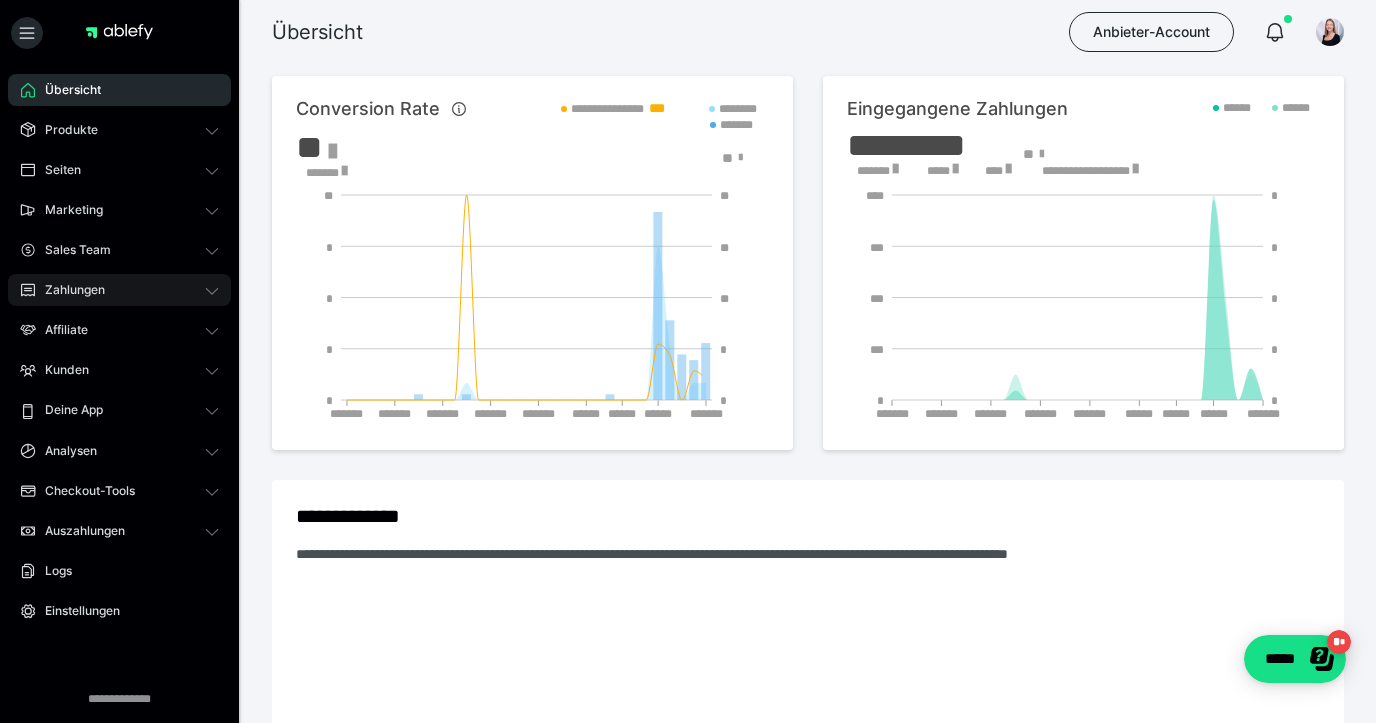click 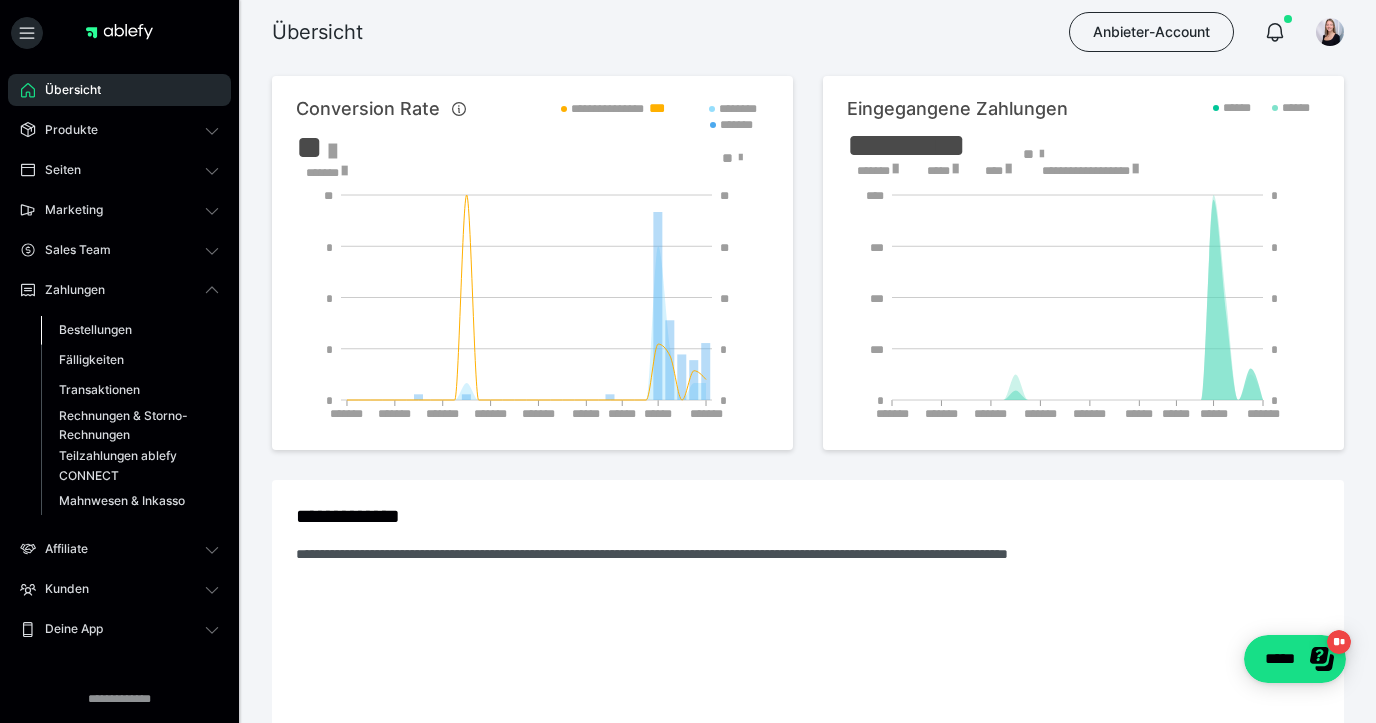 click on "Bestellungen" at bounding box center (95, 329) 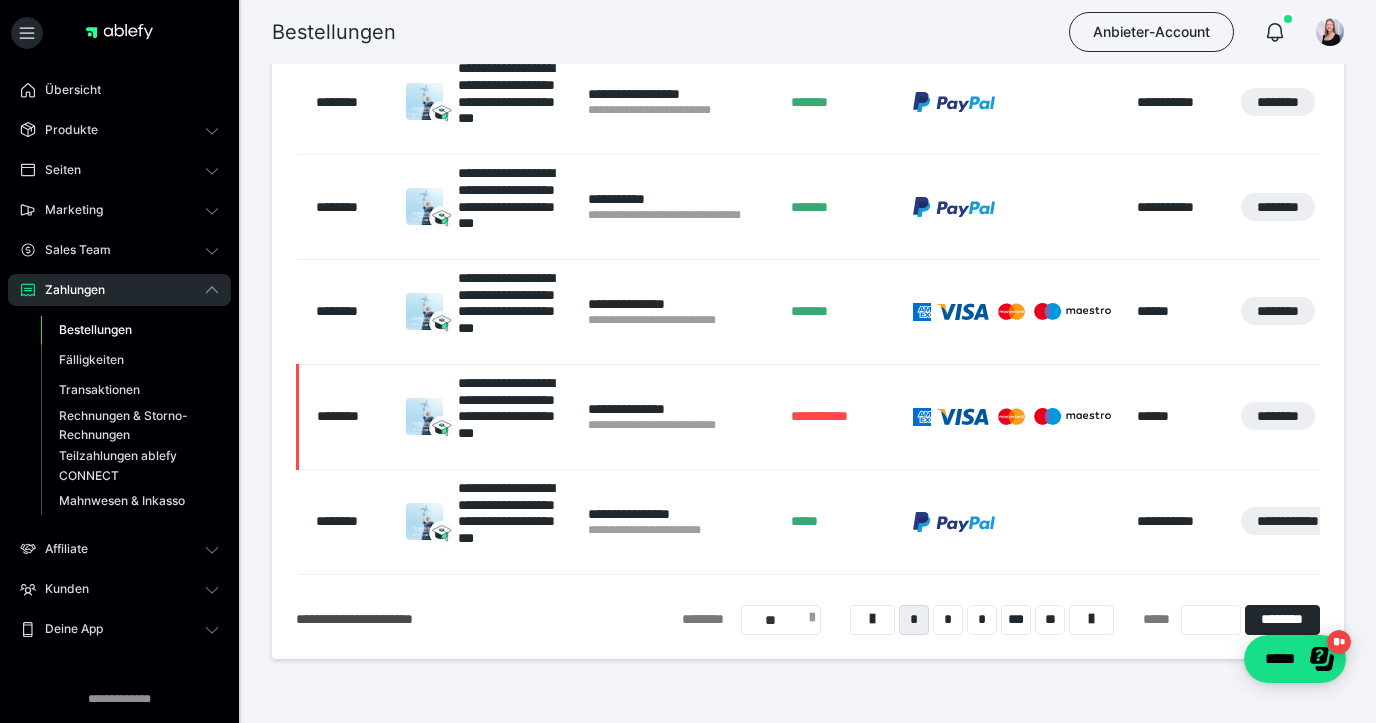 scroll, scrollTop: 770, scrollLeft: 0, axis: vertical 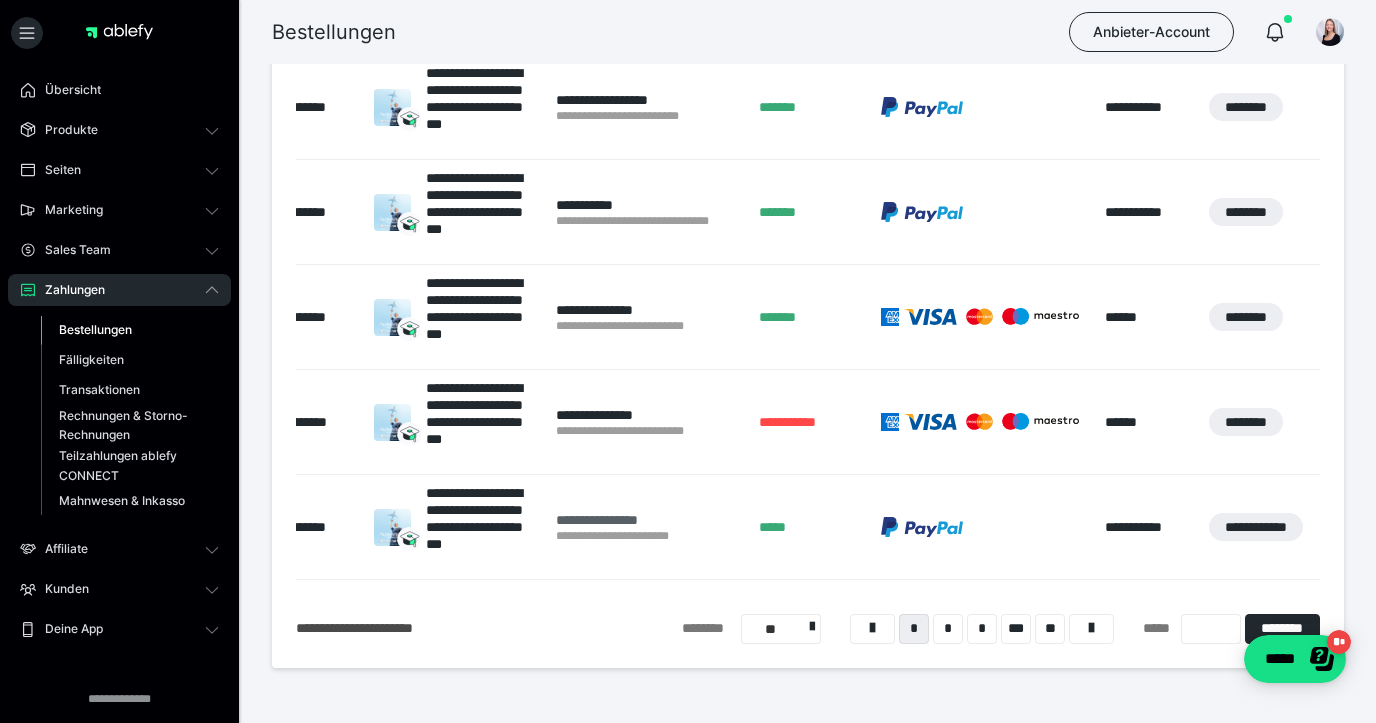 click on "**********" at bounding box center [648, 520] 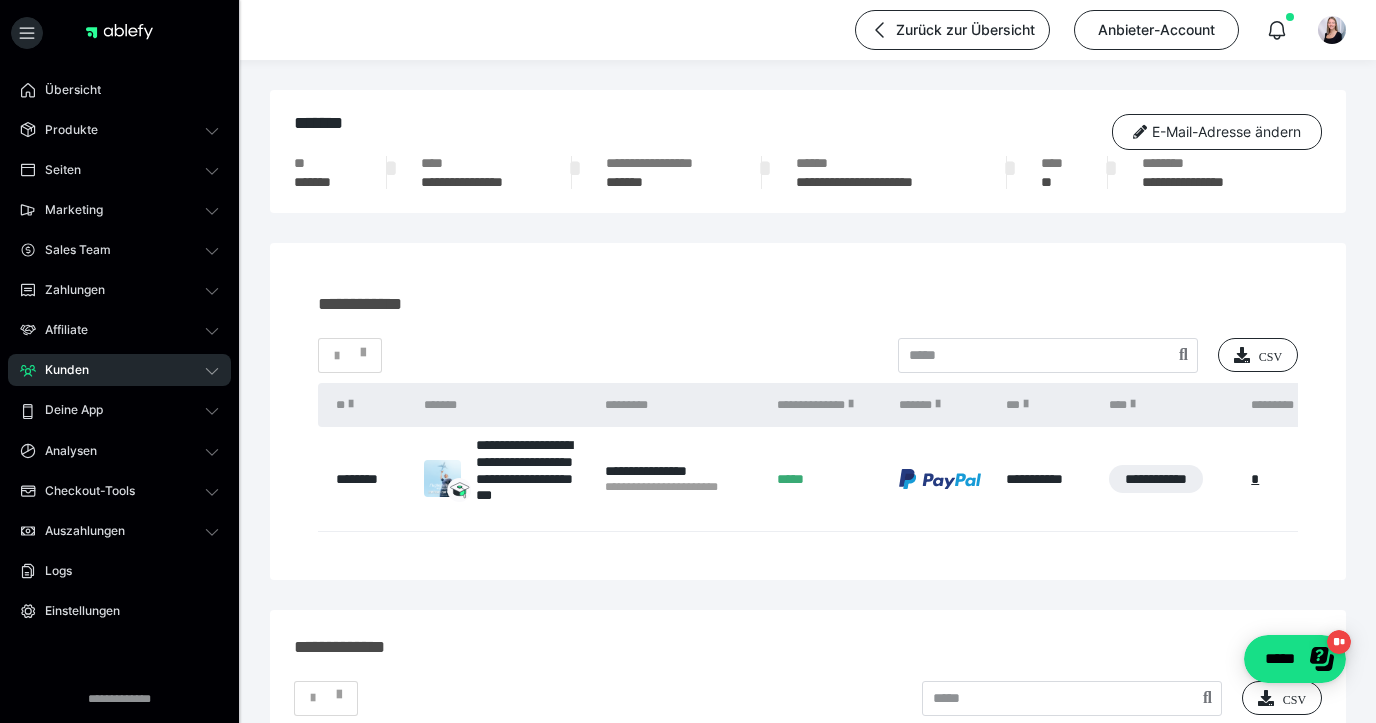 scroll, scrollTop: 11, scrollLeft: 0, axis: vertical 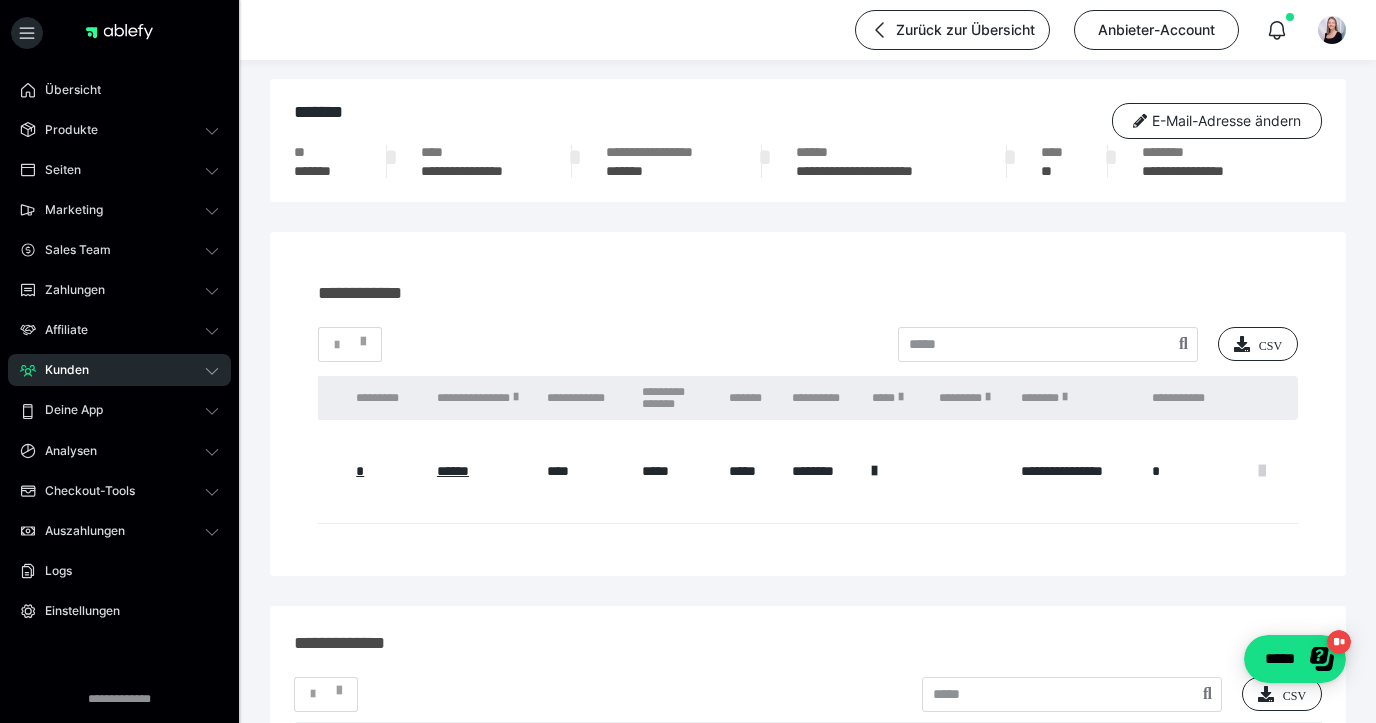 click at bounding box center [1262, 471] 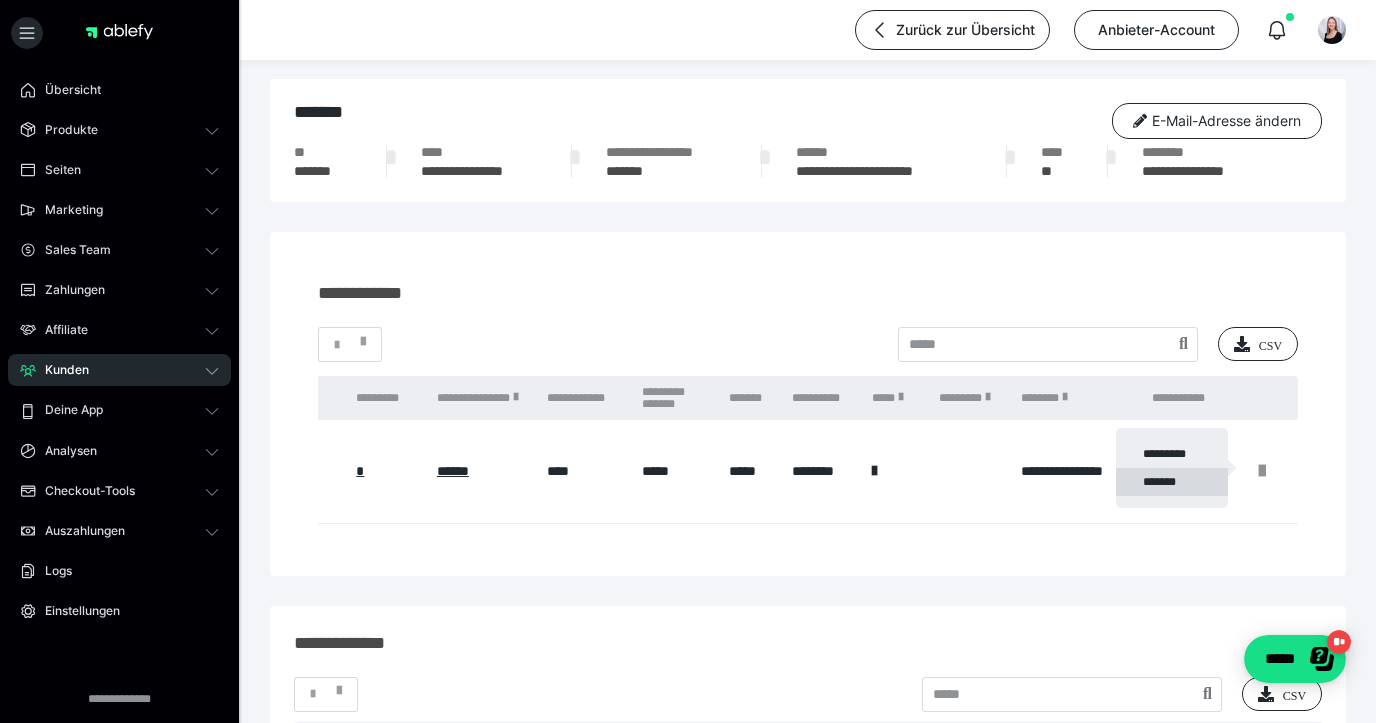 click on "*******" at bounding box center (1172, 482) 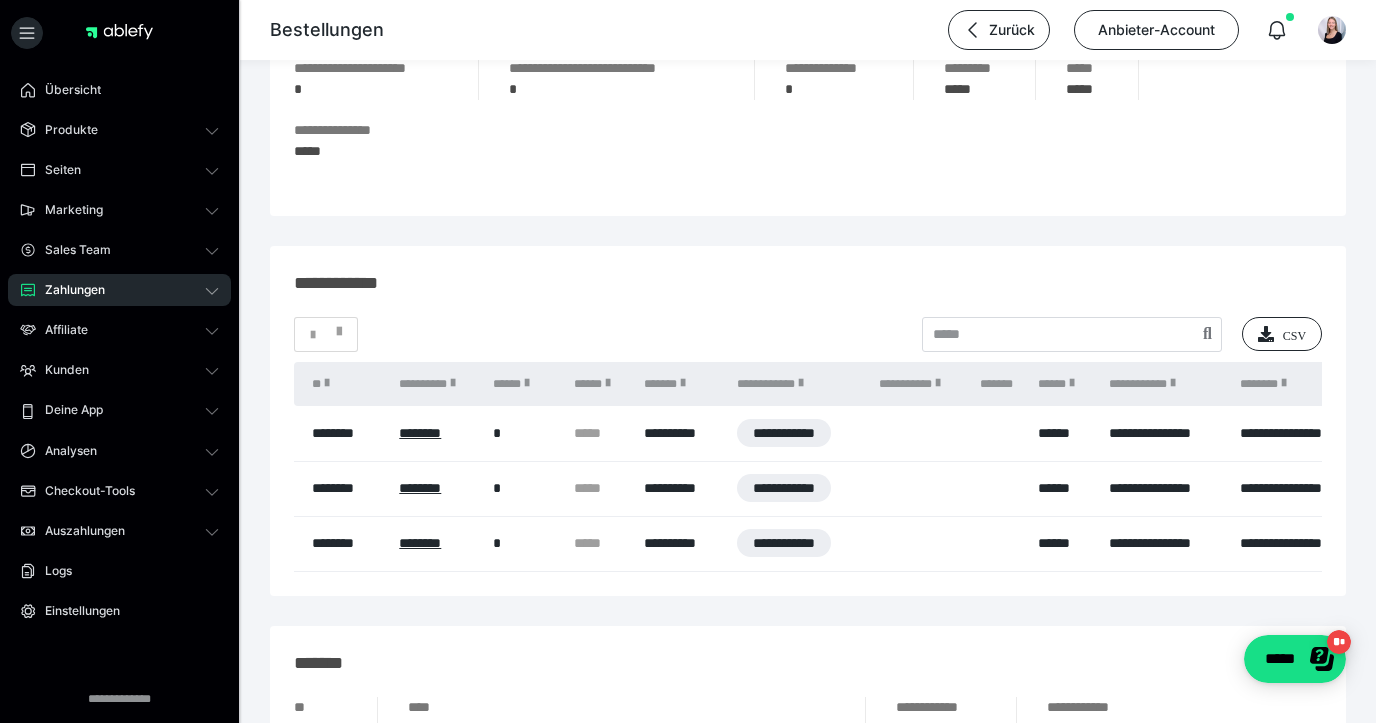 scroll, scrollTop: 869, scrollLeft: 0, axis: vertical 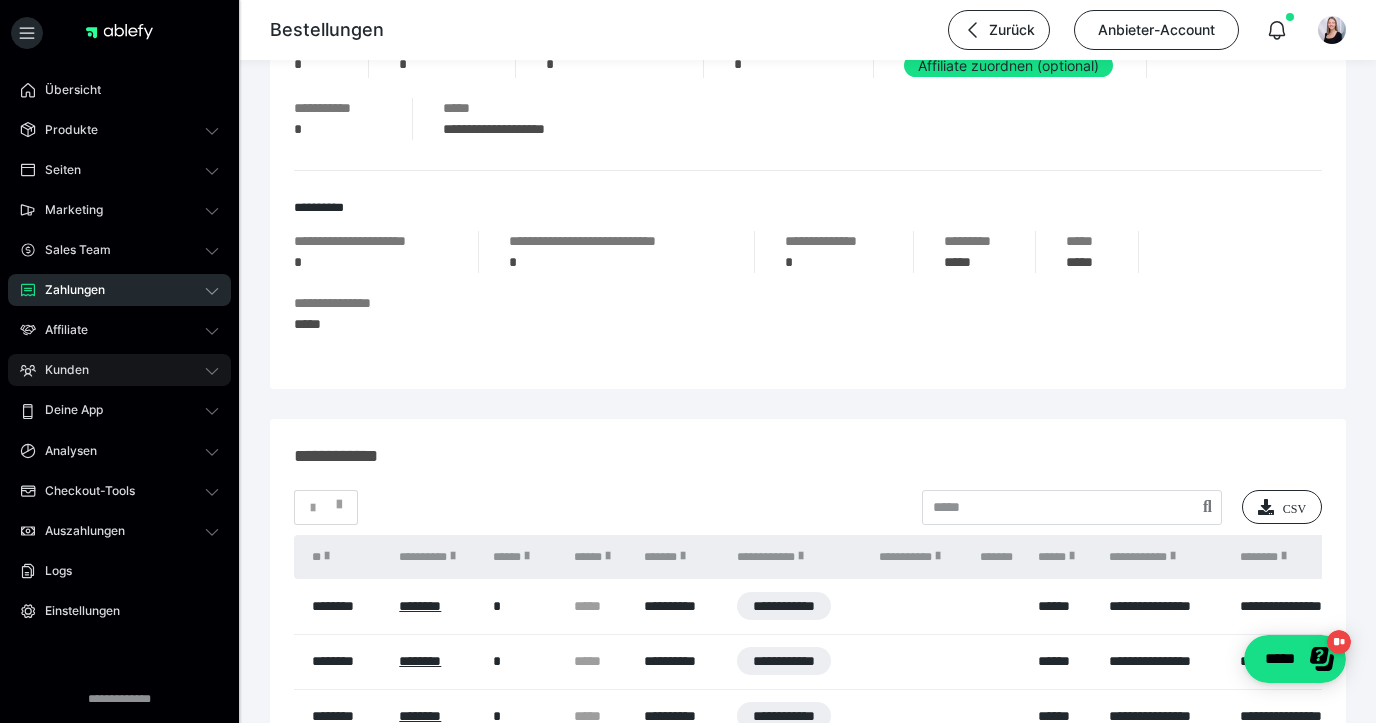 click on "Kunden" at bounding box center (119, 370) 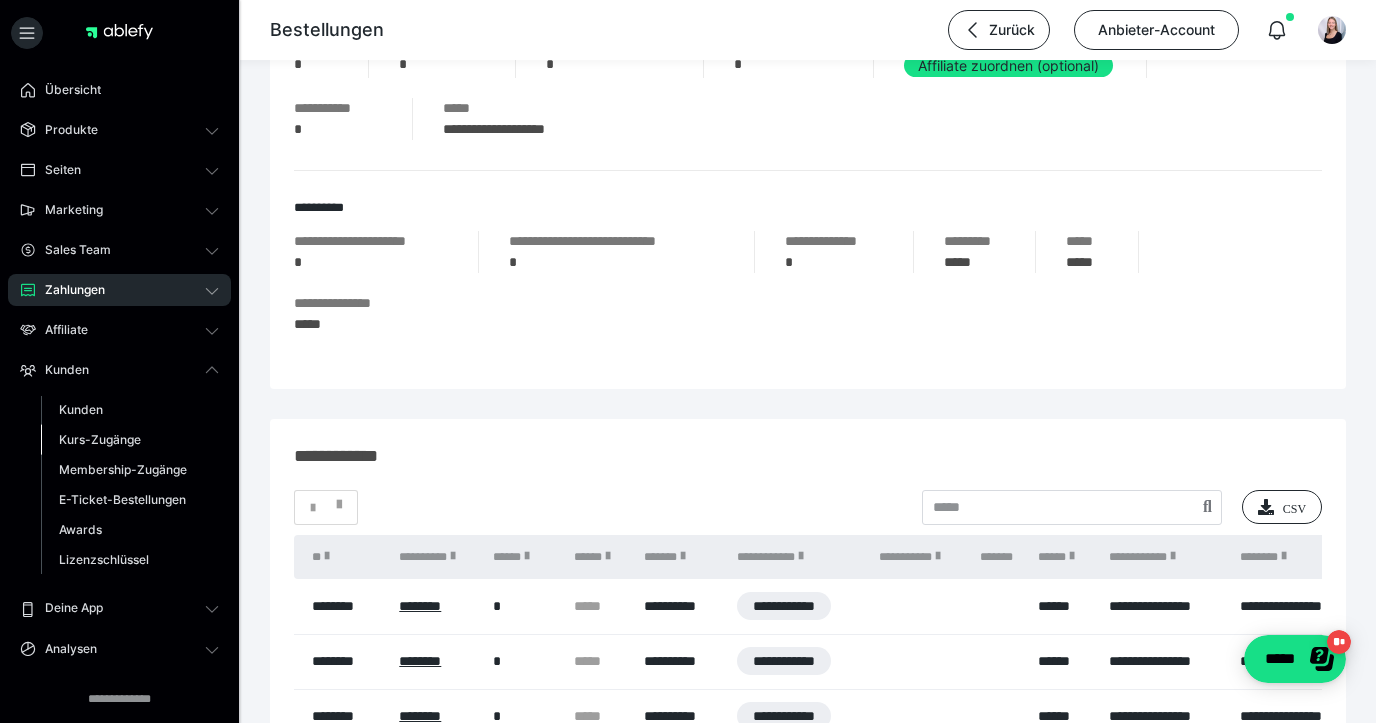 click on "Kurs-Zugänge" at bounding box center [100, 439] 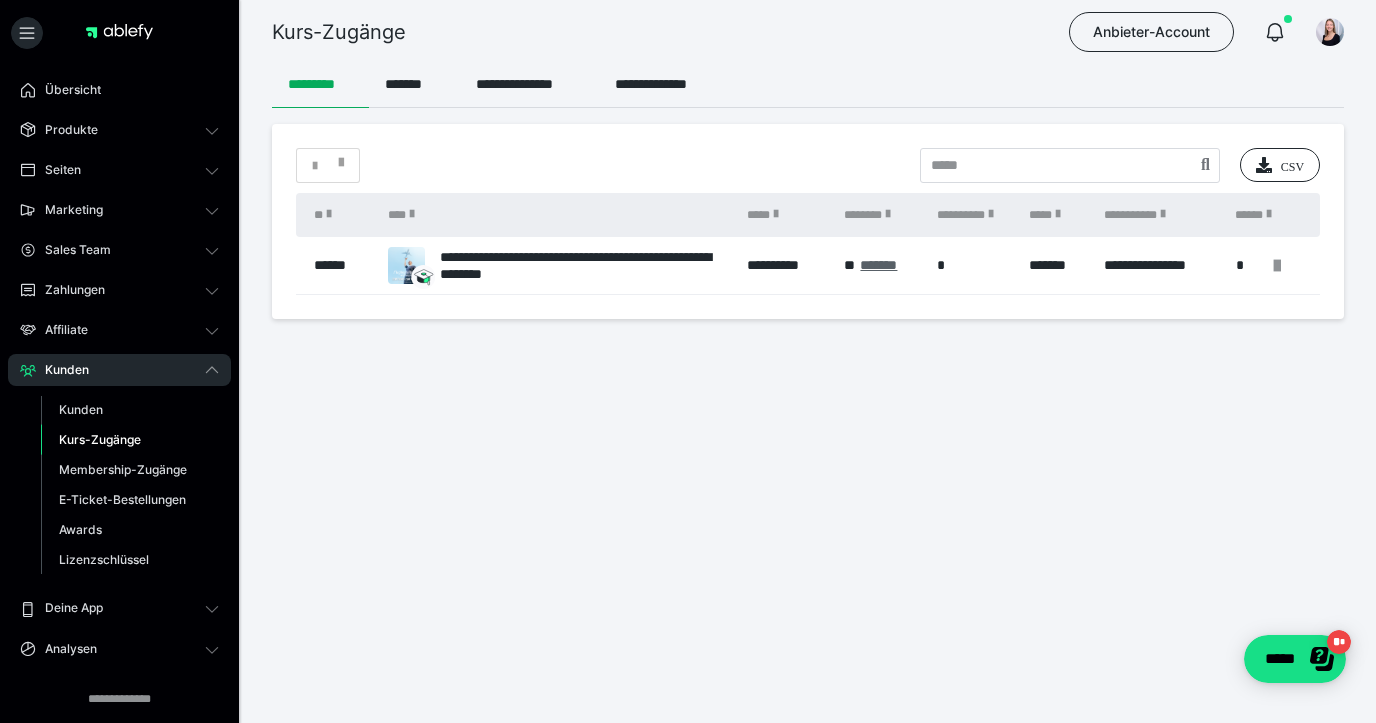 click on "*******" at bounding box center [878, 265] 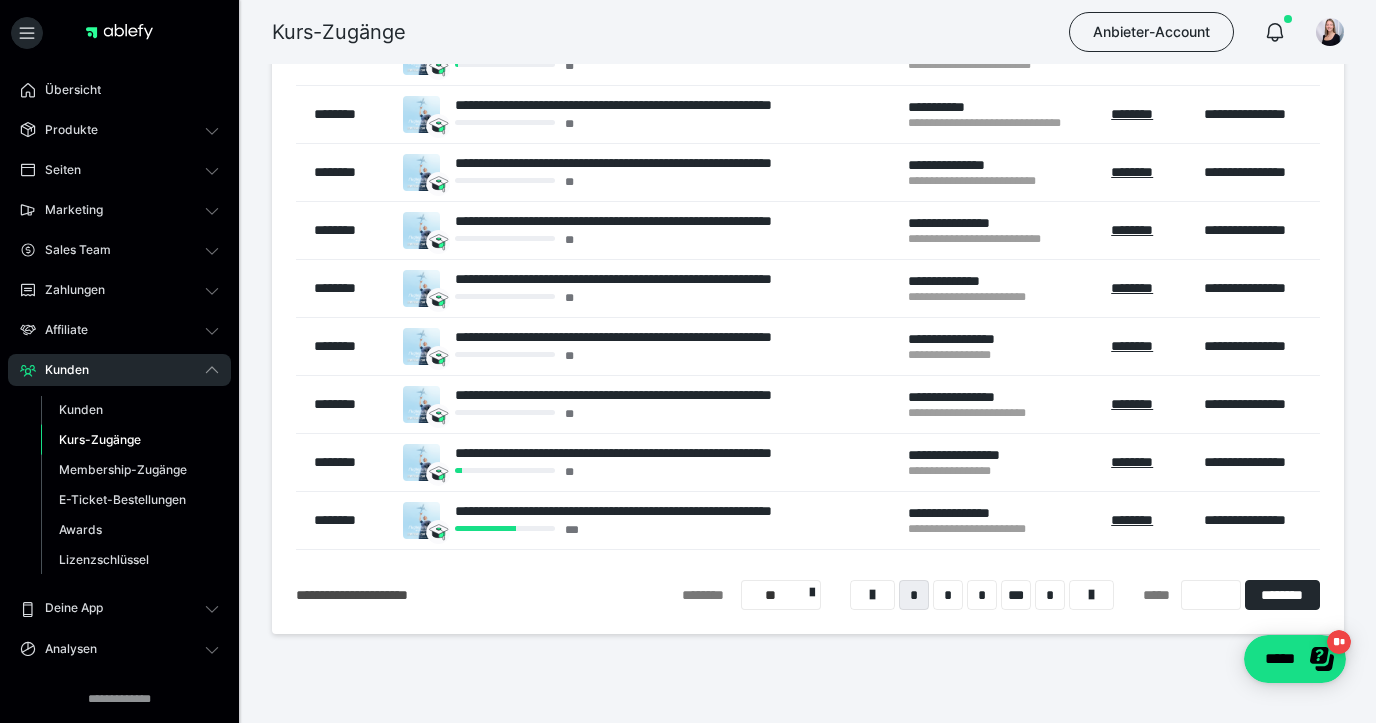 scroll, scrollTop: 293, scrollLeft: 0, axis: vertical 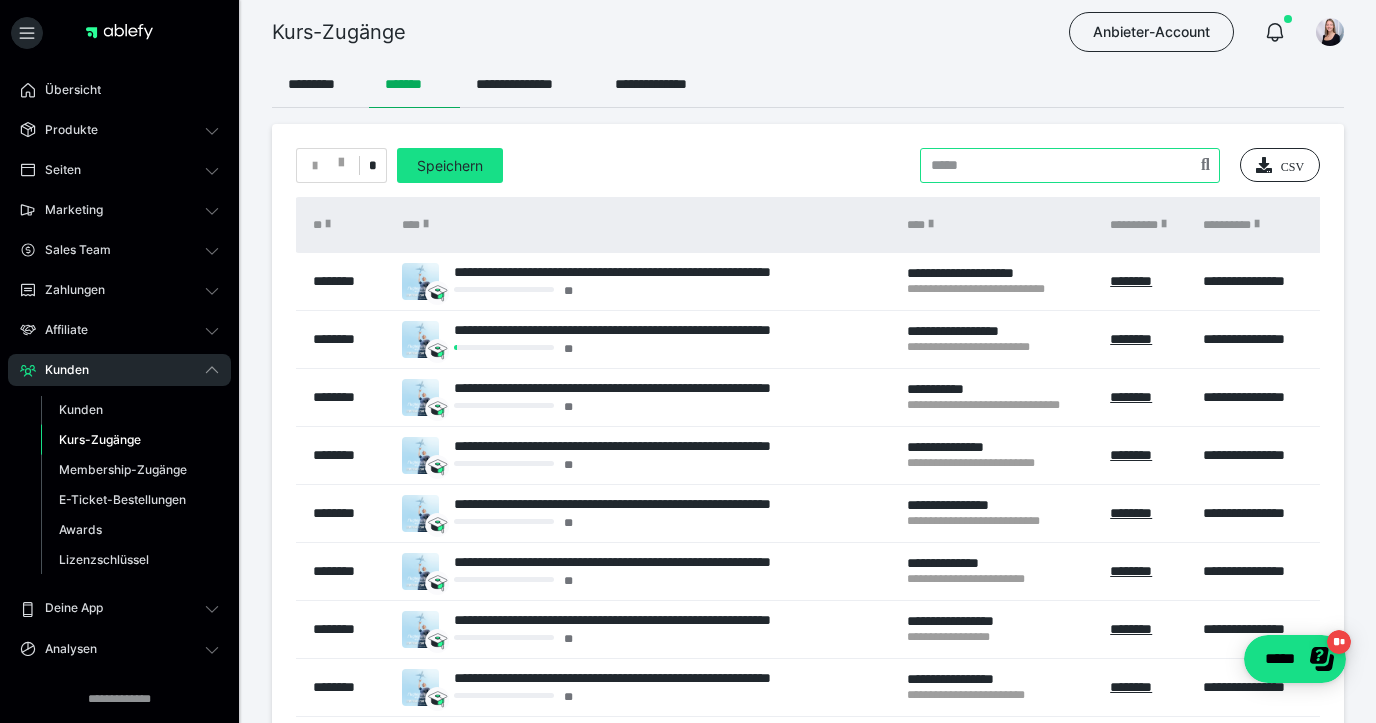 click at bounding box center [1070, 165] 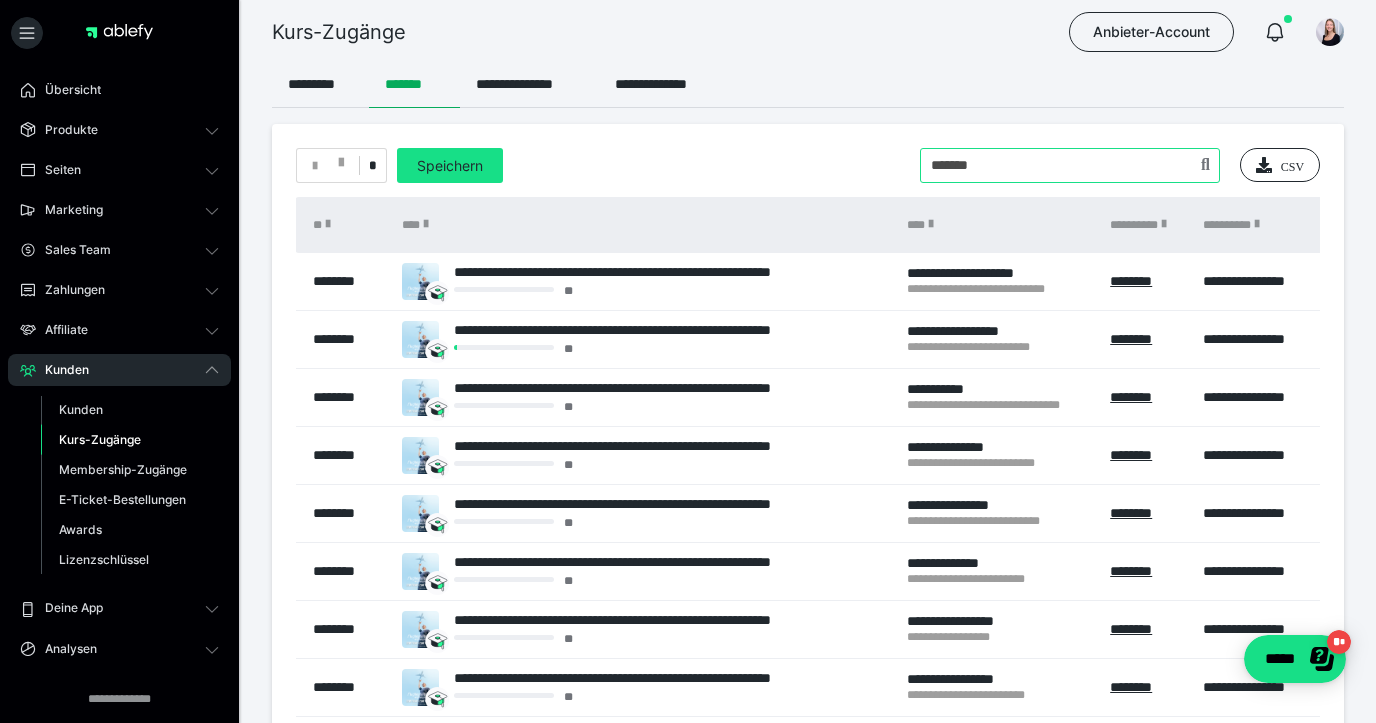 type on "*******" 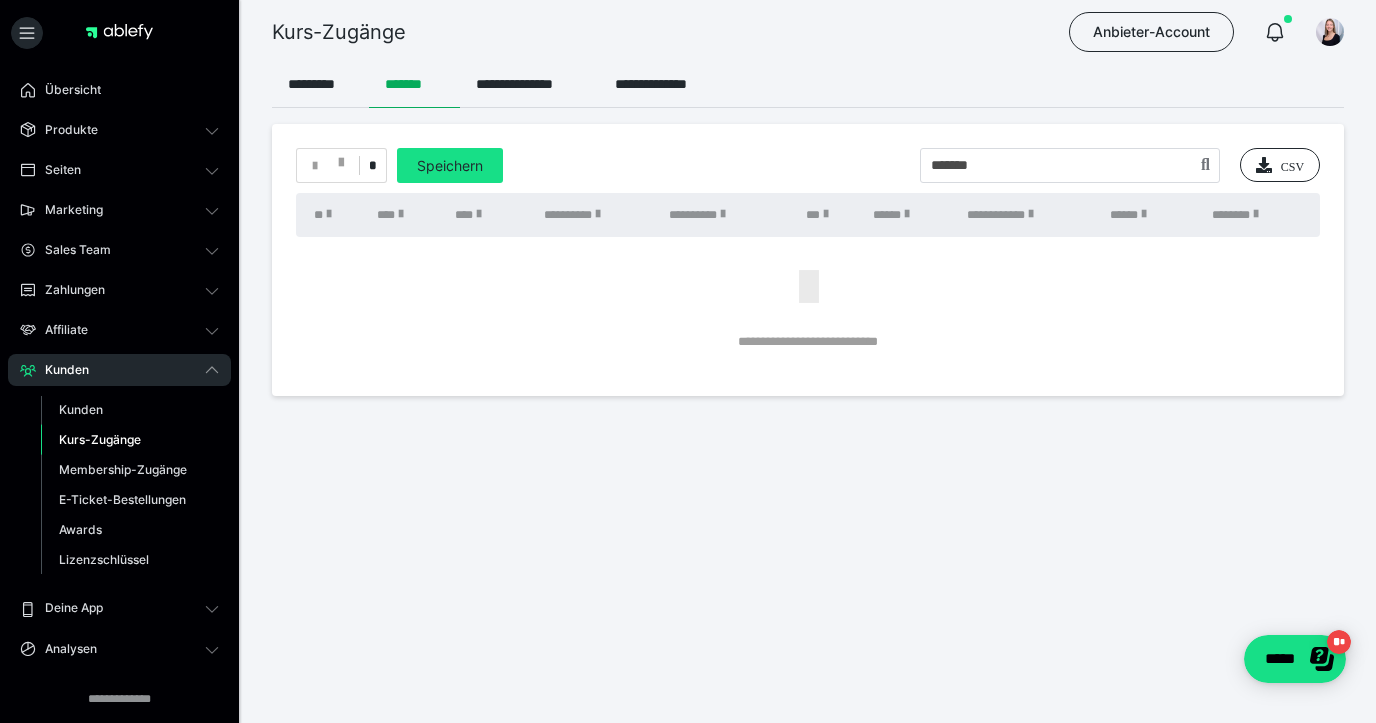scroll, scrollTop: 0, scrollLeft: 0, axis: both 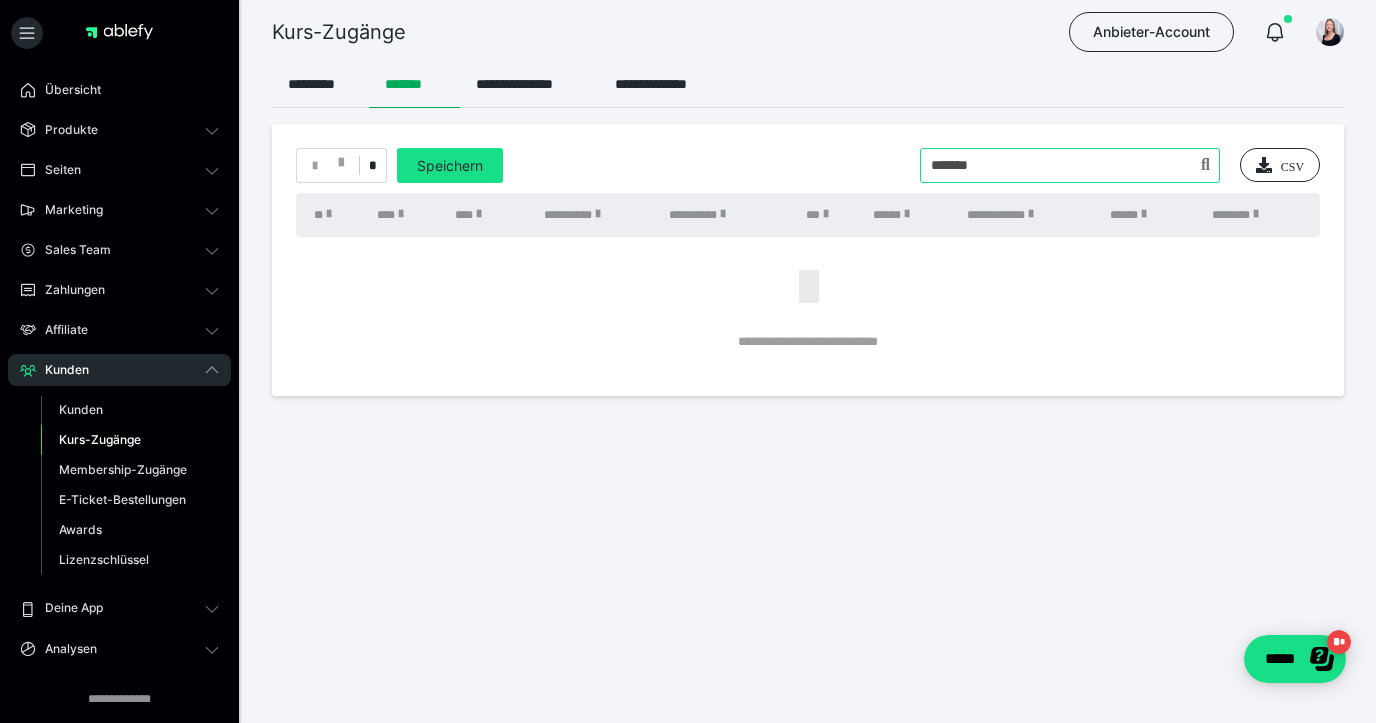 drag, startPoint x: 1013, startPoint y: 170, endPoint x: 897, endPoint y: 165, distance: 116.10771 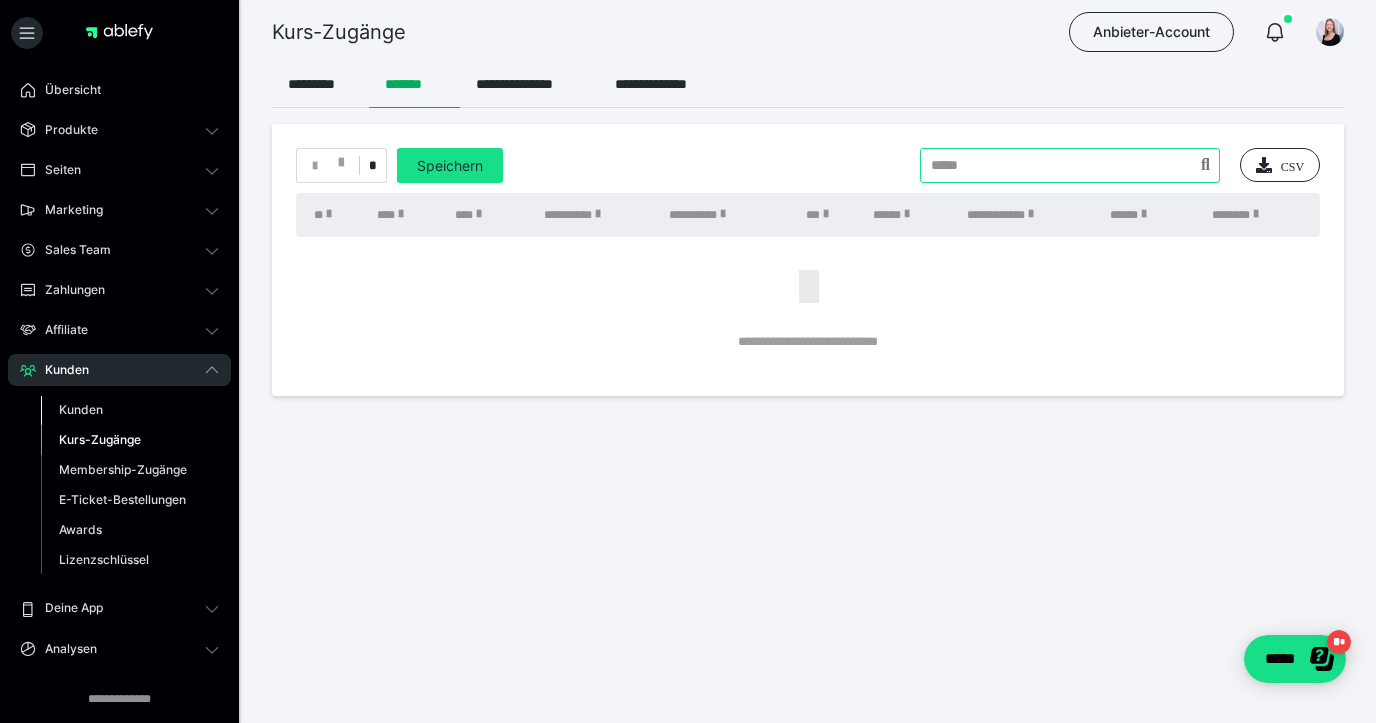 type 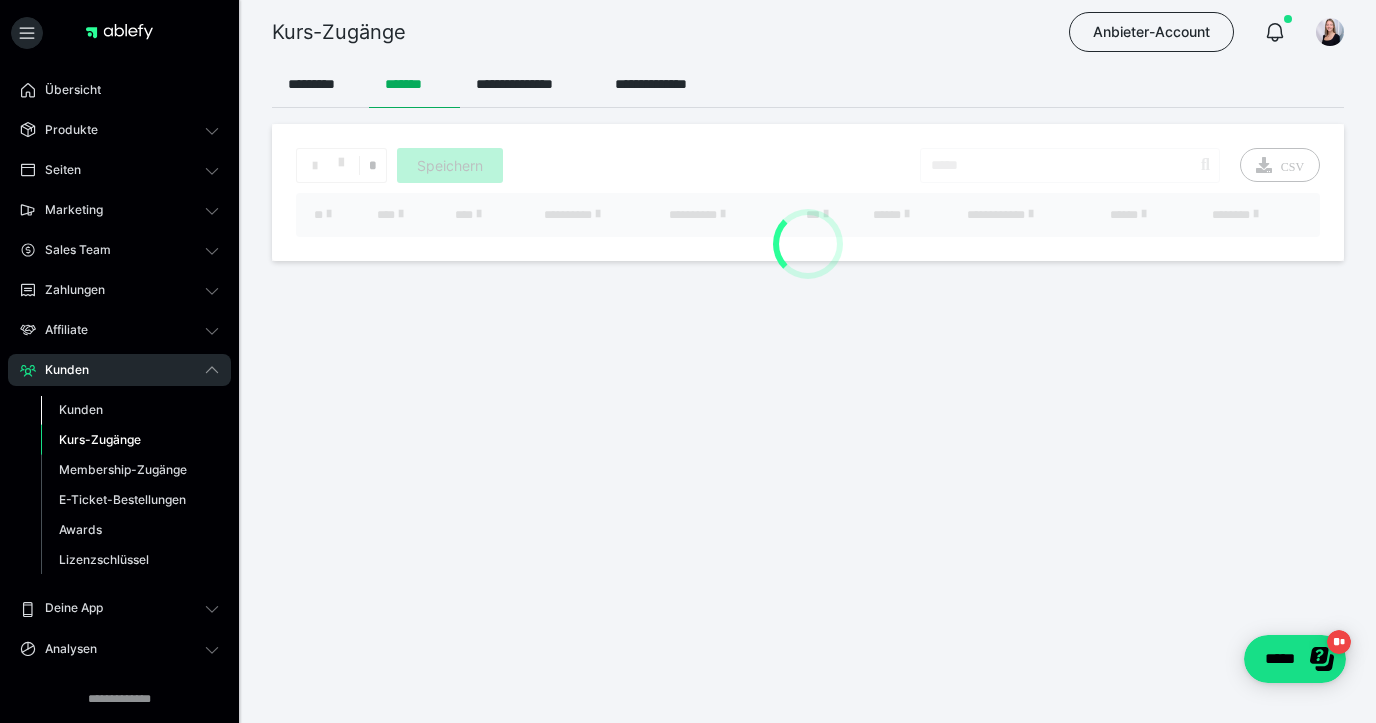 click on "Kunden" at bounding box center [130, 410] 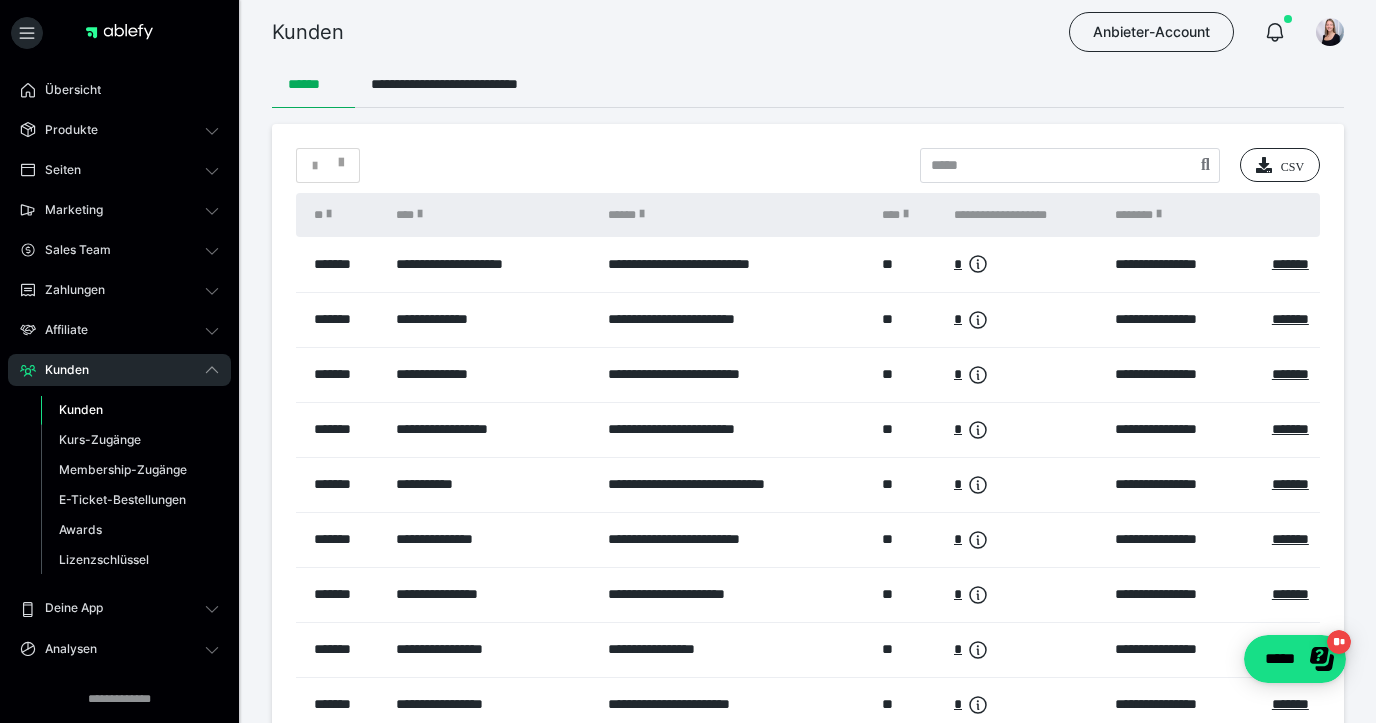click on "*******" at bounding box center [1291, 319] 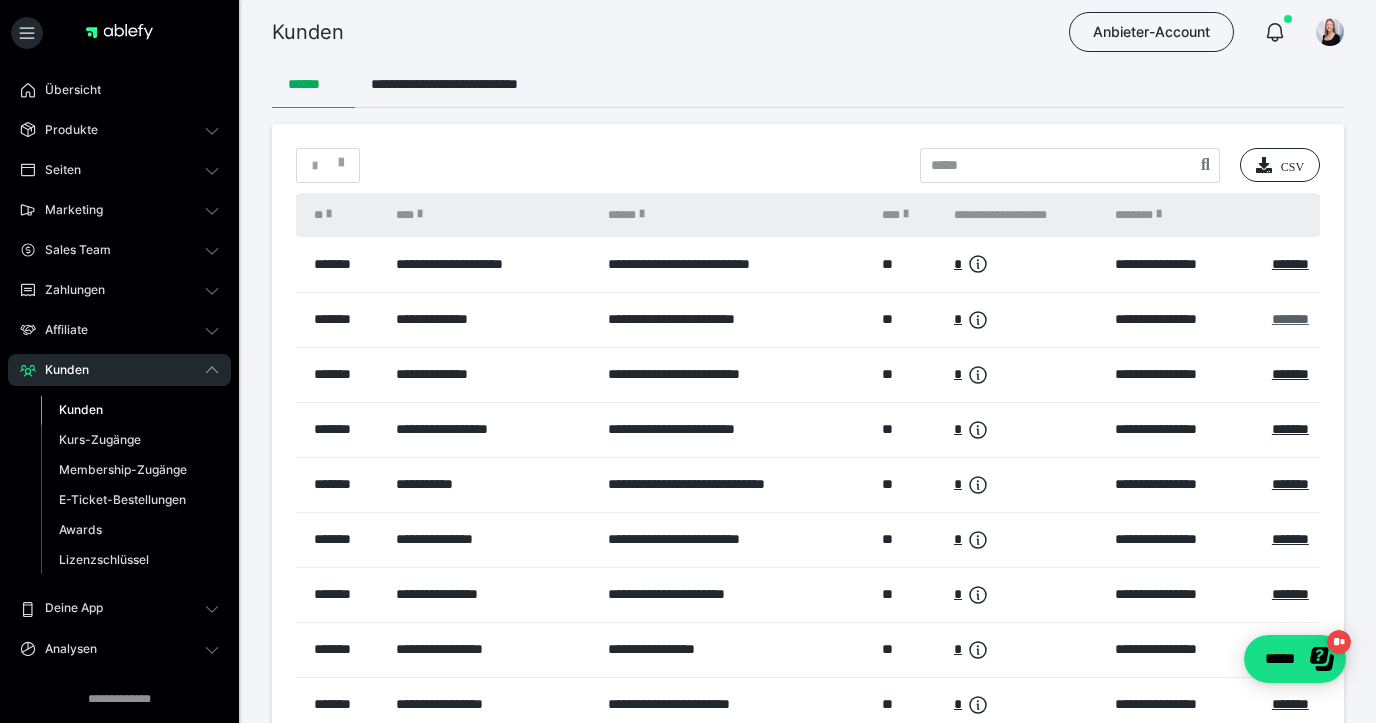 click on "*******" at bounding box center [1290, 319] 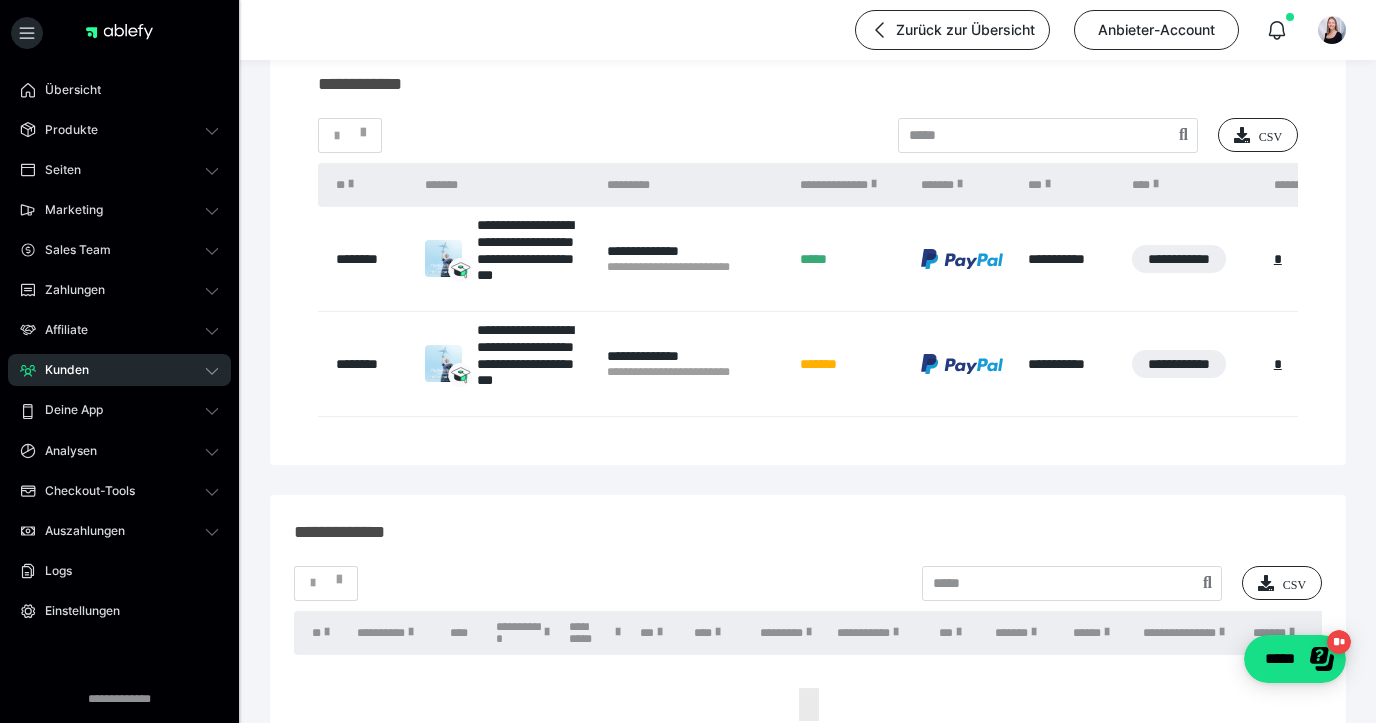 scroll, scrollTop: 127, scrollLeft: 0, axis: vertical 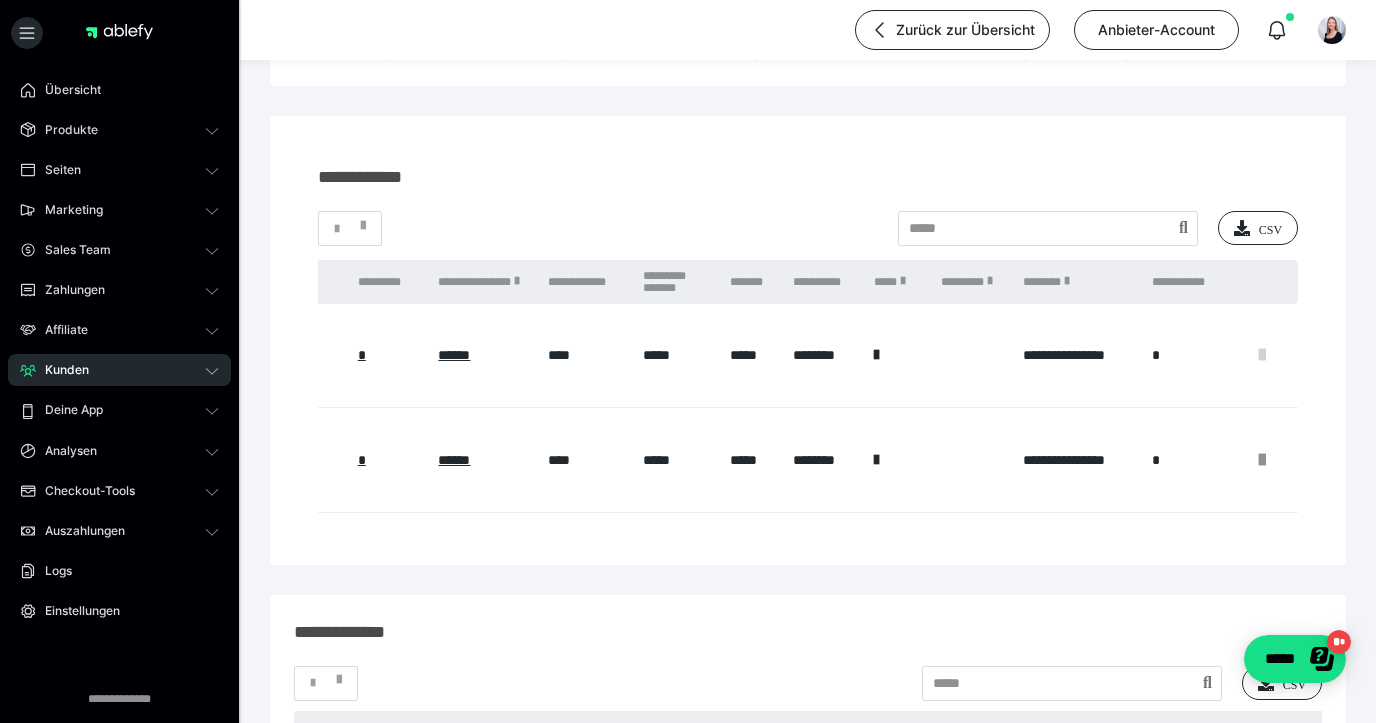 click at bounding box center (1262, 355) 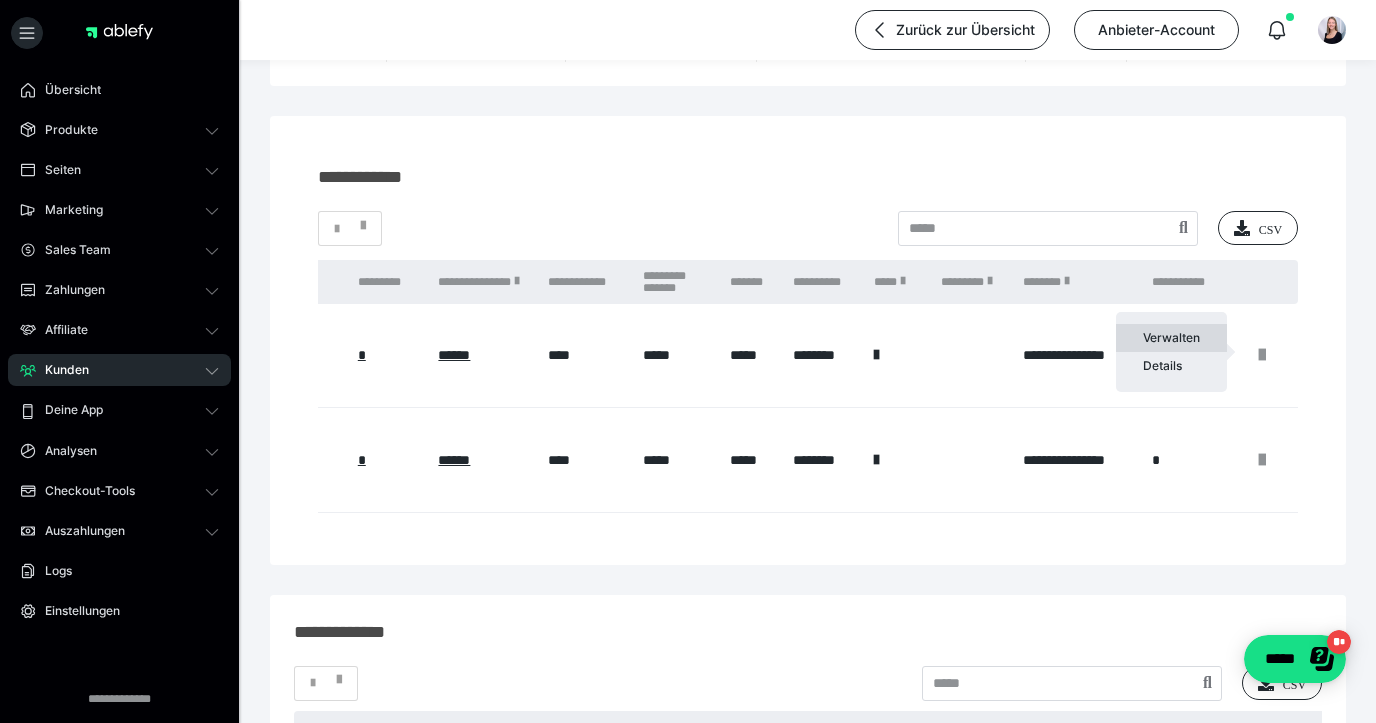 click on "Verwalten" at bounding box center (1171, 338) 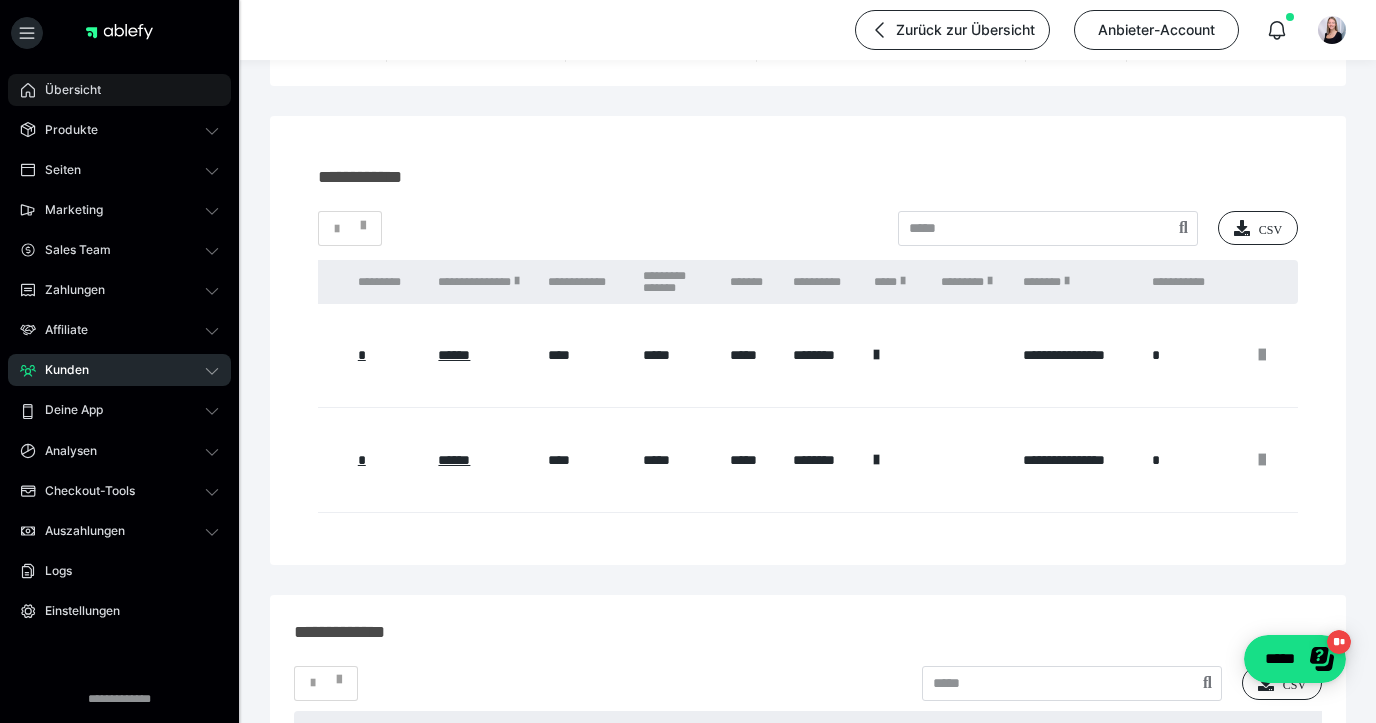 click on "Übersicht" at bounding box center [66, 90] 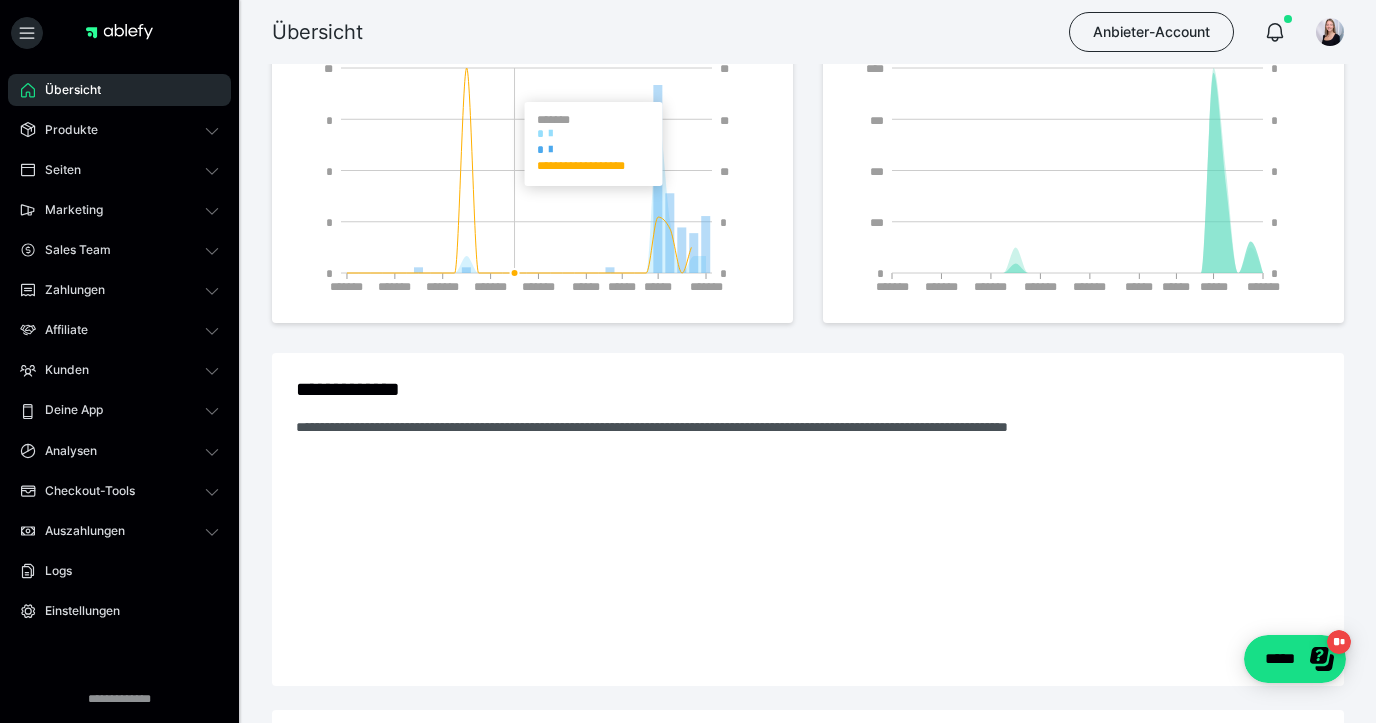scroll, scrollTop: 0, scrollLeft: 0, axis: both 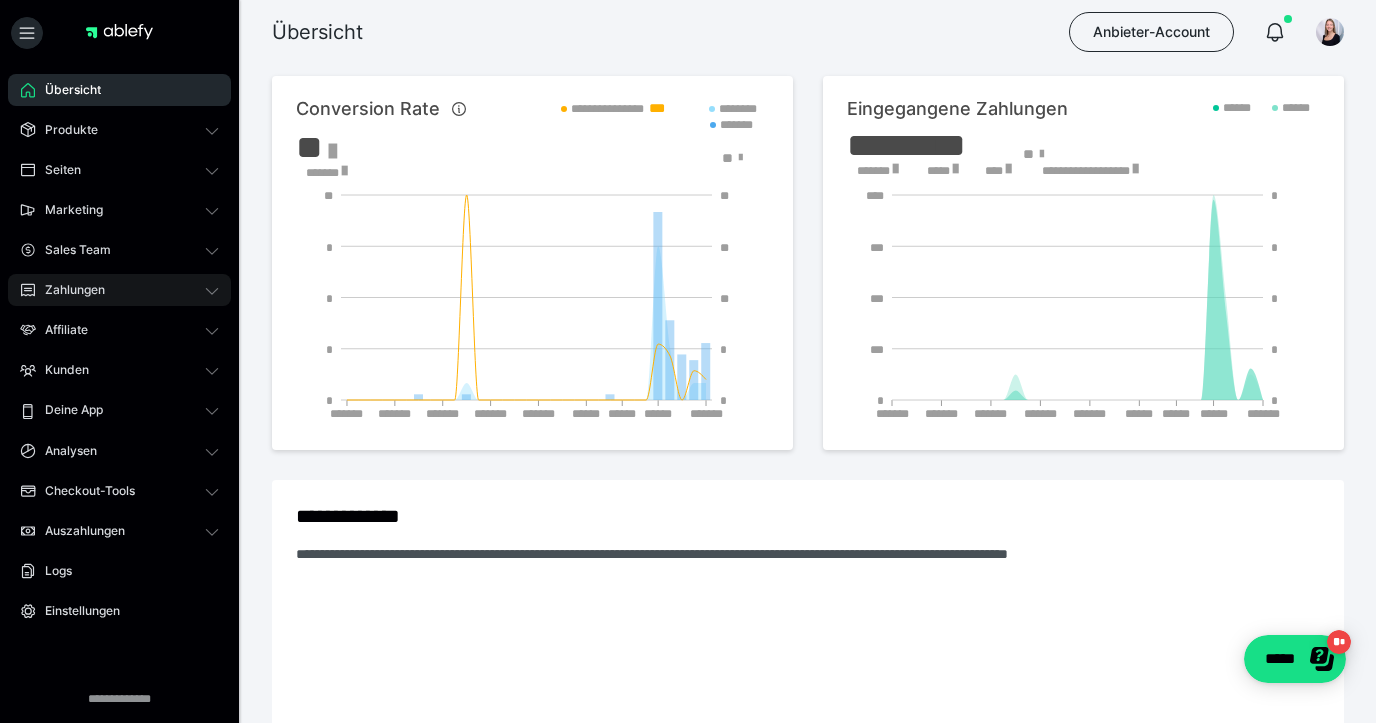 click on "Zahlungen" at bounding box center (119, 290) 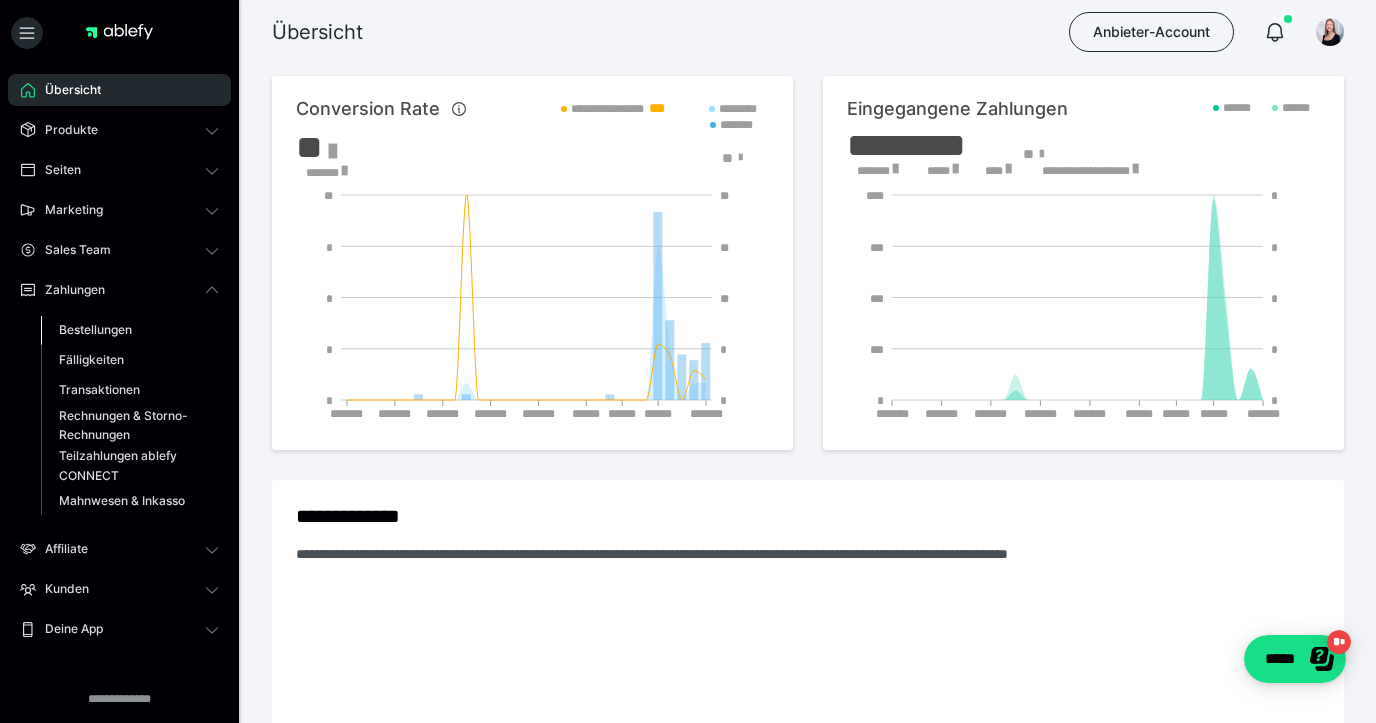 click on "Bestellungen" at bounding box center (95, 329) 